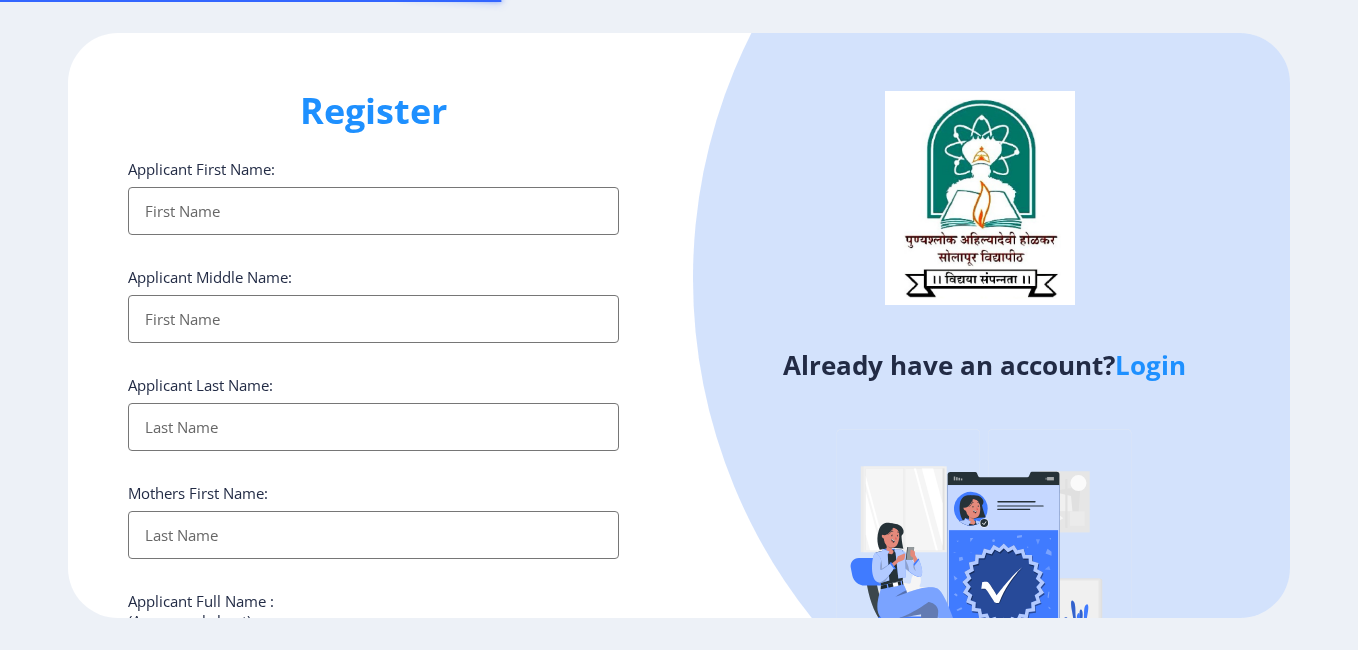 select 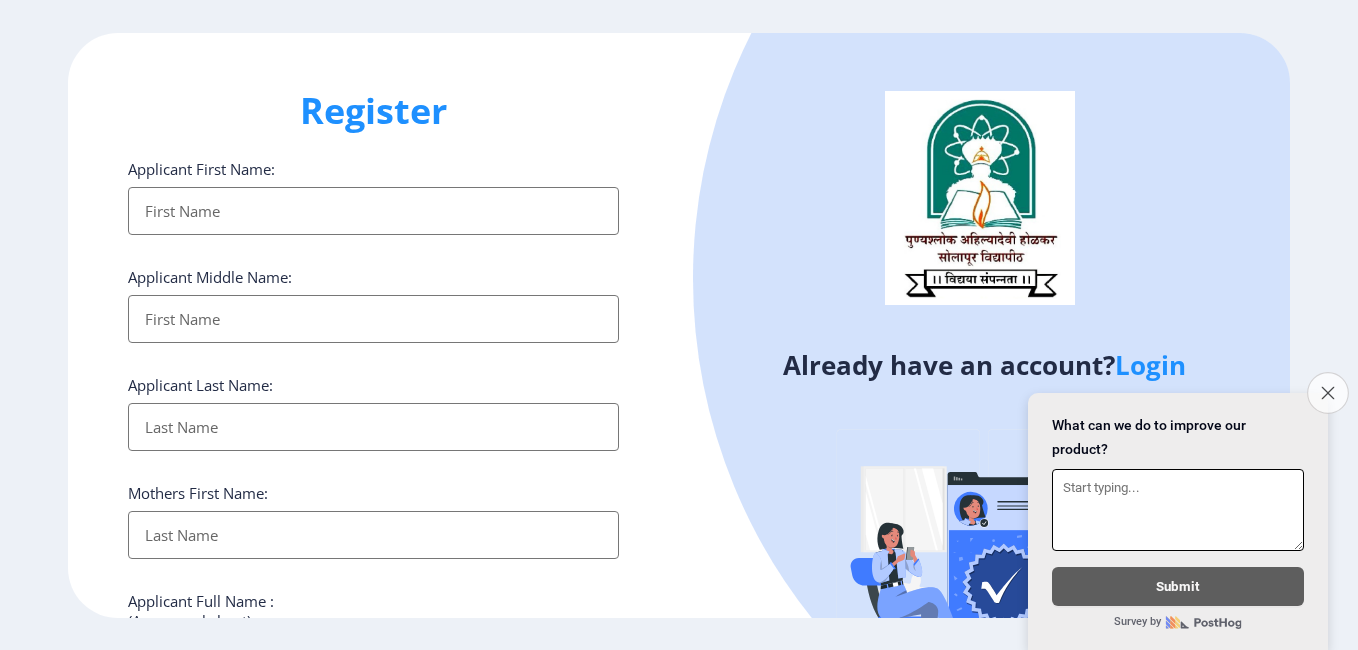 click on "Close survey" 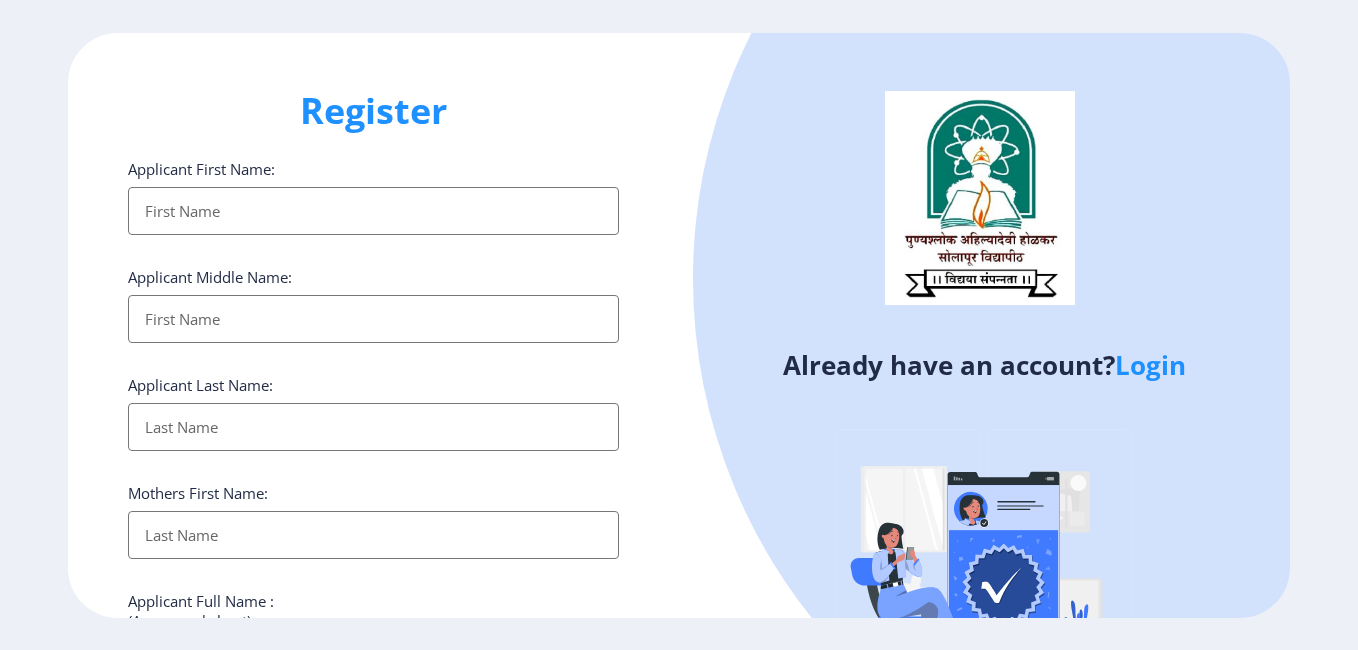 click on "Login" 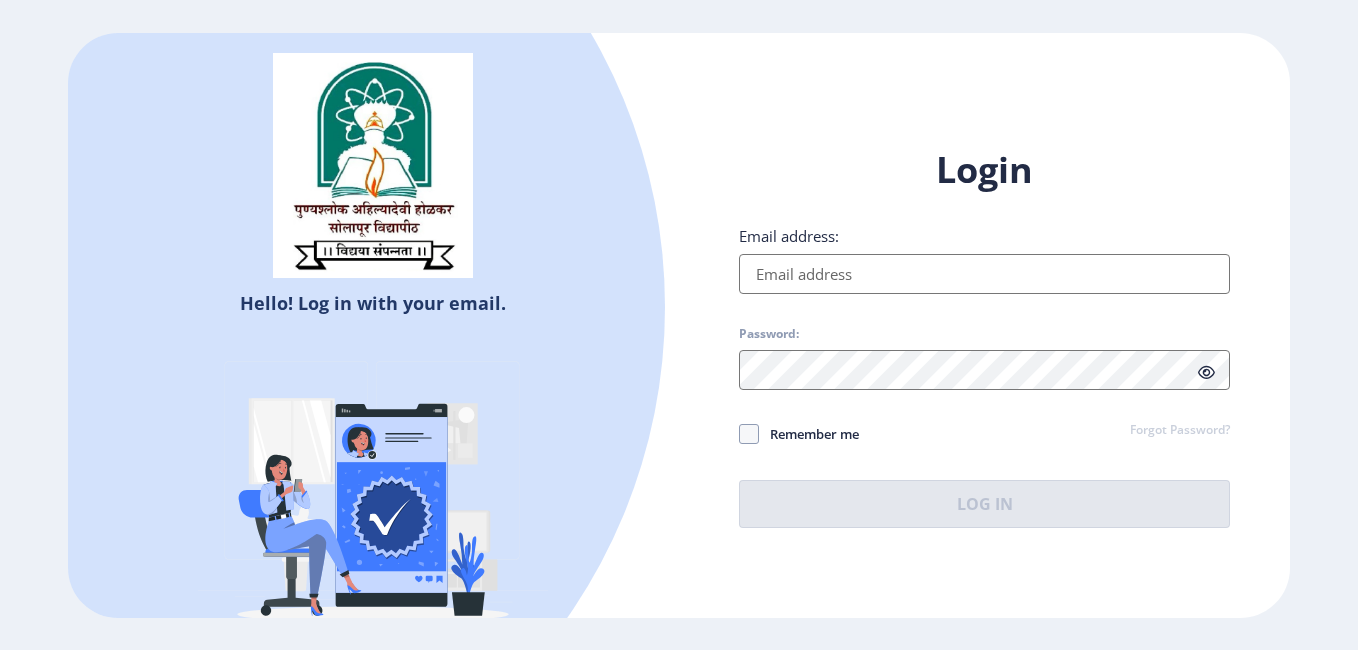 click on "Email address:" at bounding box center [984, 274] 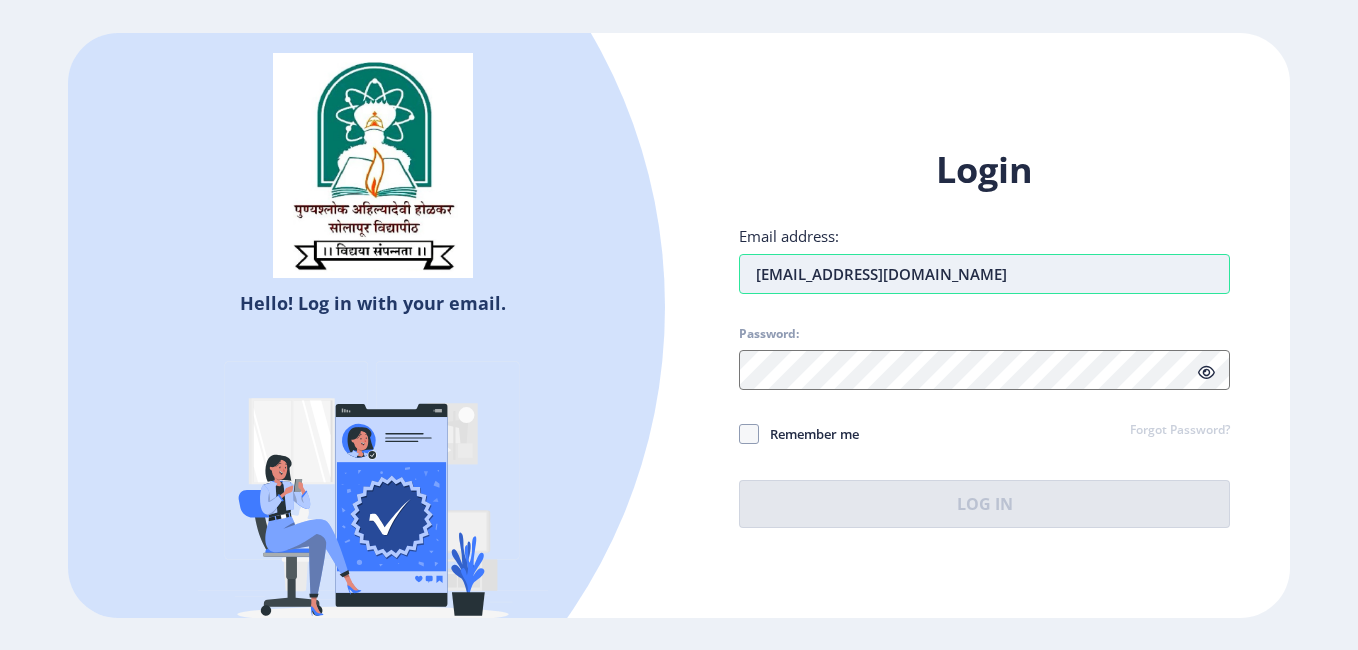 type on "[EMAIL_ADDRESS][DOMAIN_NAME]" 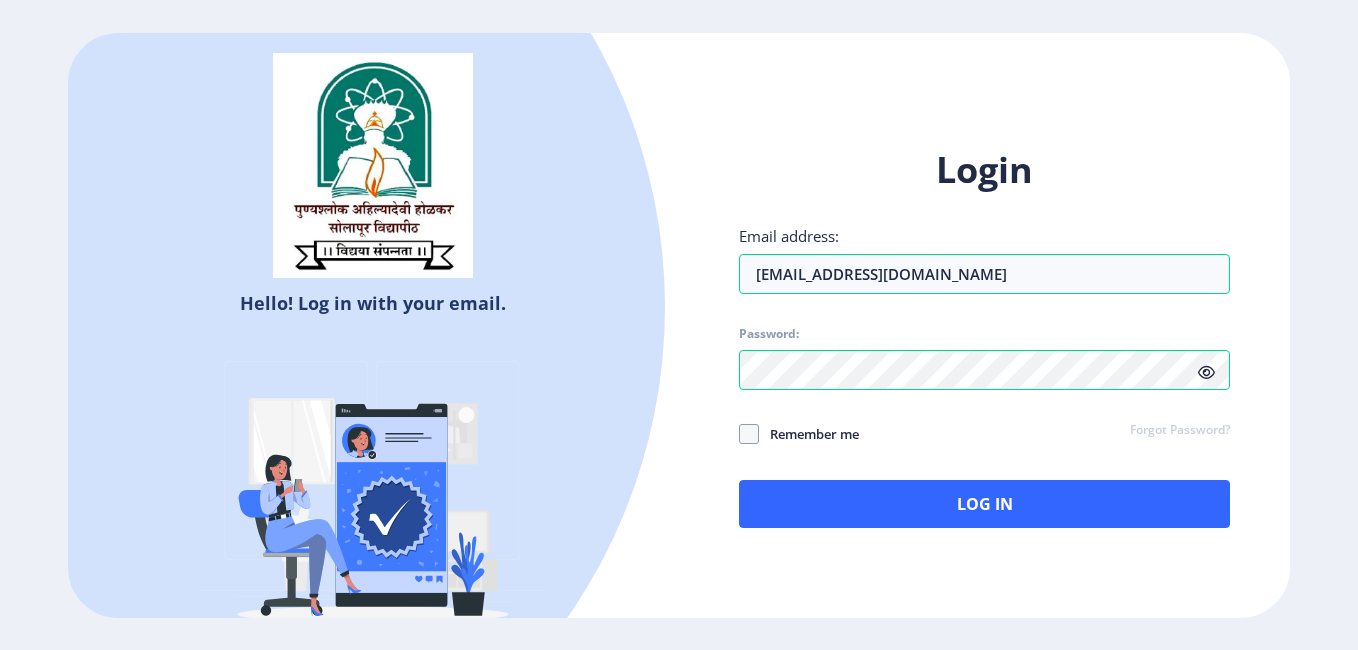 click 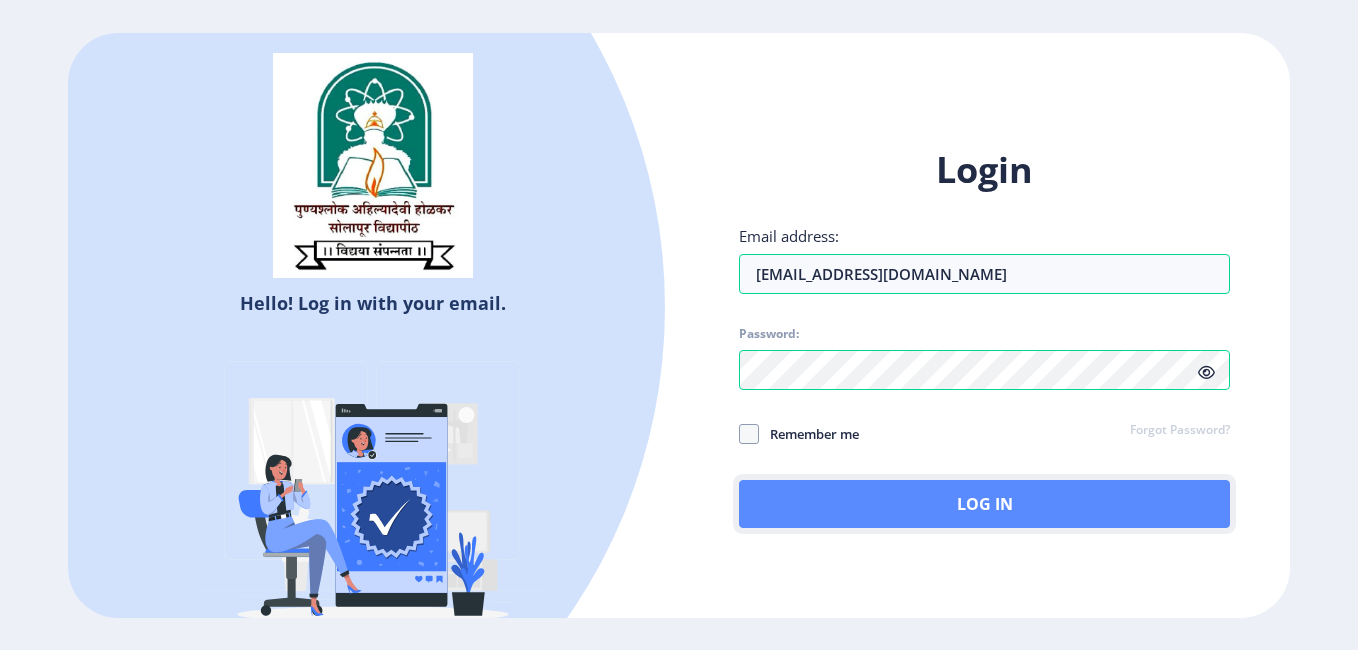 click on "Log In" 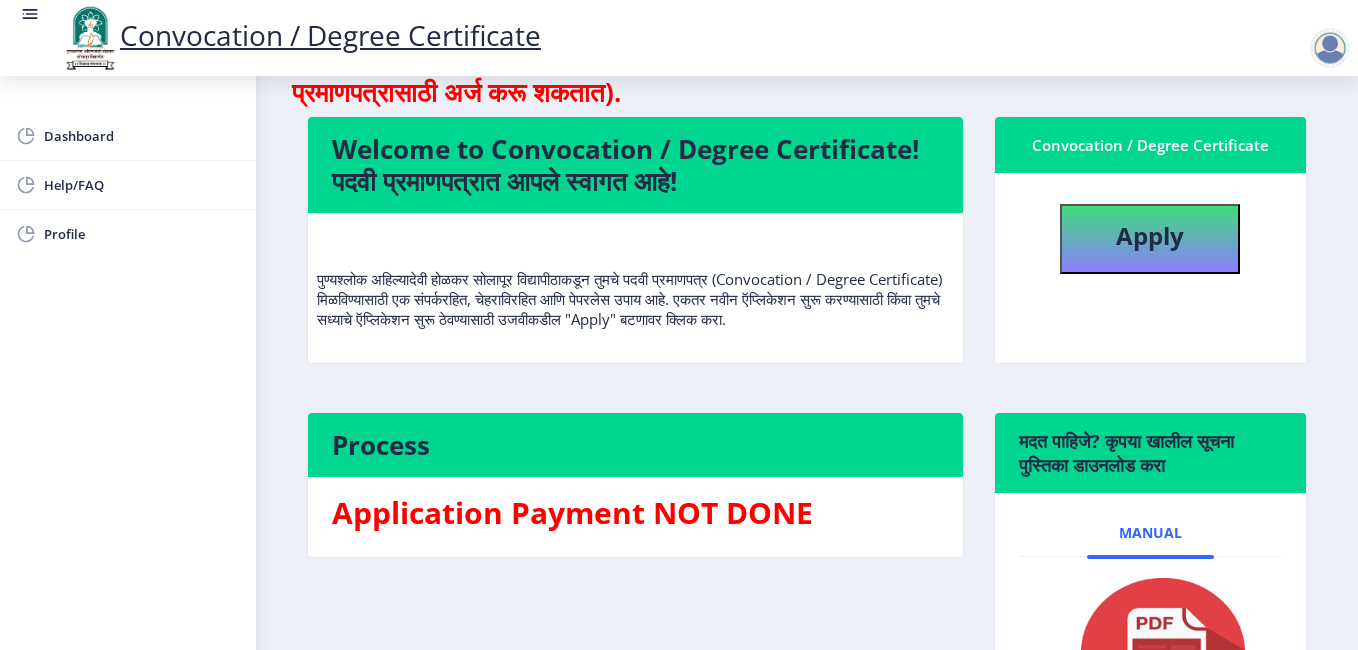 scroll, scrollTop: 0, scrollLeft: 0, axis: both 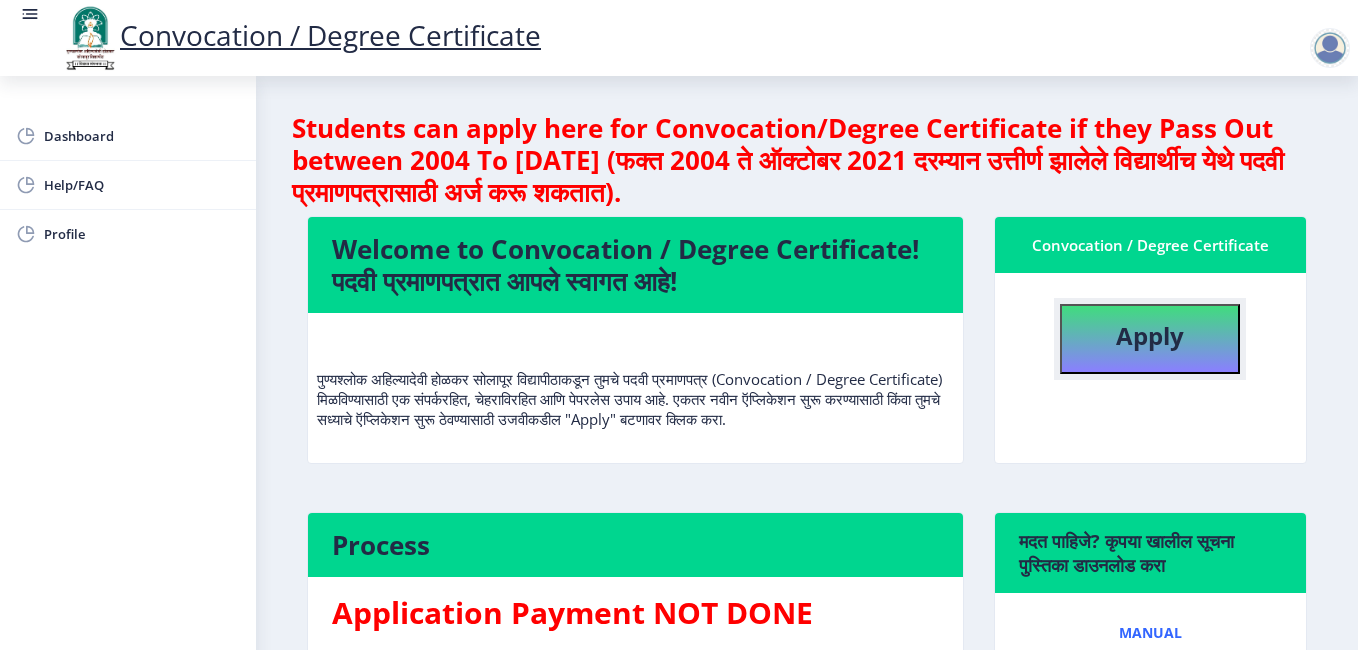 click on "Apply" 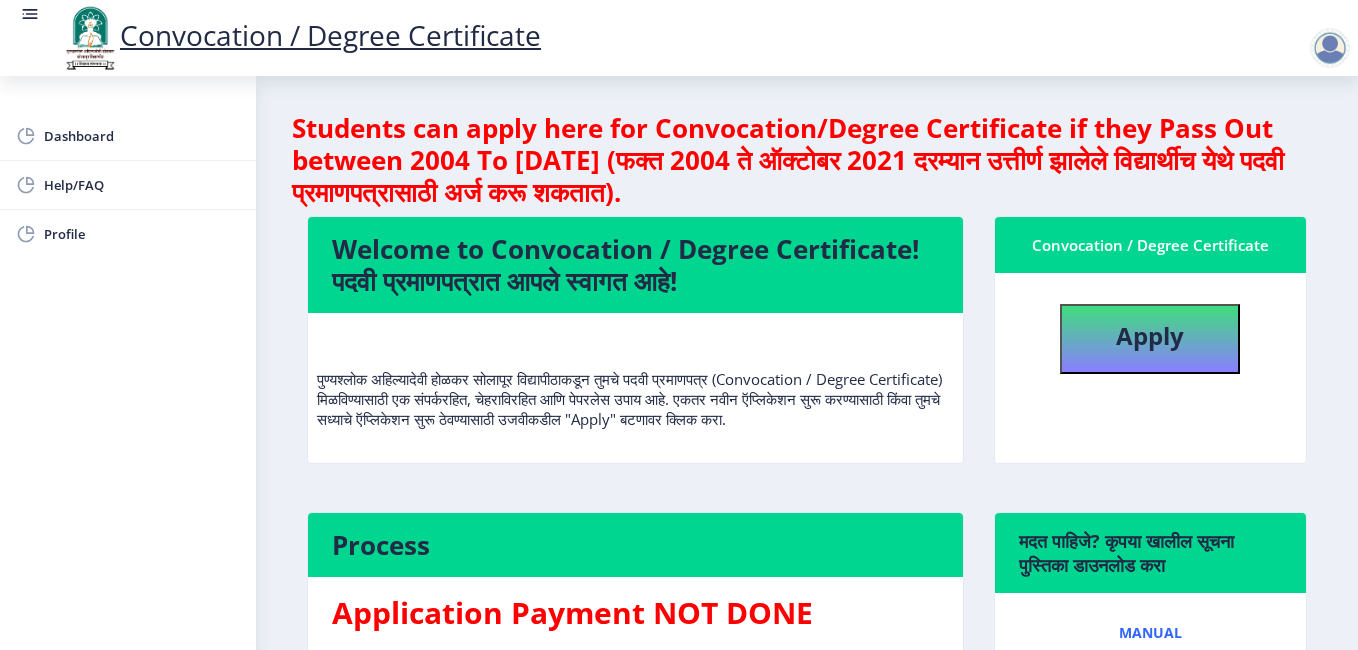 select 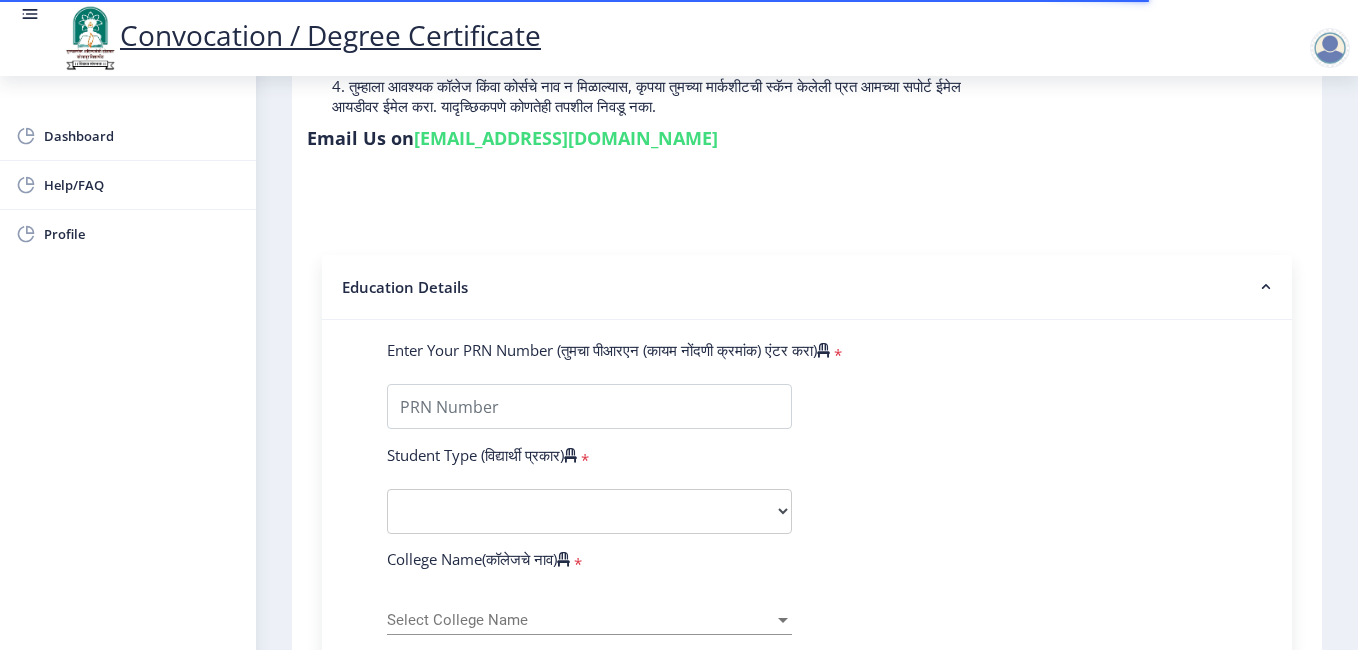 scroll, scrollTop: 300, scrollLeft: 0, axis: vertical 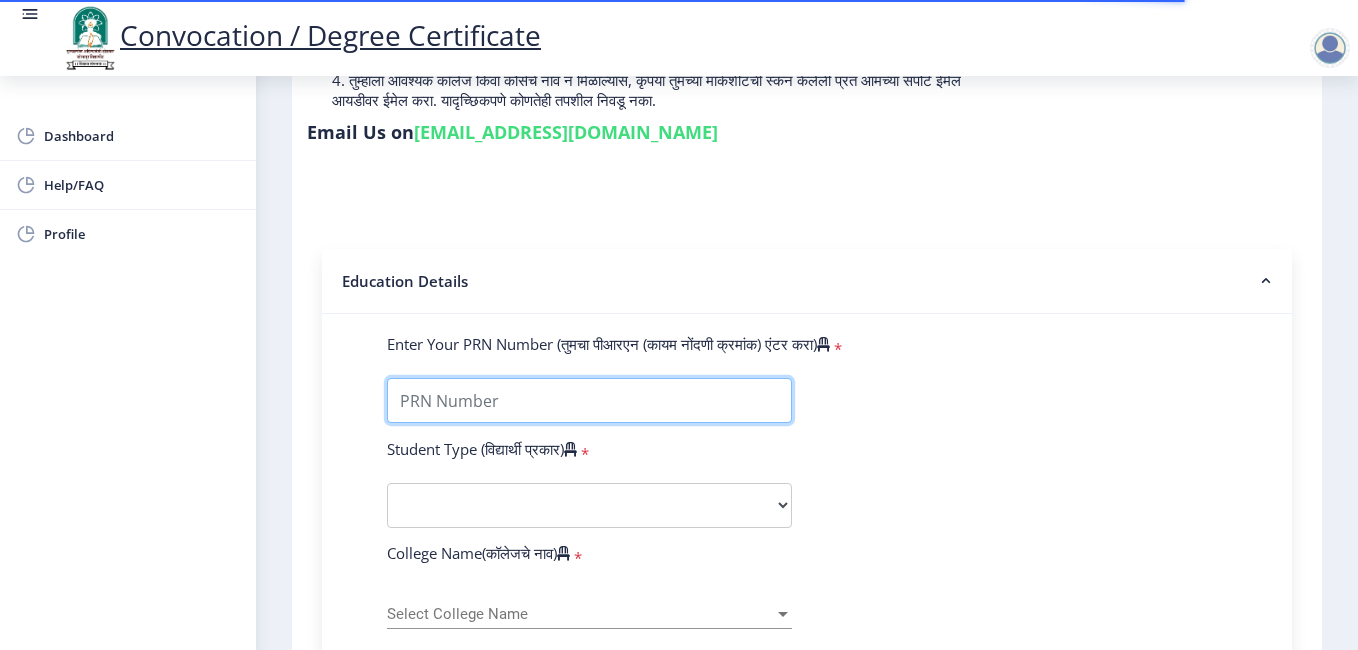 click on "Enter Your PRN Number (तुमचा पीआरएन (कायम नोंदणी क्रमांक) एंटर करा)" at bounding box center [589, 400] 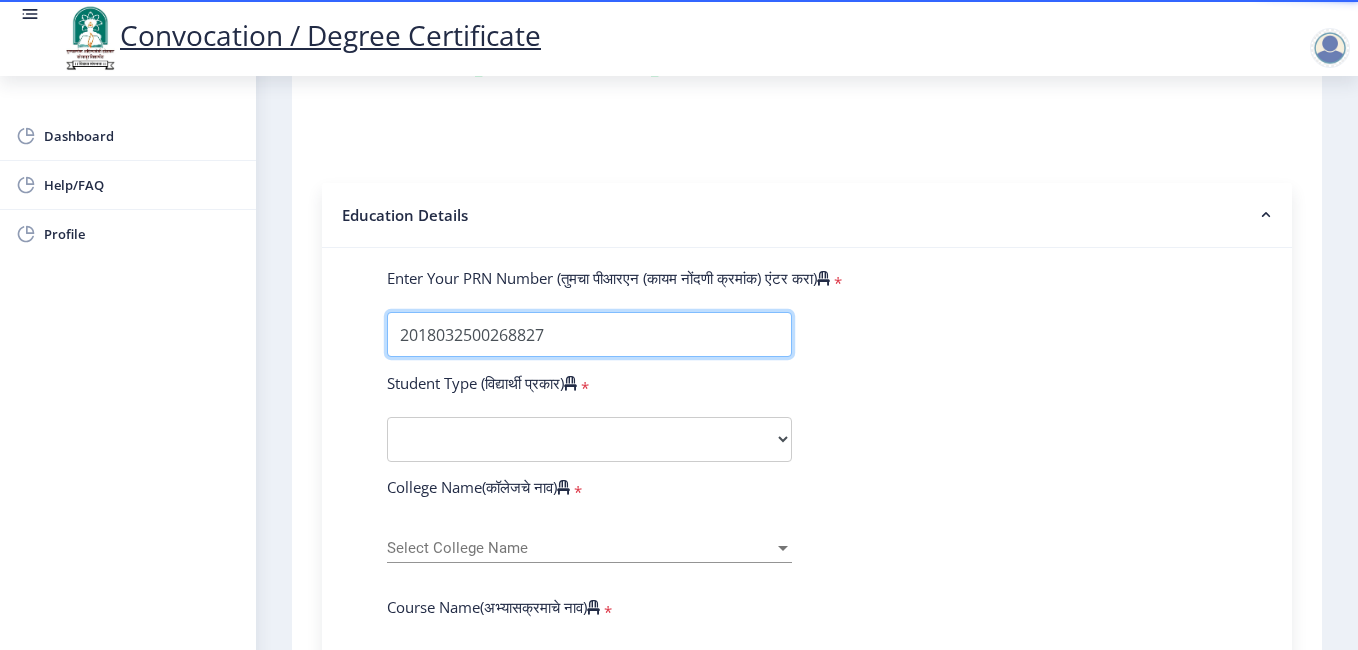 scroll, scrollTop: 400, scrollLeft: 0, axis: vertical 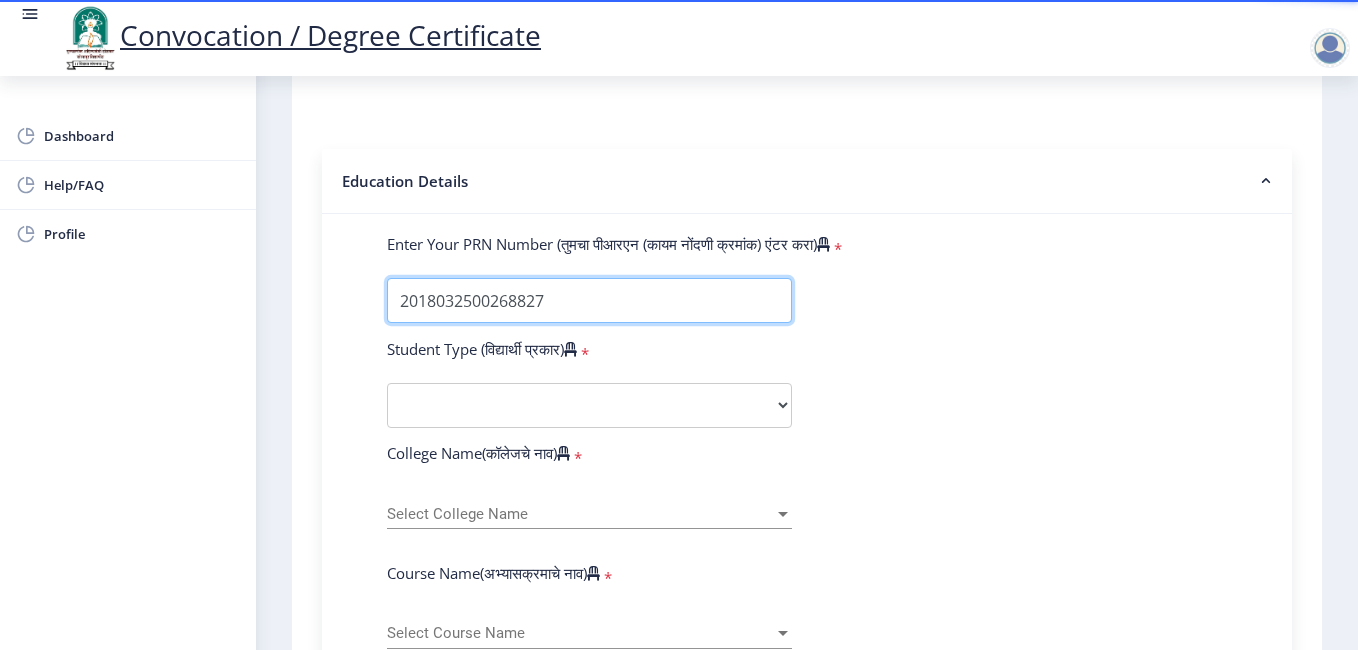 type on "2018032500268827" 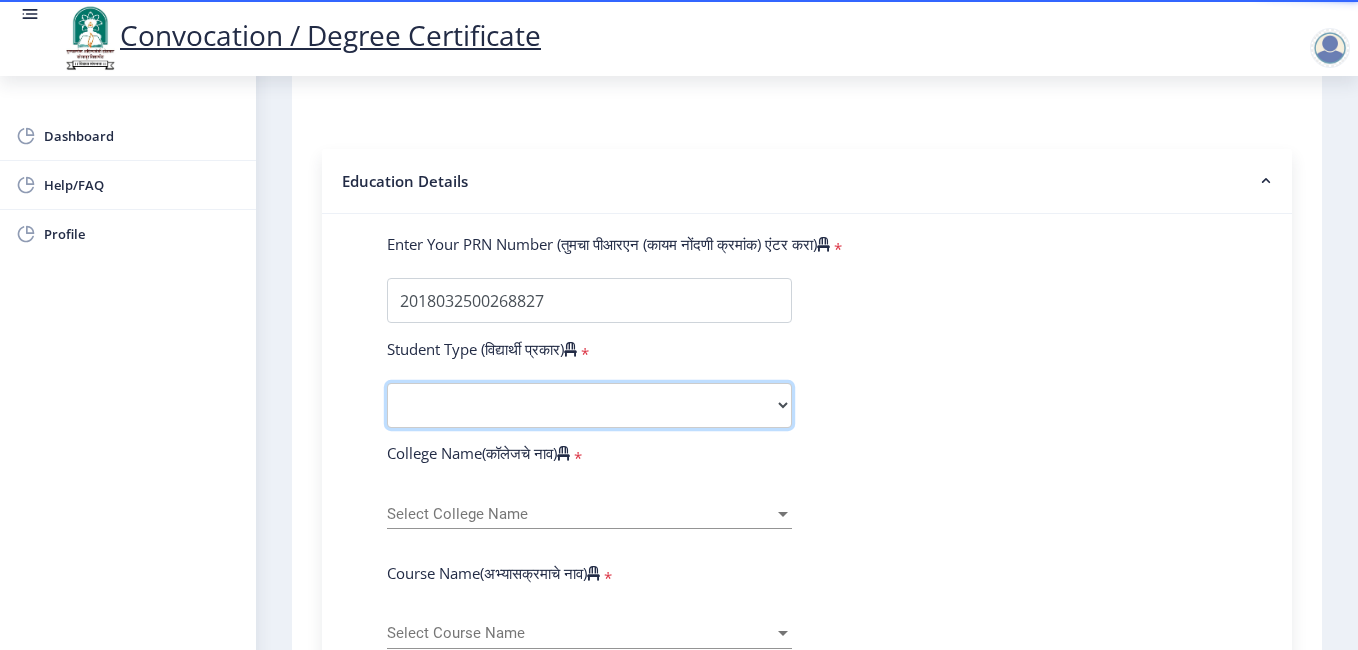 click on "Select Student Type Regular External" at bounding box center [589, 405] 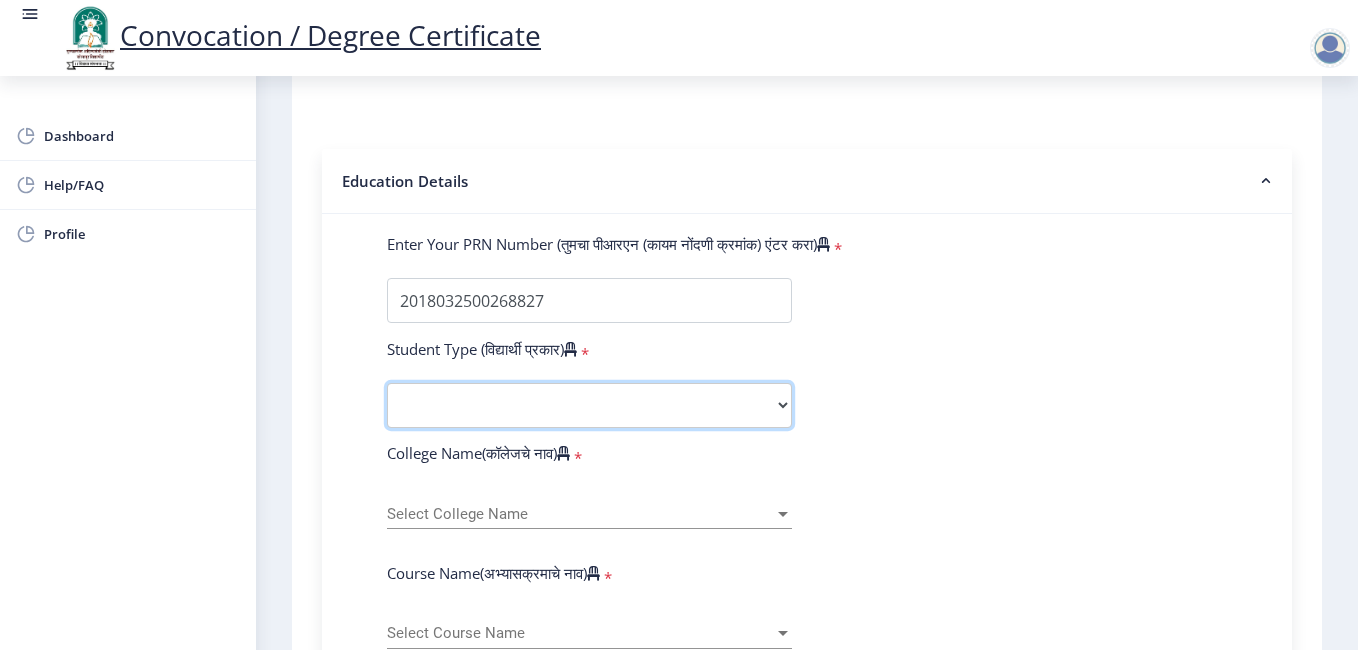 select on "Regular" 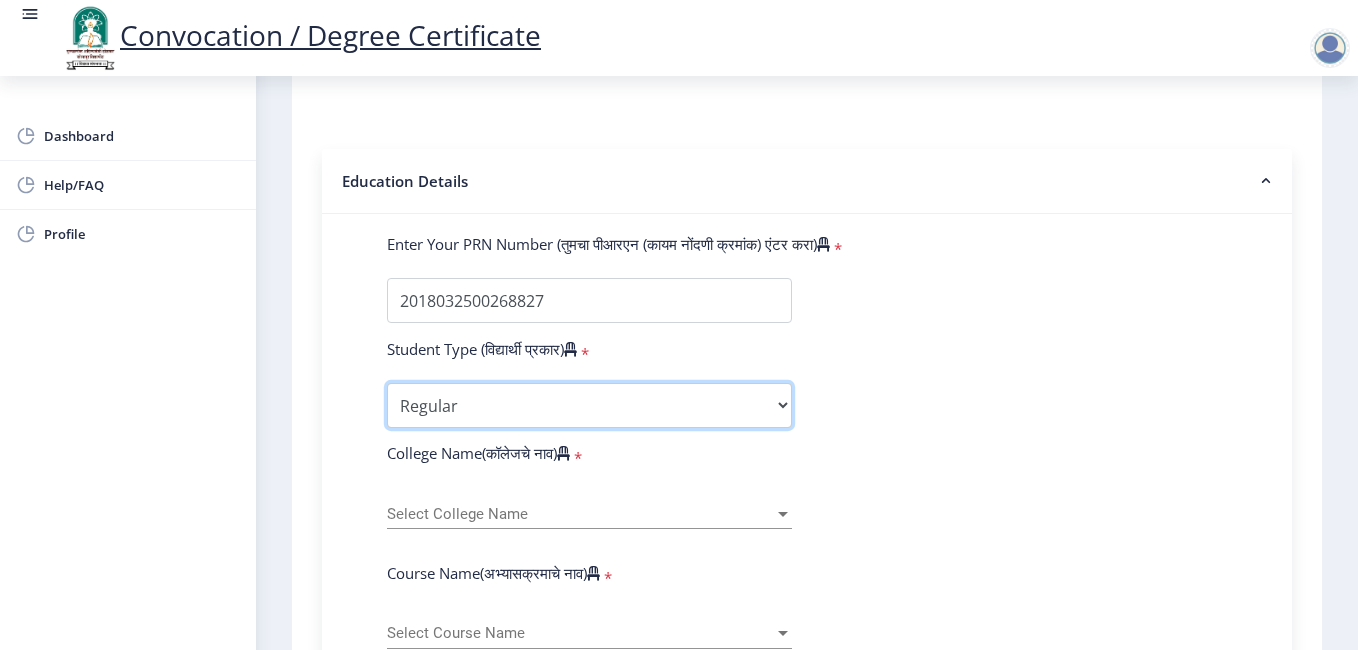 click on "Select Student Type Regular External" at bounding box center [589, 405] 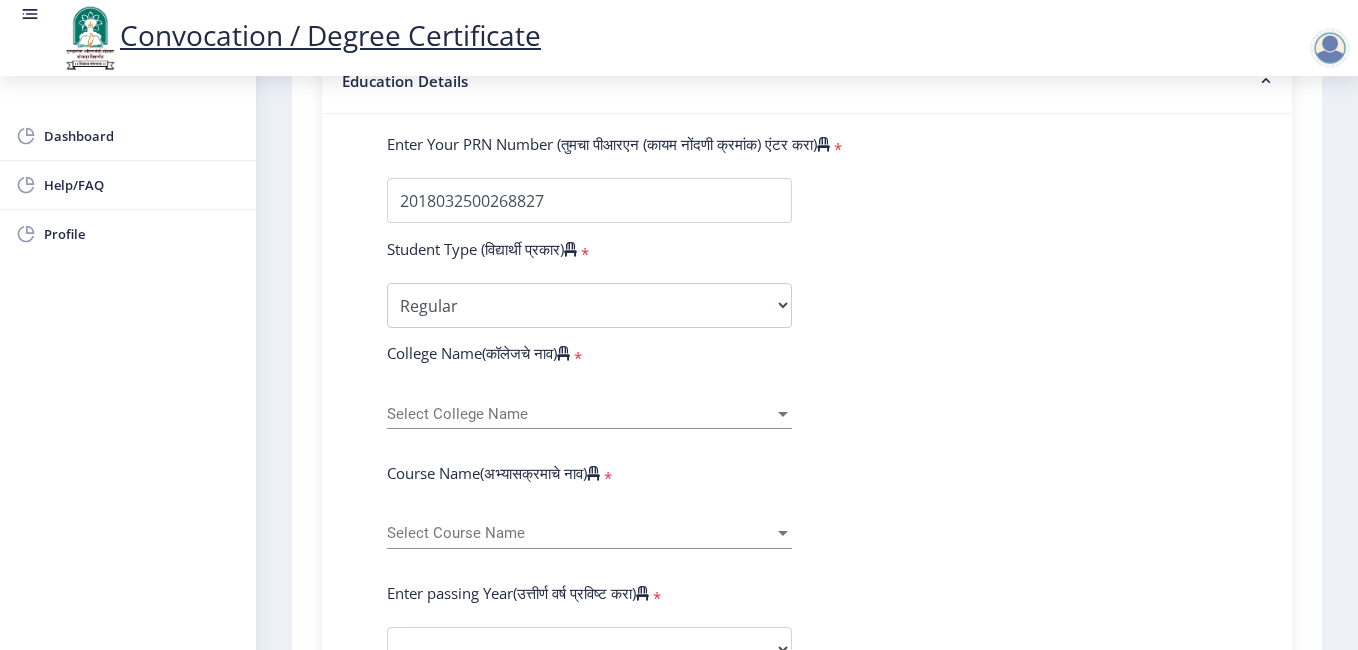 click on "Select College Name" at bounding box center (580, 414) 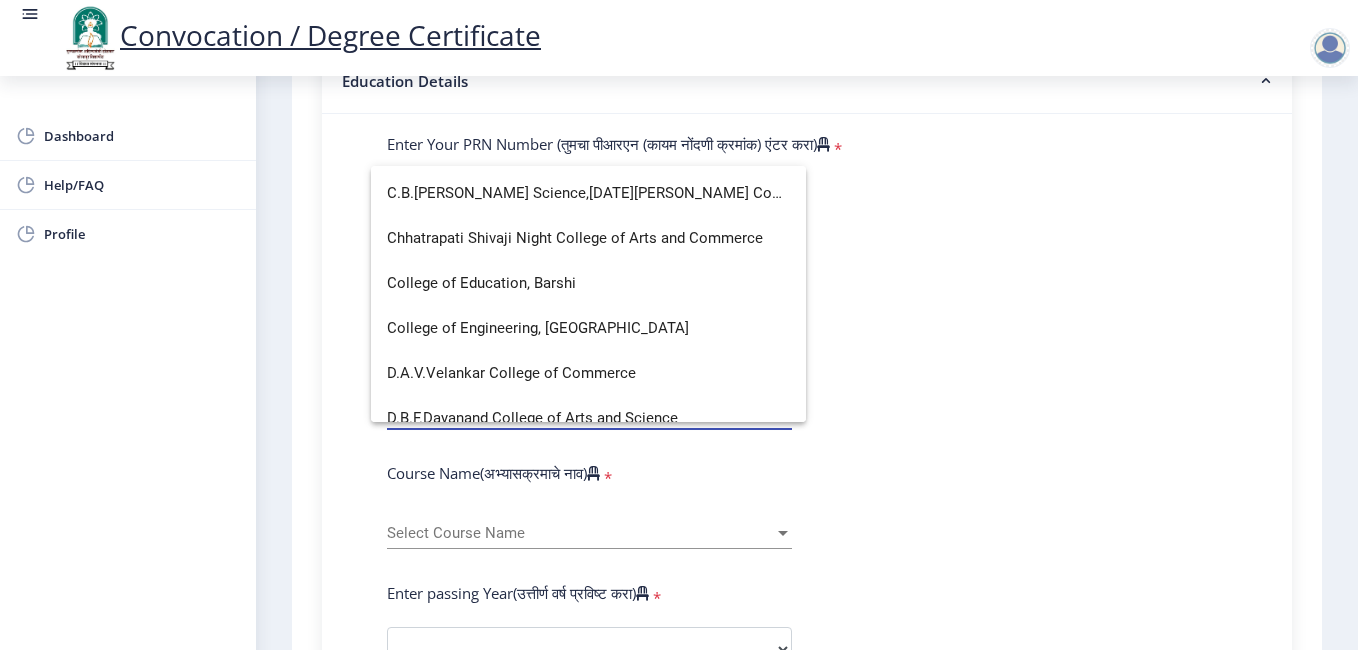 scroll, scrollTop: 800, scrollLeft: 0, axis: vertical 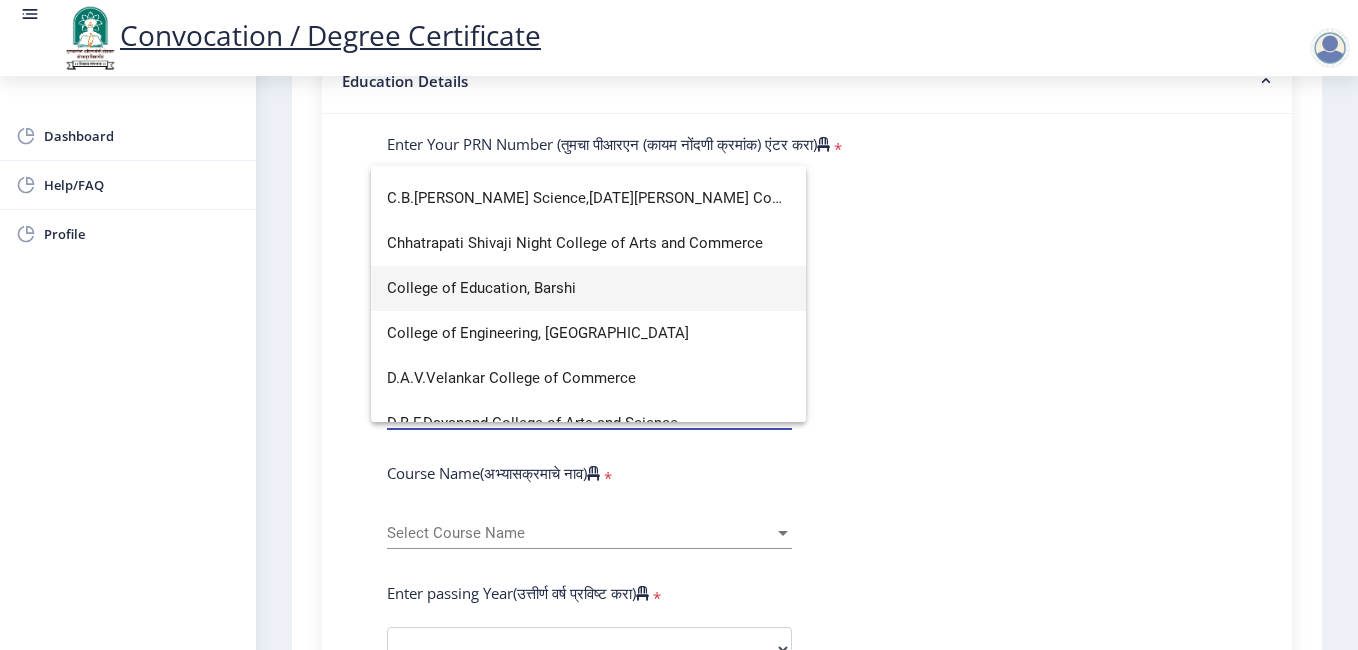 click on "College of Education, Barshi" at bounding box center [588, 288] 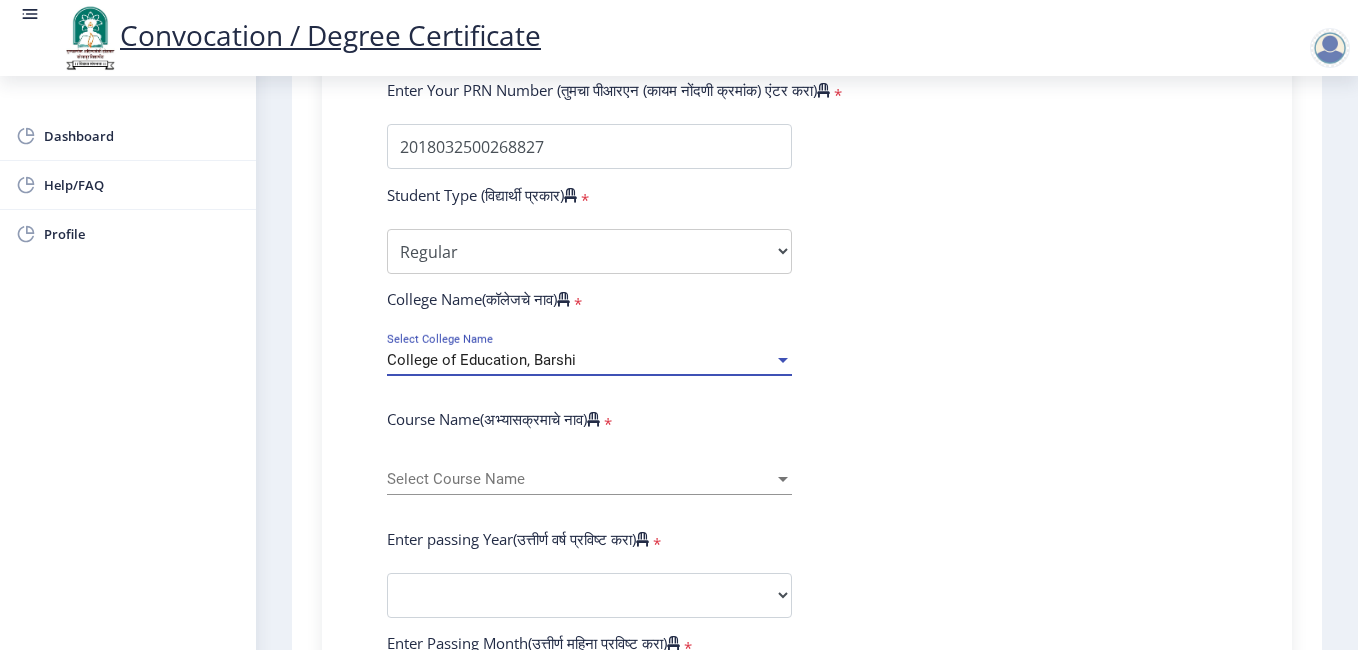 scroll, scrollTop: 600, scrollLeft: 0, axis: vertical 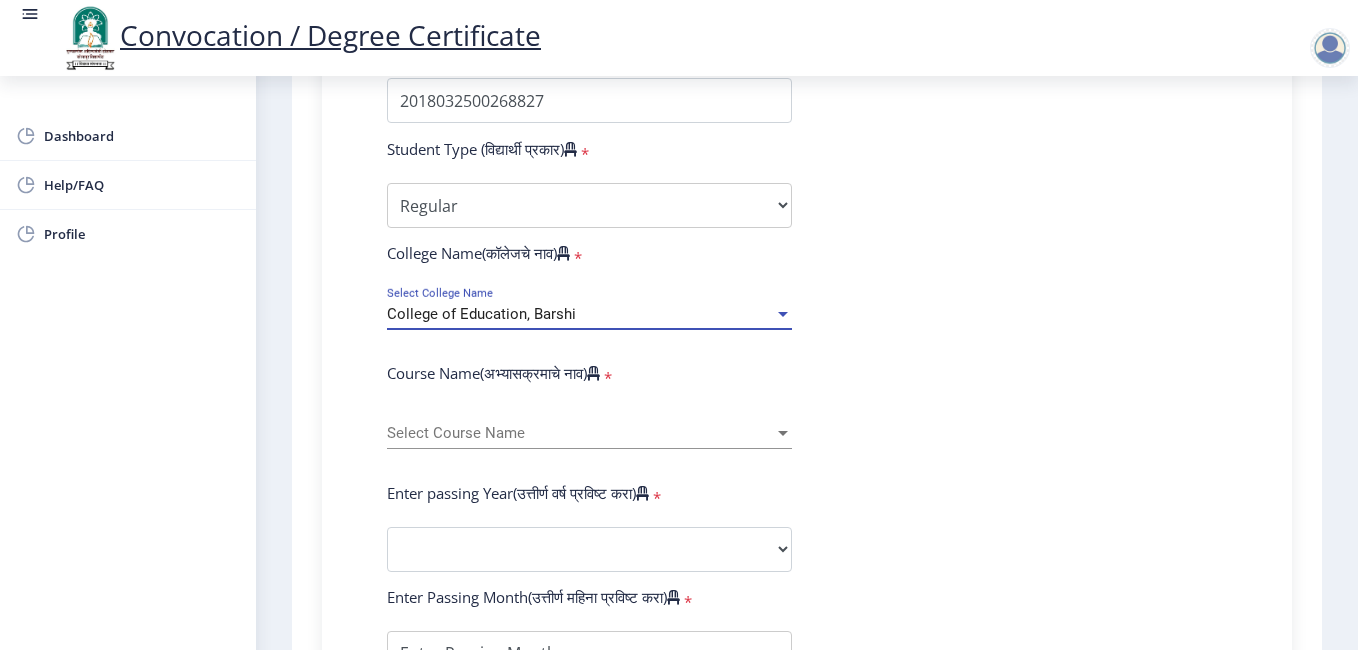 click on "Select Course Name" at bounding box center [580, 433] 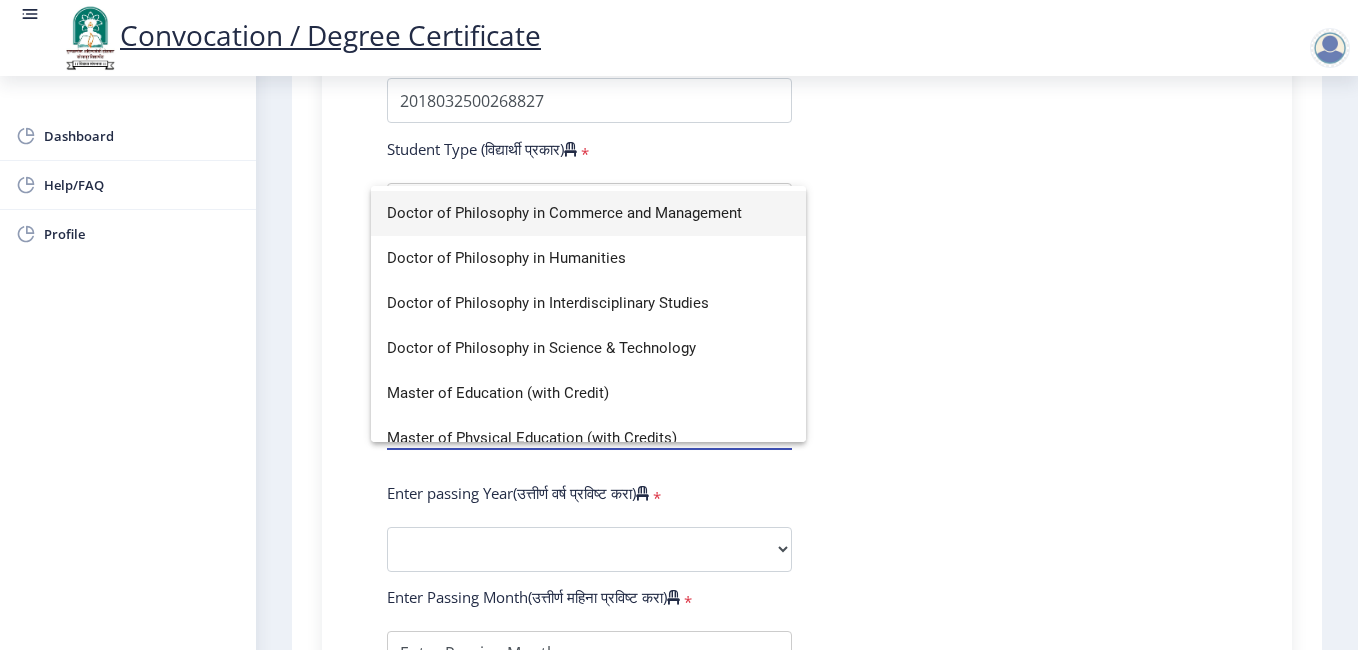 scroll, scrollTop: 149, scrollLeft: 0, axis: vertical 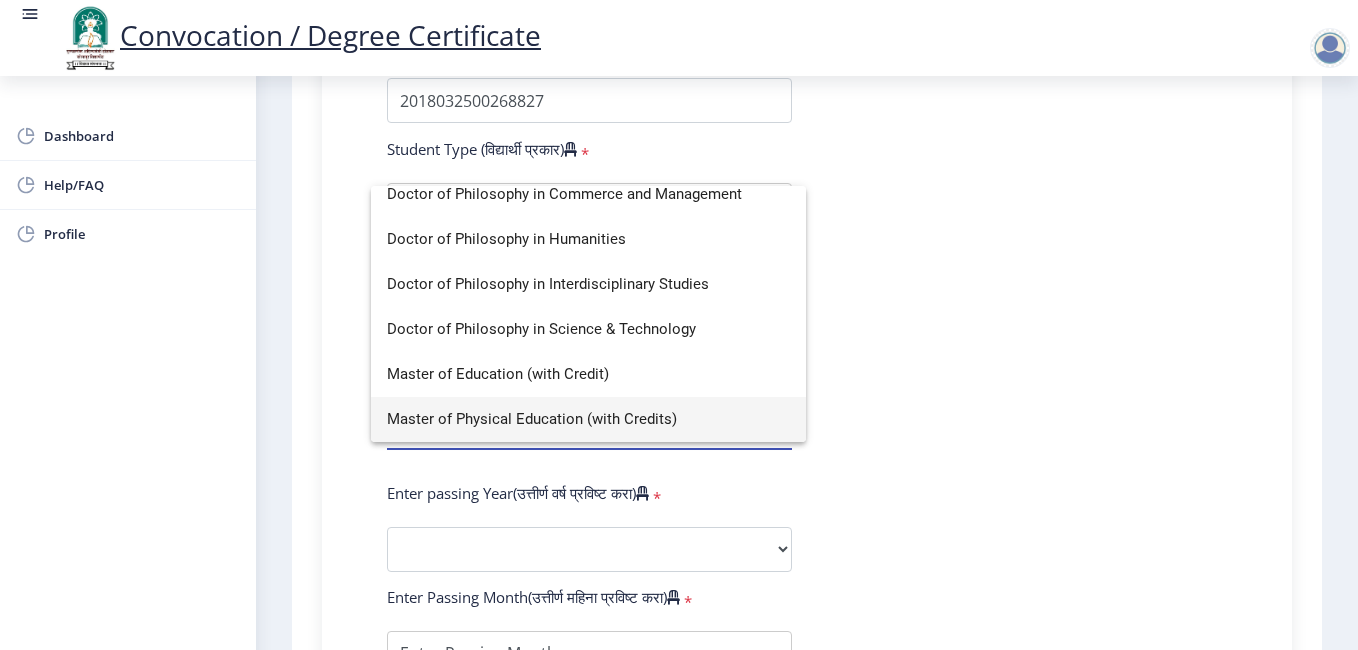 click on "Master of Physical Education (with Credits)" at bounding box center [588, 419] 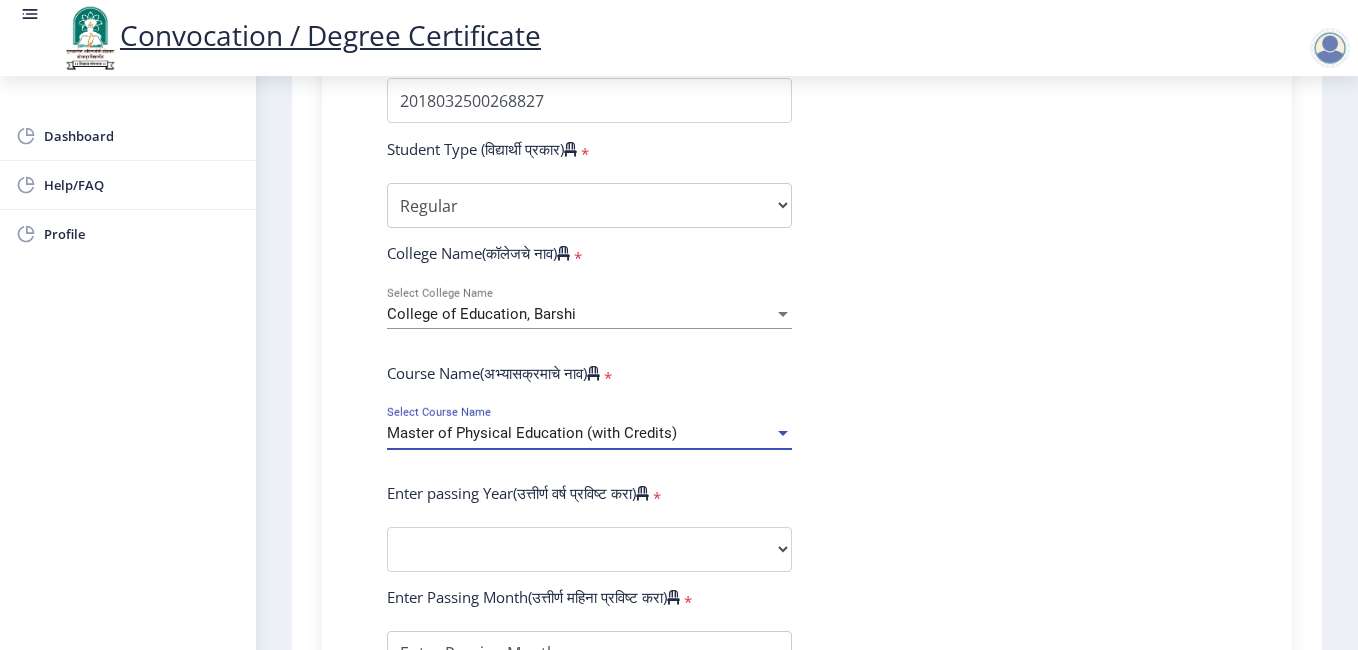 scroll, scrollTop: 700, scrollLeft: 0, axis: vertical 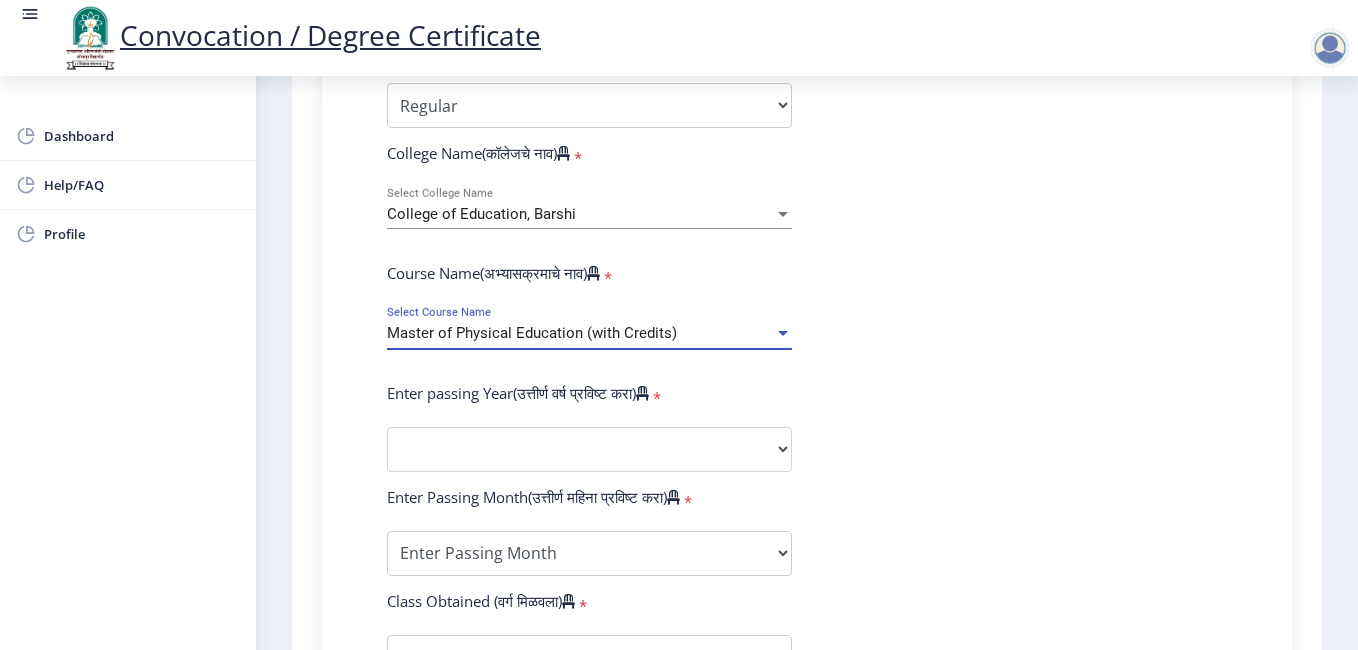 click on "Master of Physical Education (with Credits)" at bounding box center (580, 333) 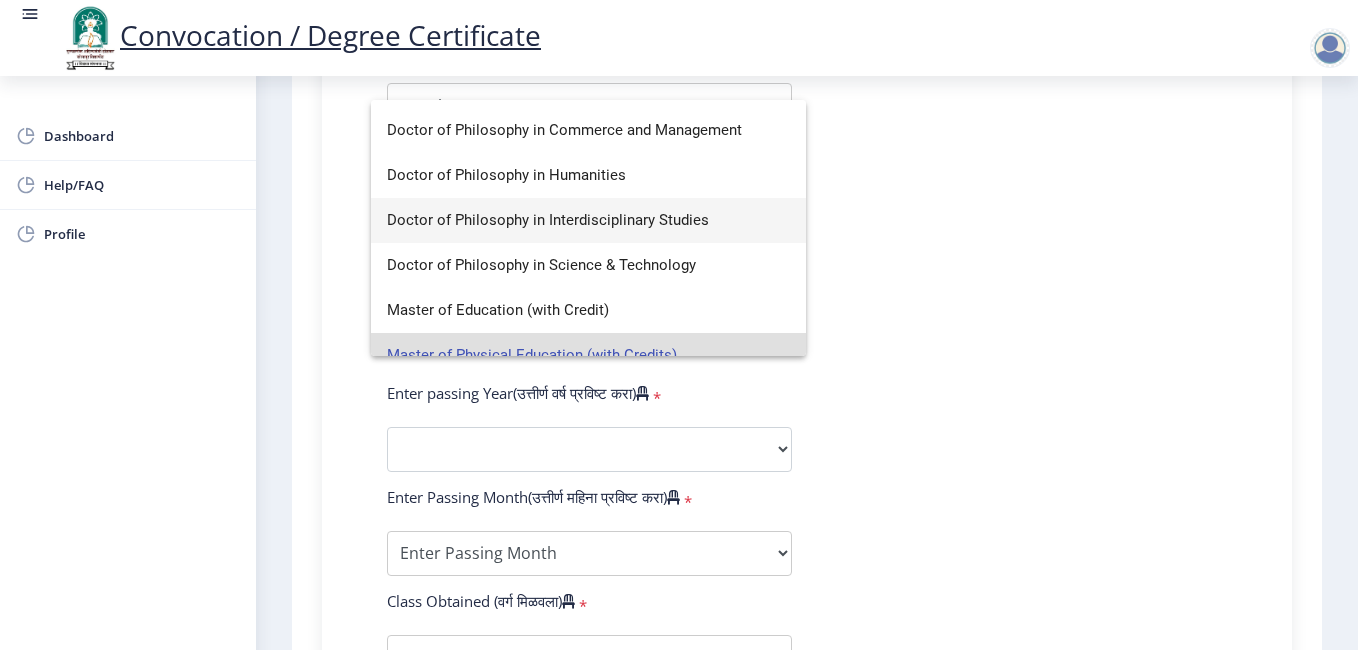 scroll, scrollTop: 149, scrollLeft: 0, axis: vertical 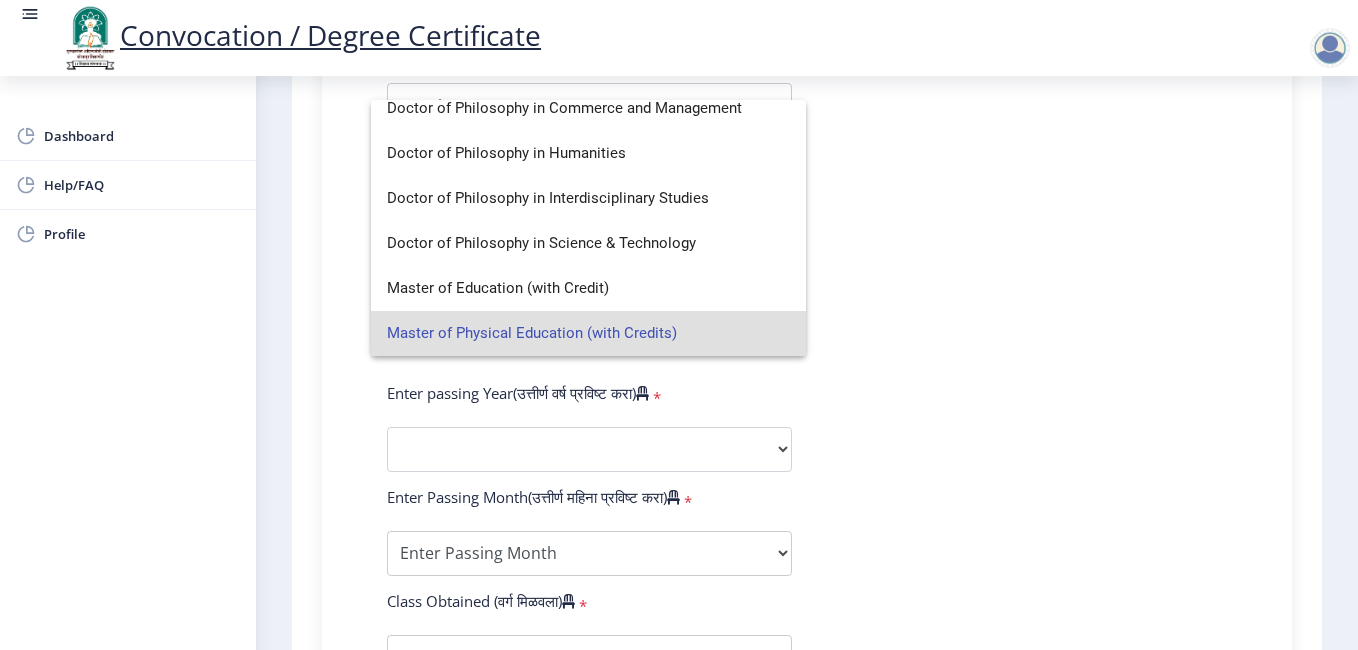 click on "Master of Physical Education (with Credits)" at bounding box center (588, 333) 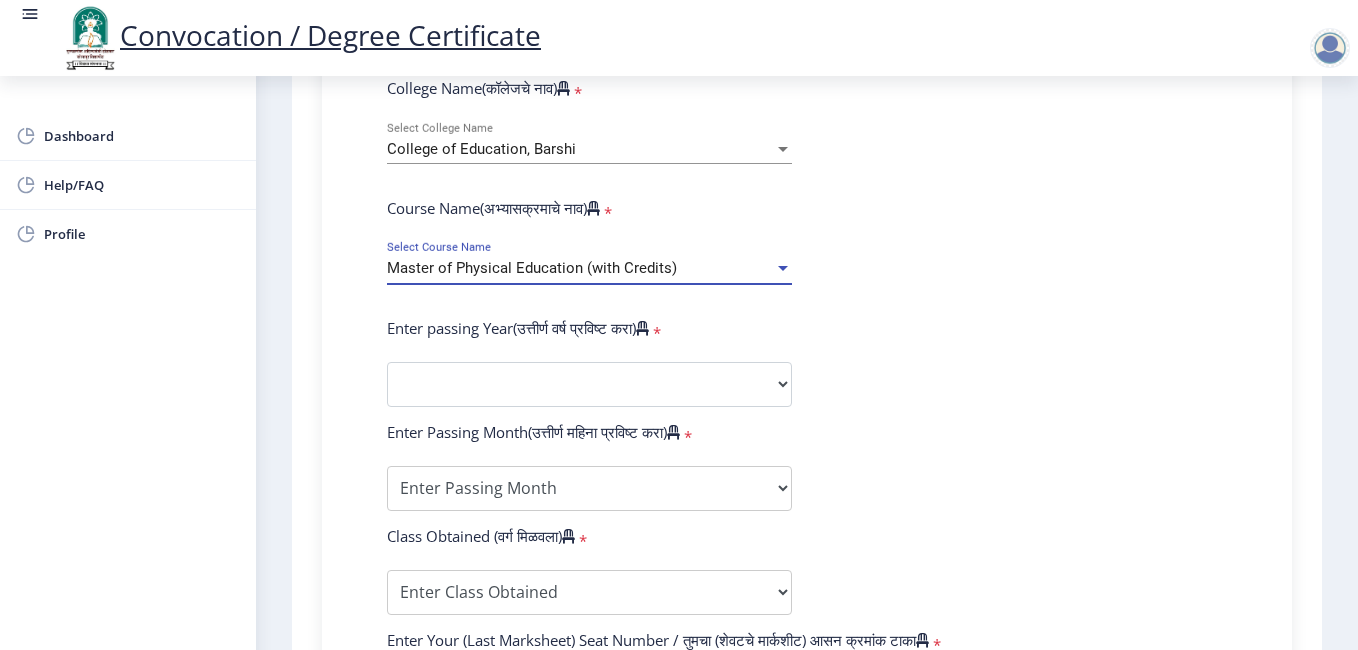 scroll, scrollTop: 800, scrollLeft: 0, axis: vertical 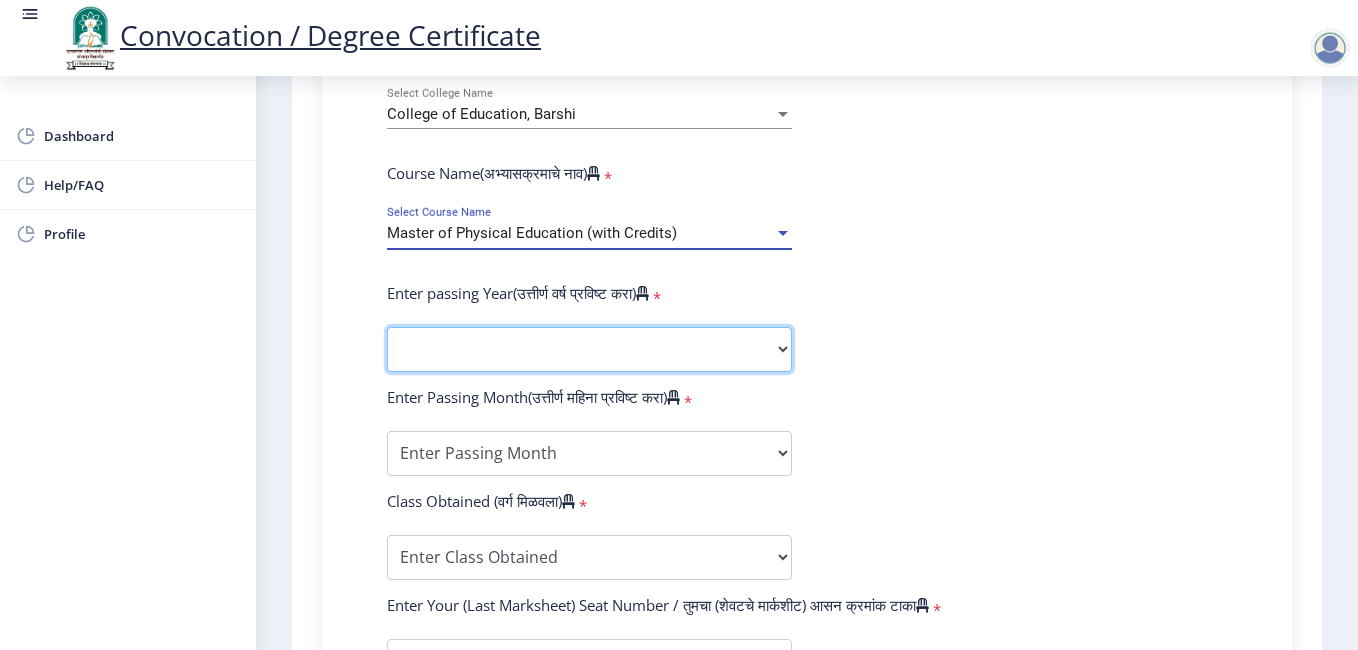 click on "2025   2024   2023   2022   2021   2020   2019   2018   2017   2016   2015   2014   2013   2012   2011   2010   2009   2008   2007   2006   2005   2004   2003   2002   2001   2000   1999   1998   1997   1996   1995   1994   1993   1992   1991   1990   1989   1988   1987   1986   1985   1984   1983   1982   1981   1980   1979   1978   1977   1976" 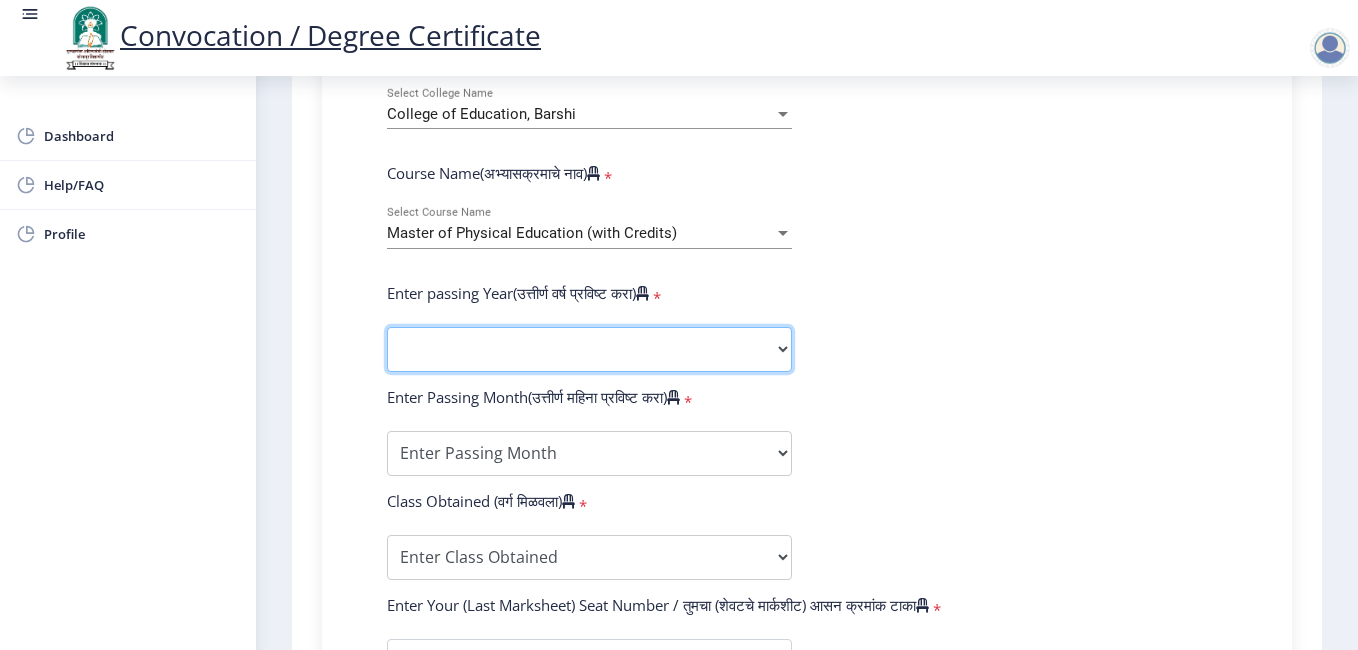 select on "2020" 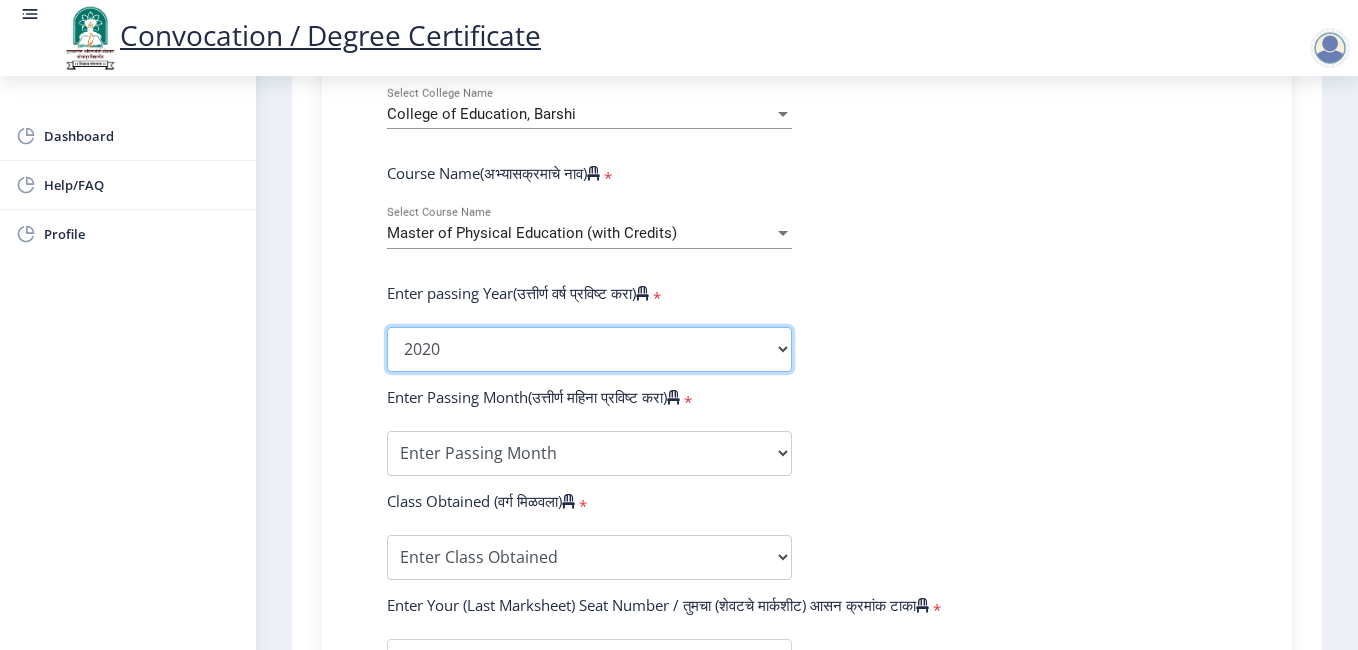 click on "2025   2024   2023   2022   2021   2020   2019   2018   2017   2016   2015   2014   2013   2012   2011   2010   2009   2008   2007   2006   2005   2004   2003   2002   2001   2000   1999   1998   1997   1996   1995   1994   1993   1992   1991   1990   1989   1988   1987   1986   1985   1984   1983   1982   1981   1980   1979   1978   1977   1976" 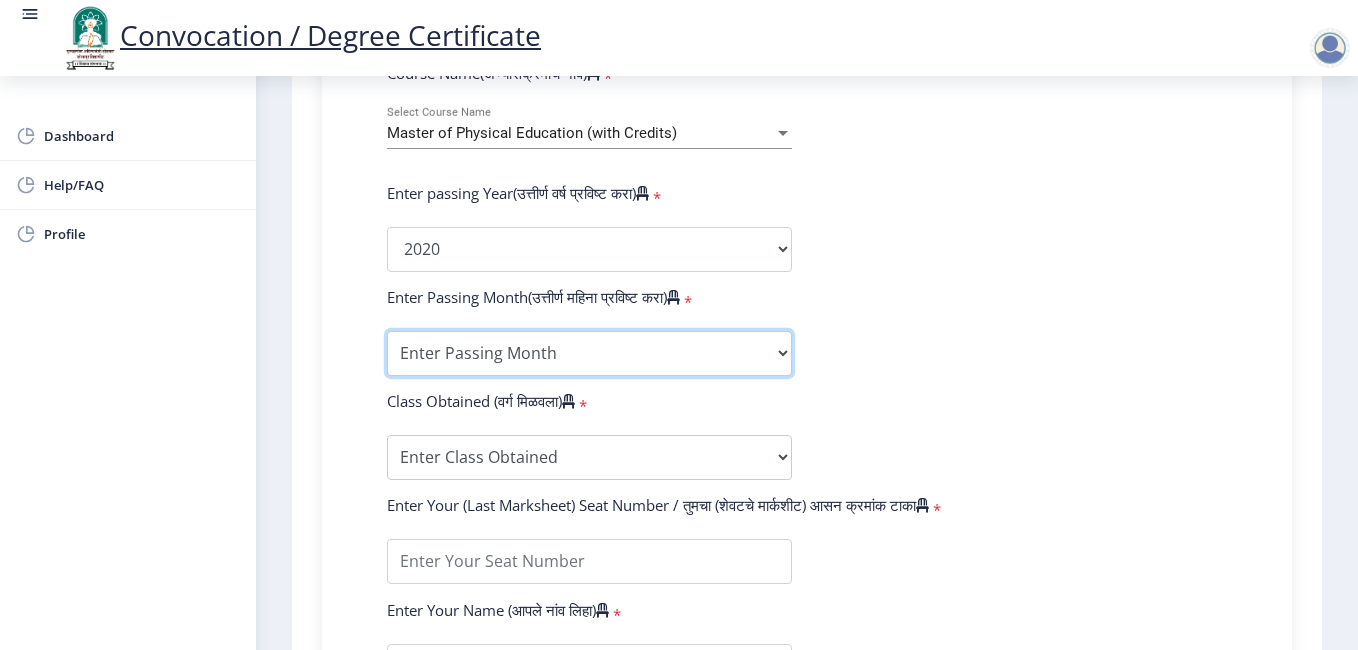 click on "Enter Passing Month March April May October November December" at bounding box center [589, 353] 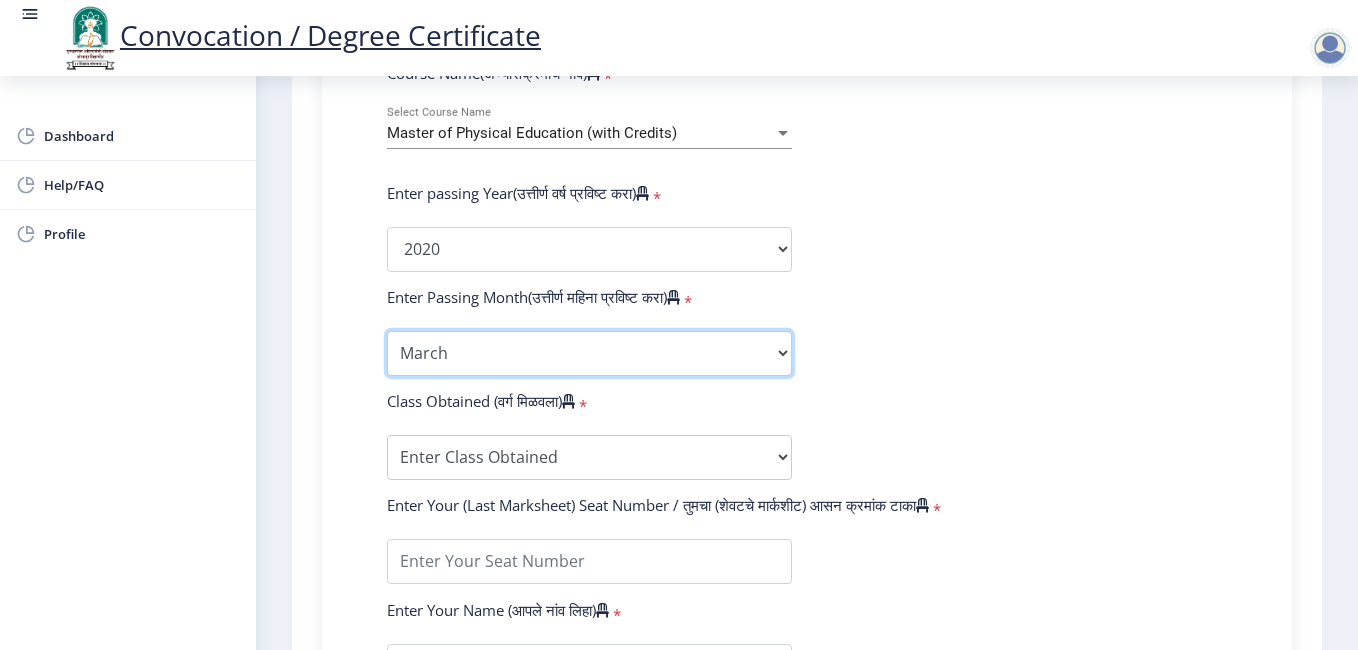 click on "Enter Passing Month March April May October November December" at bounding box center (589, 353) 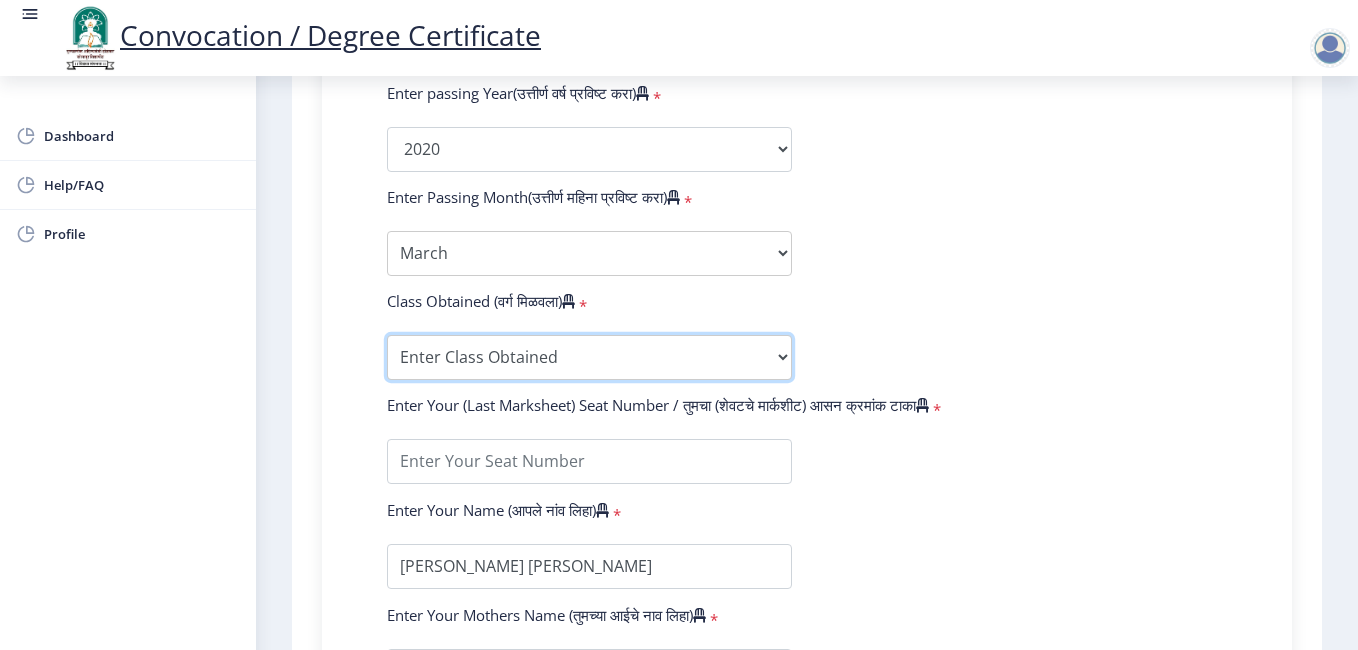 click on "Enter Class Obtained FIRST CLASS WITH DISTINCTION FIRST CLASS HIGHER SECOND CLASS SECOND CLASS PASS CLASS Grade O Grade A+ Grade A Grade B+ Grade B Grade C+ Grade C Grade D Grade E" at bounding box center [589, 357] 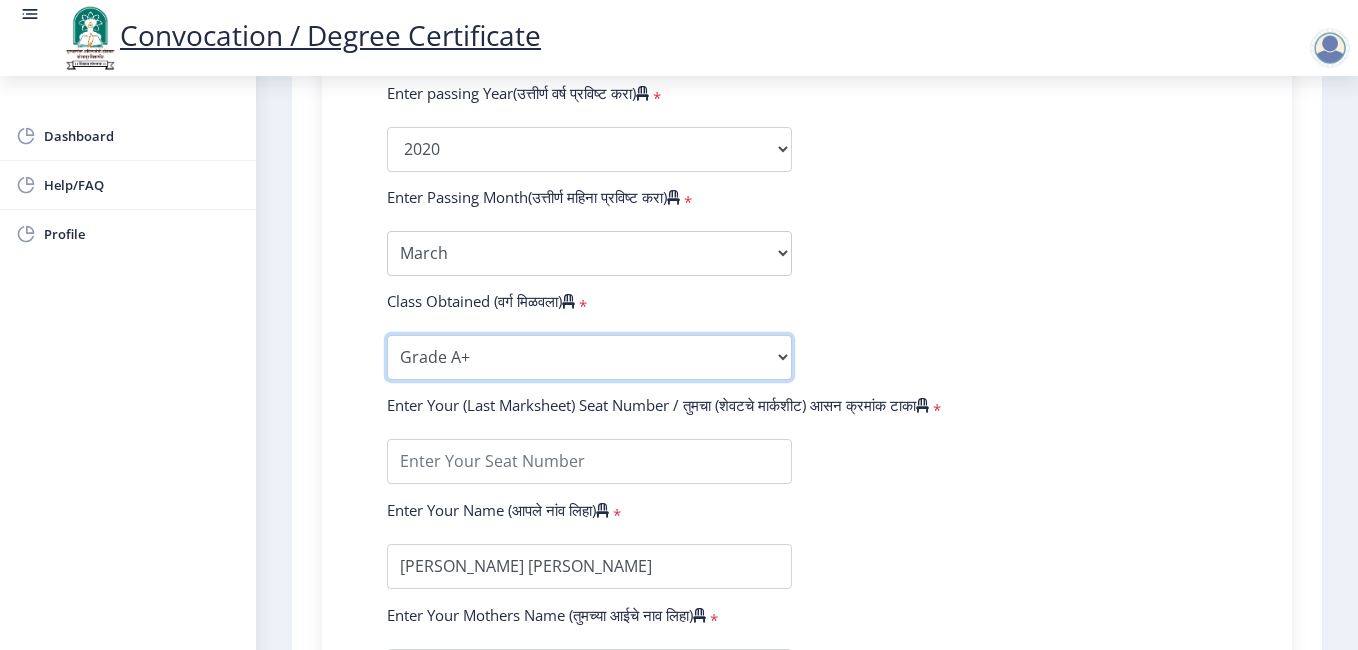 click on "Enter Class Obtained FIRST CLASS WITH DISTINCTION FIRST CLASS HIGHER SECOND CLASS SECOND CLASS PASS CLASS Grade O Grade A+ Grade A Grade B+ Grade B Grade C+ Grade C Grade D Grade E" at bounding box center (589, 357) 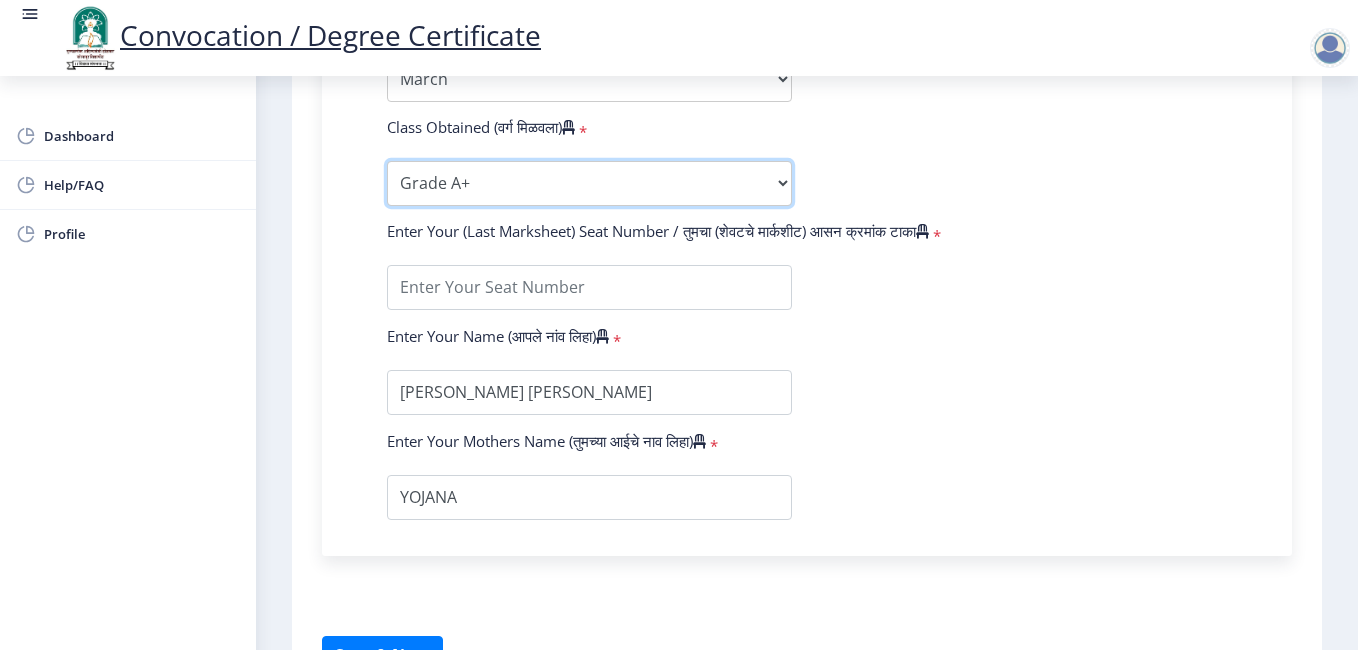 scroll, scrollTop: 1200, scrollLeft: 0, axis: vertical 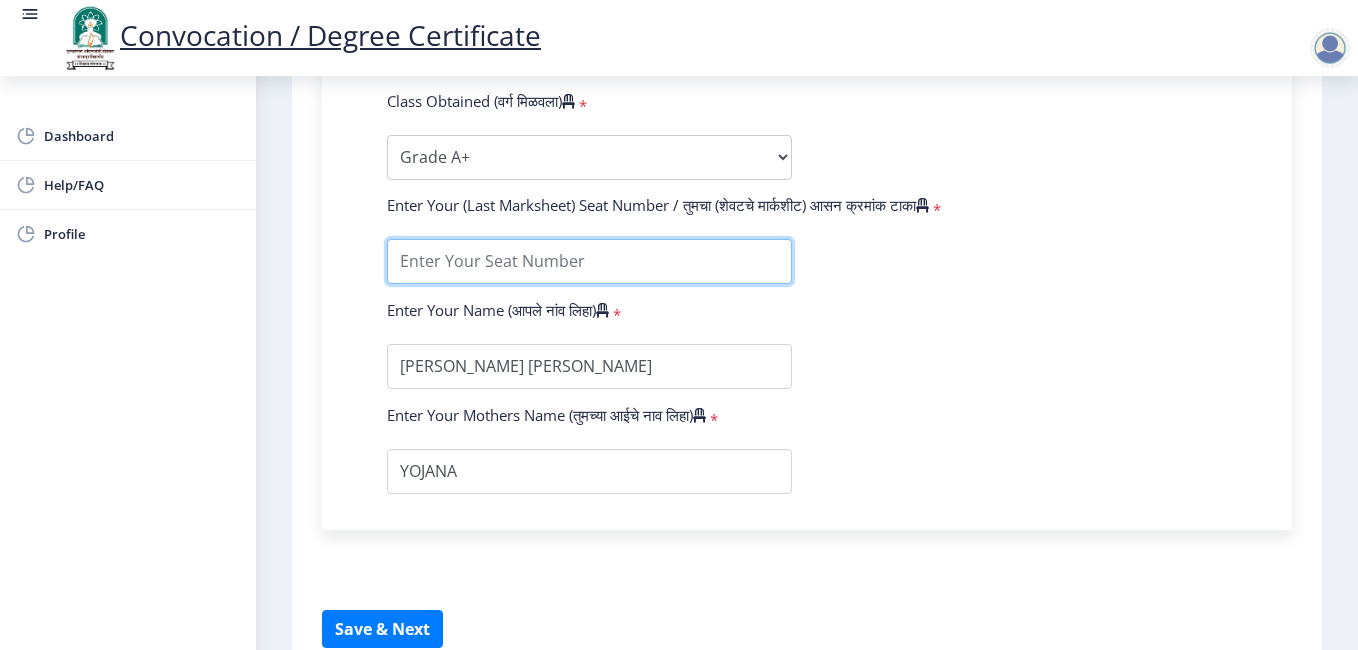 click at bounding box center [589, 261] 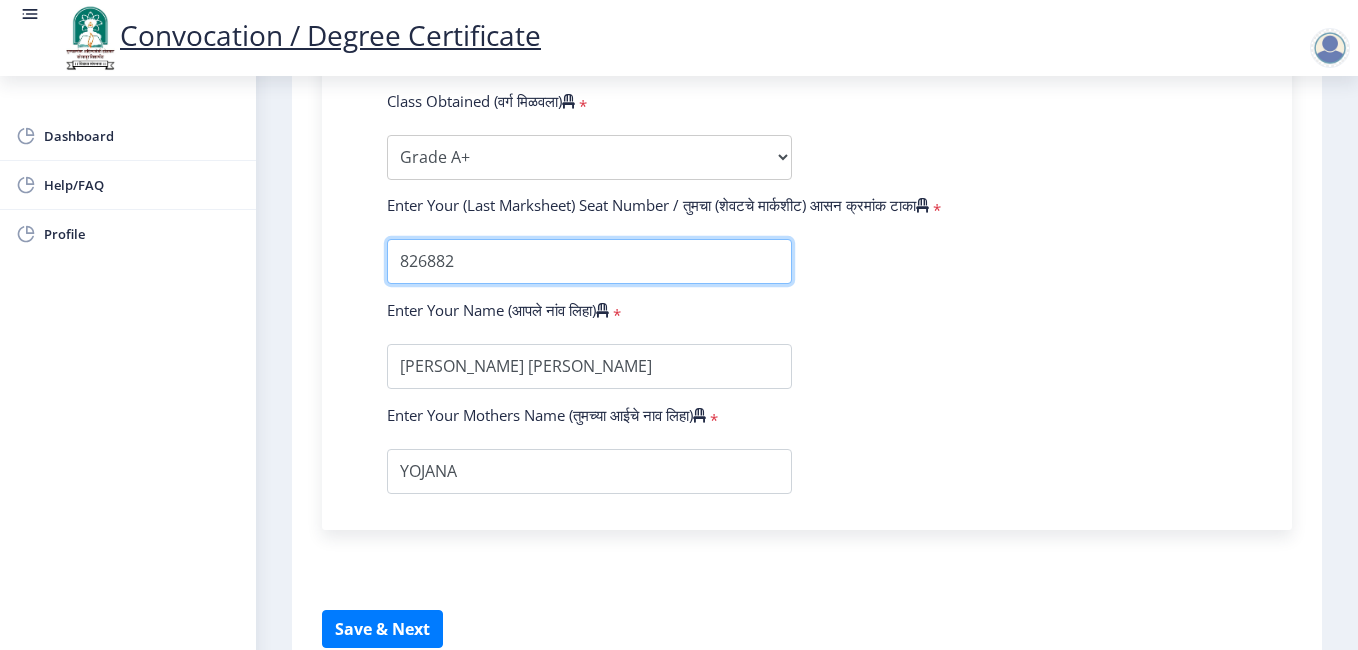 scroll, scrollTop: 1300, scrollLeft: 0, axis: vertical 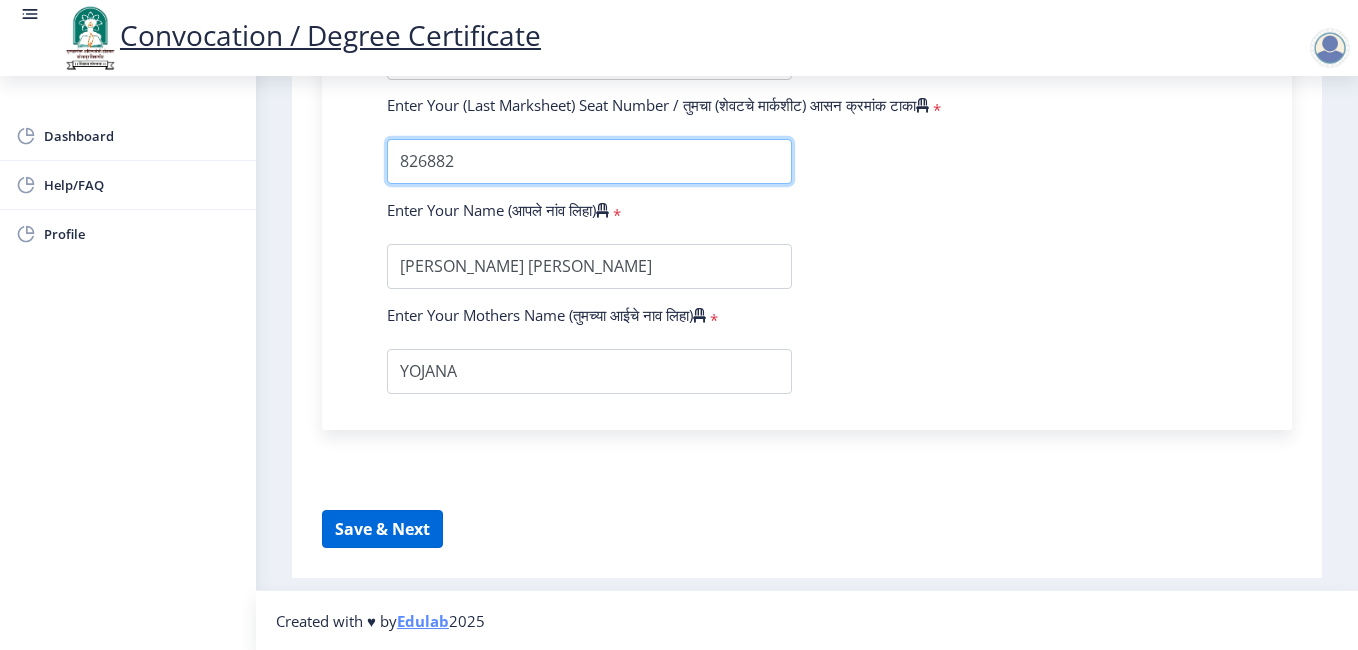 type on "826882" 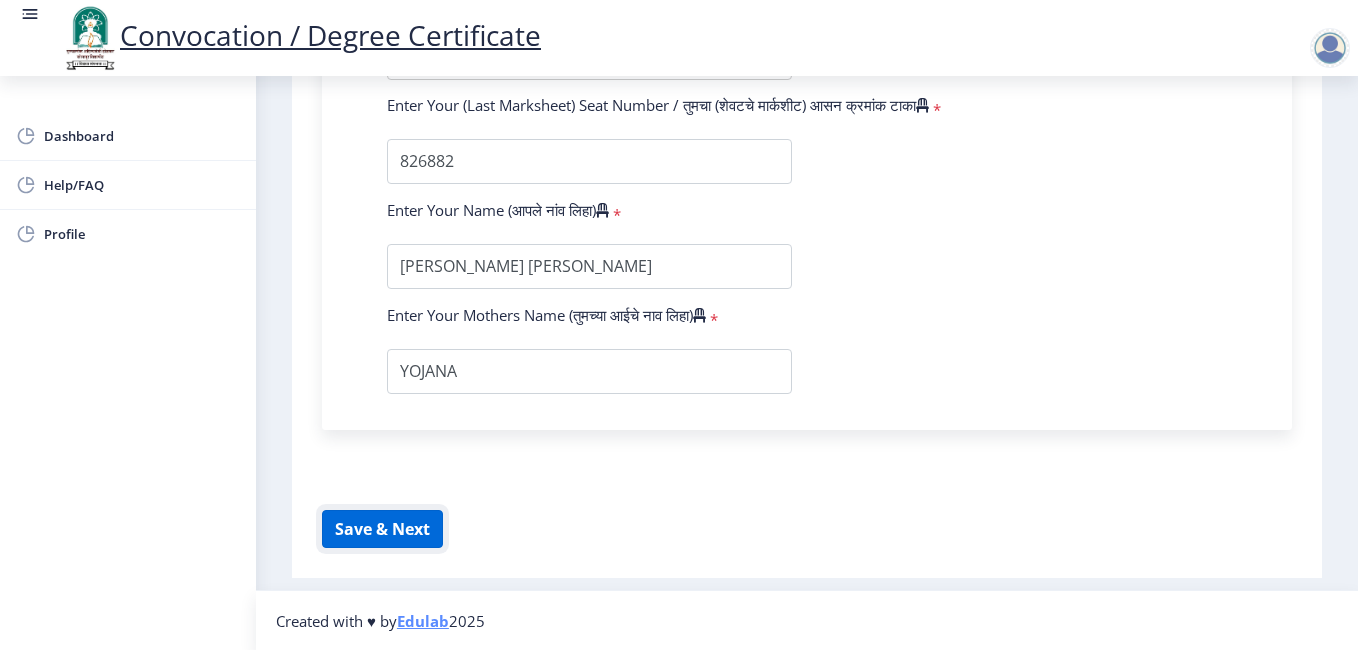 click on "Save & Next" 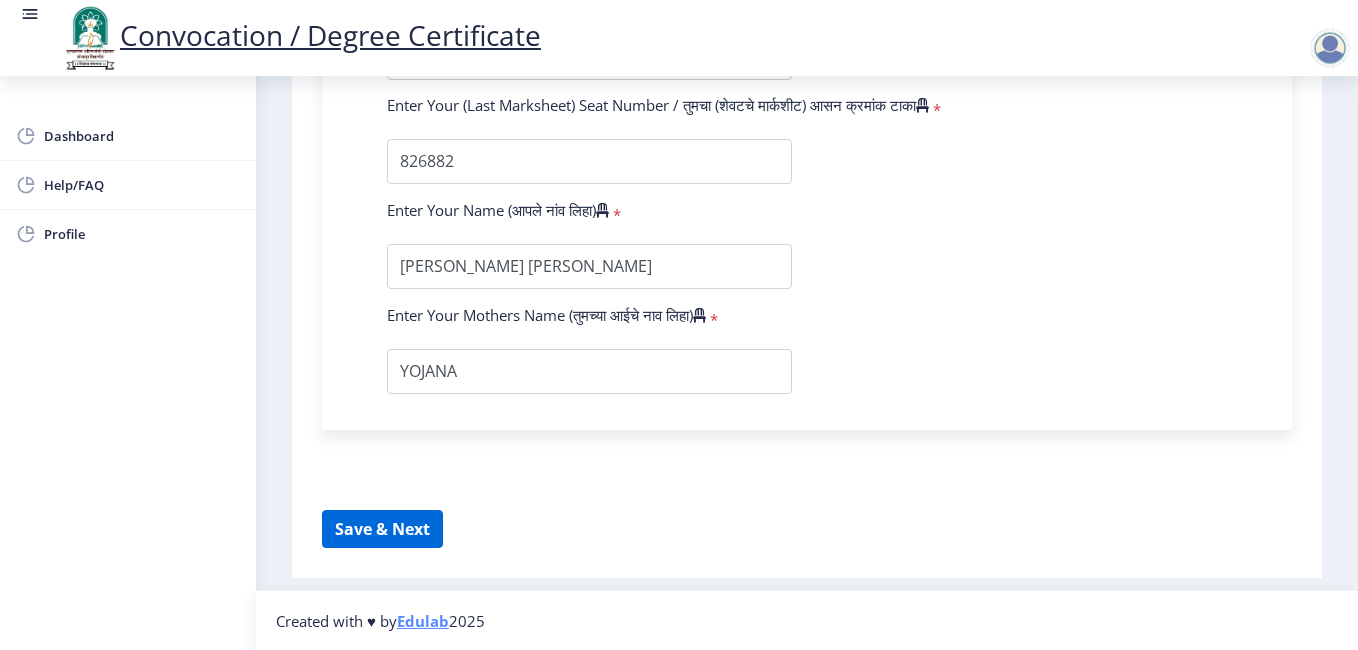 select 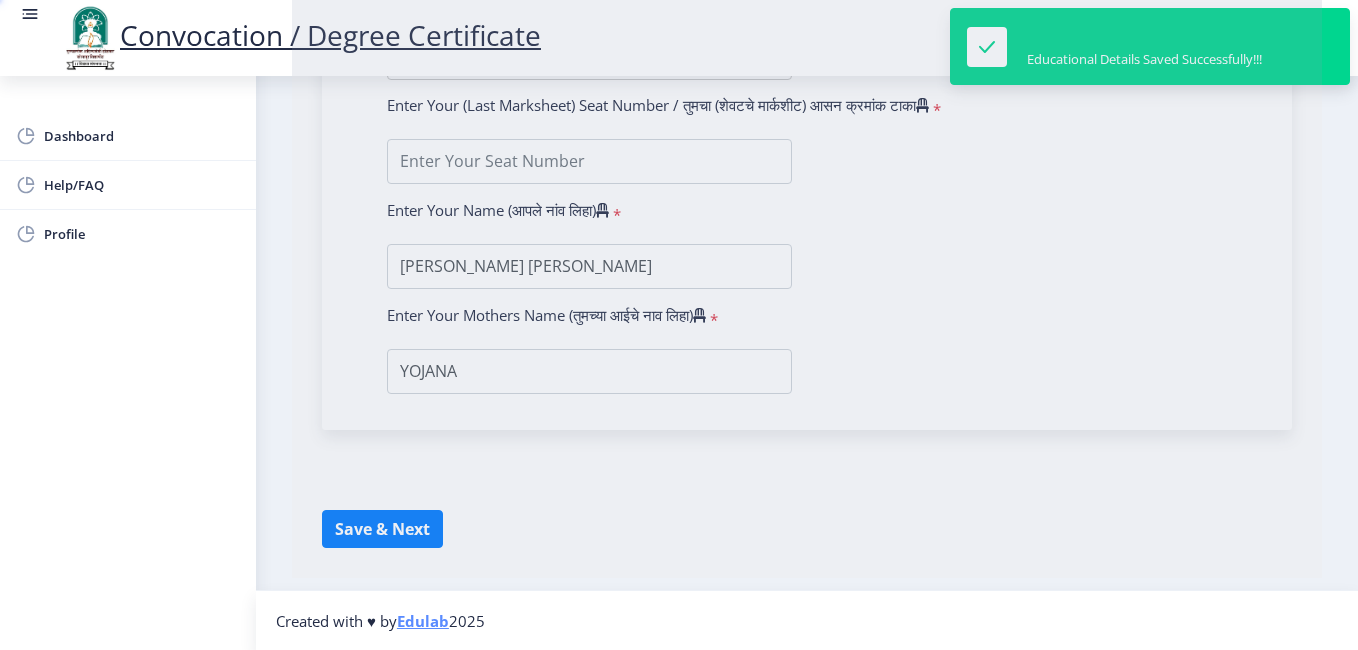 scroll, scrollTop: 0, scrollLeft: 0, axis: both 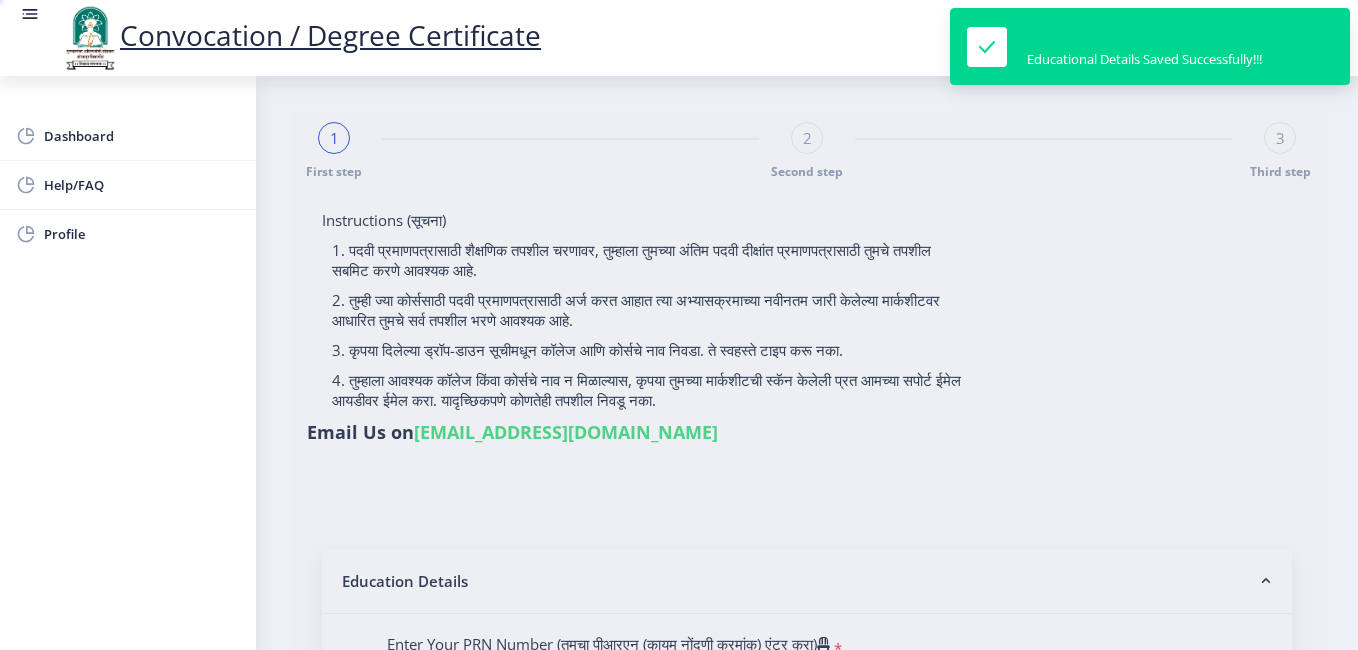 type on "2018032500268827" 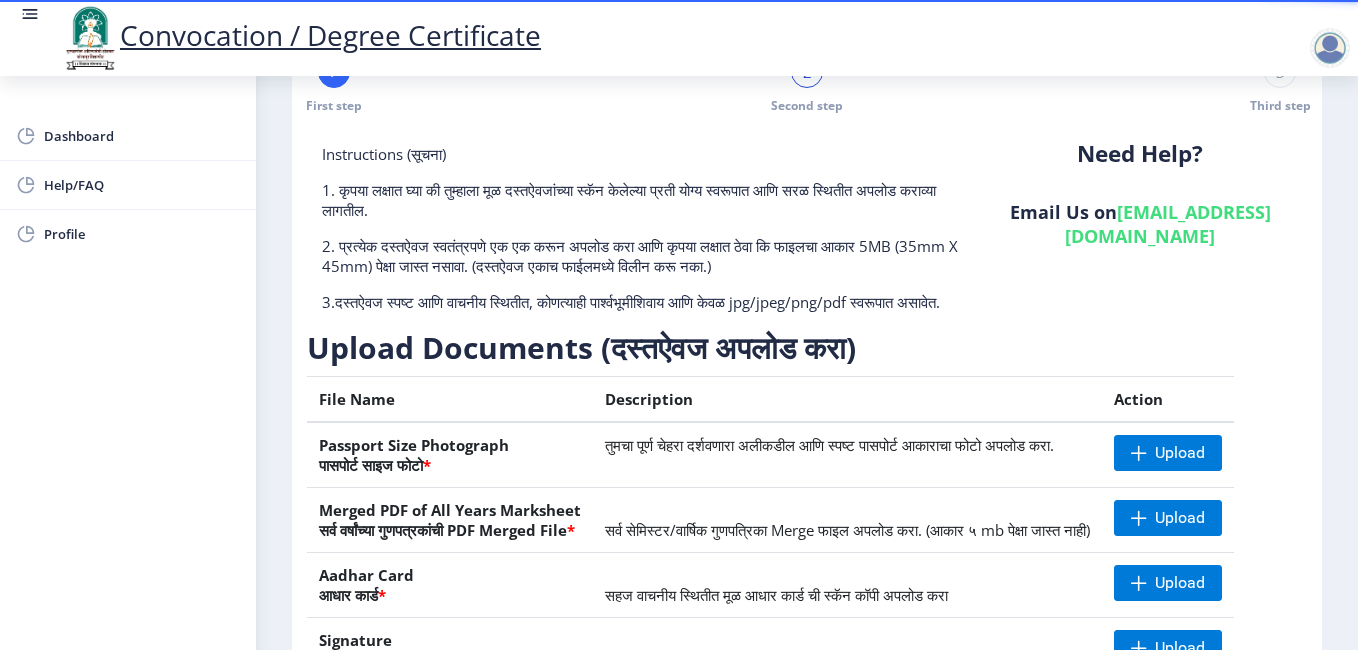 scroll, scrollTop: 100, scrollLeft: 0, axis: vertical 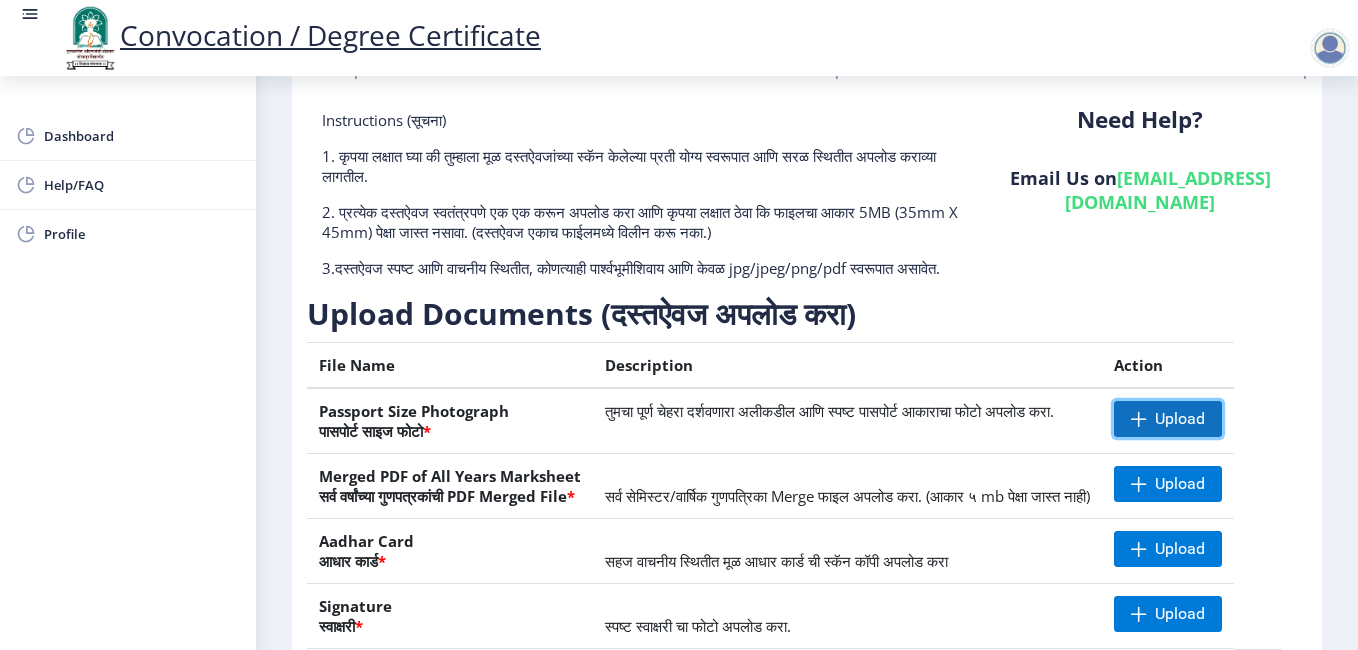 click 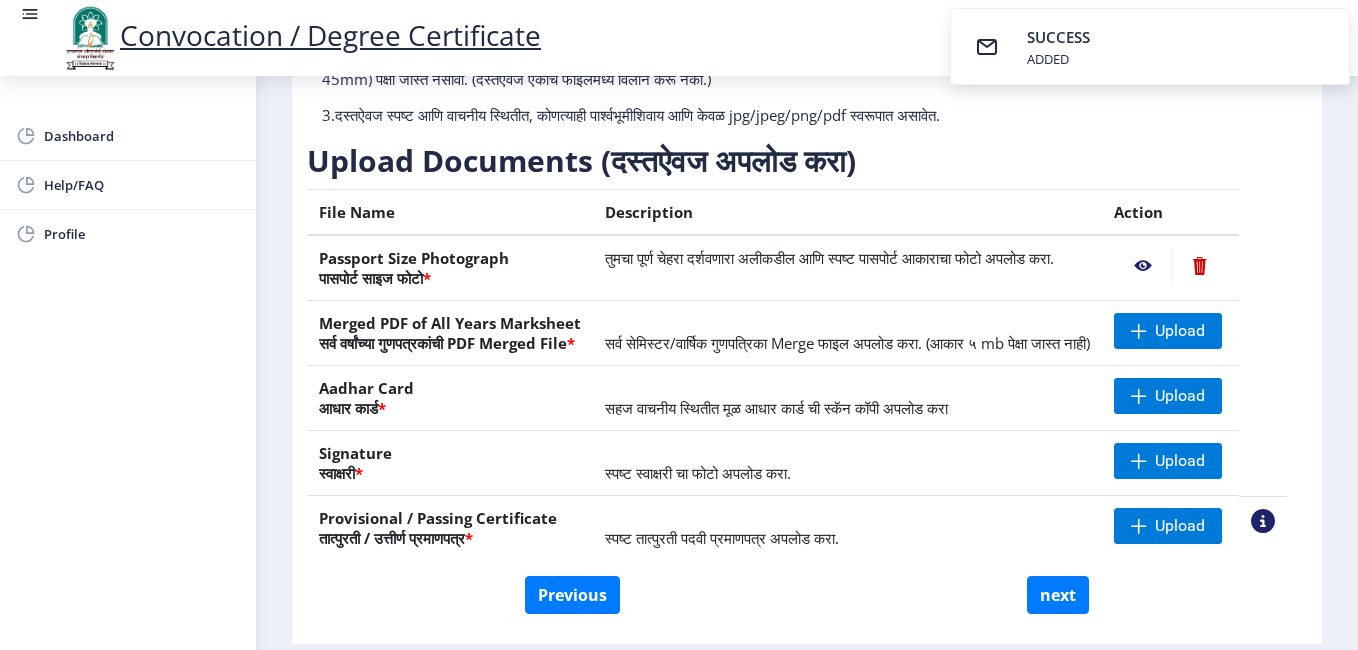 scroll, scrollTop: 300, scrollLeft: 0, axis: vertical 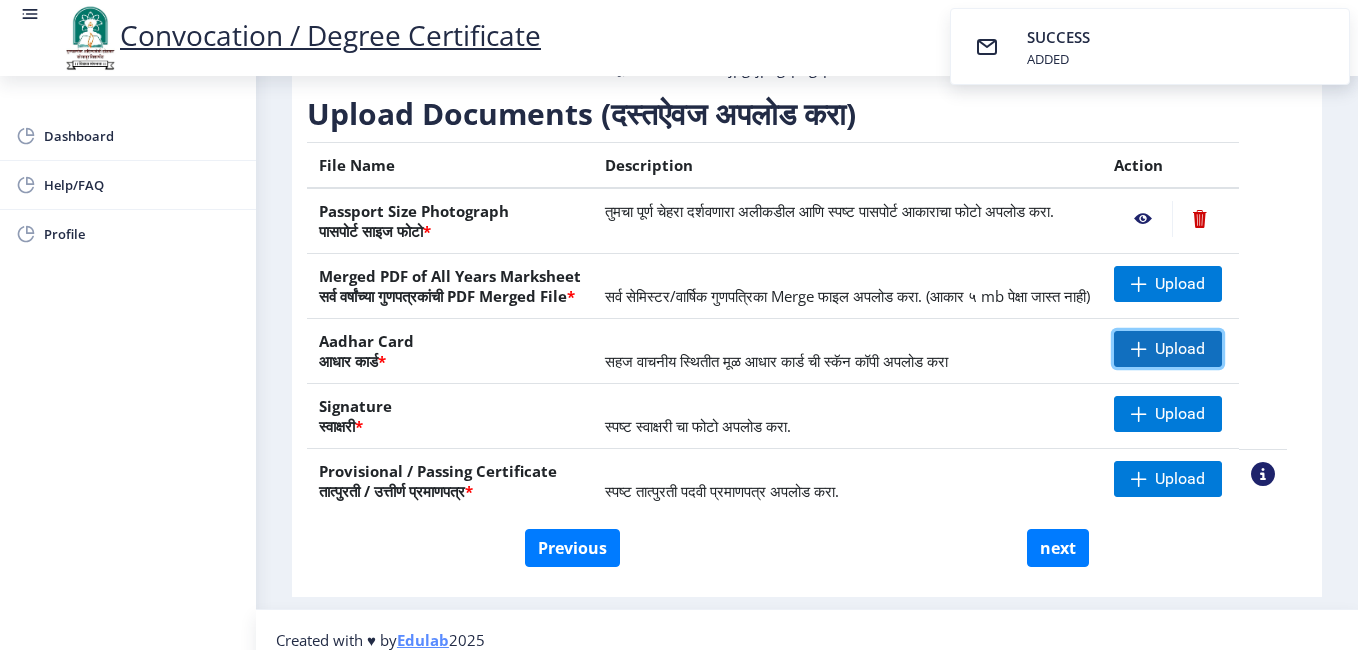 click 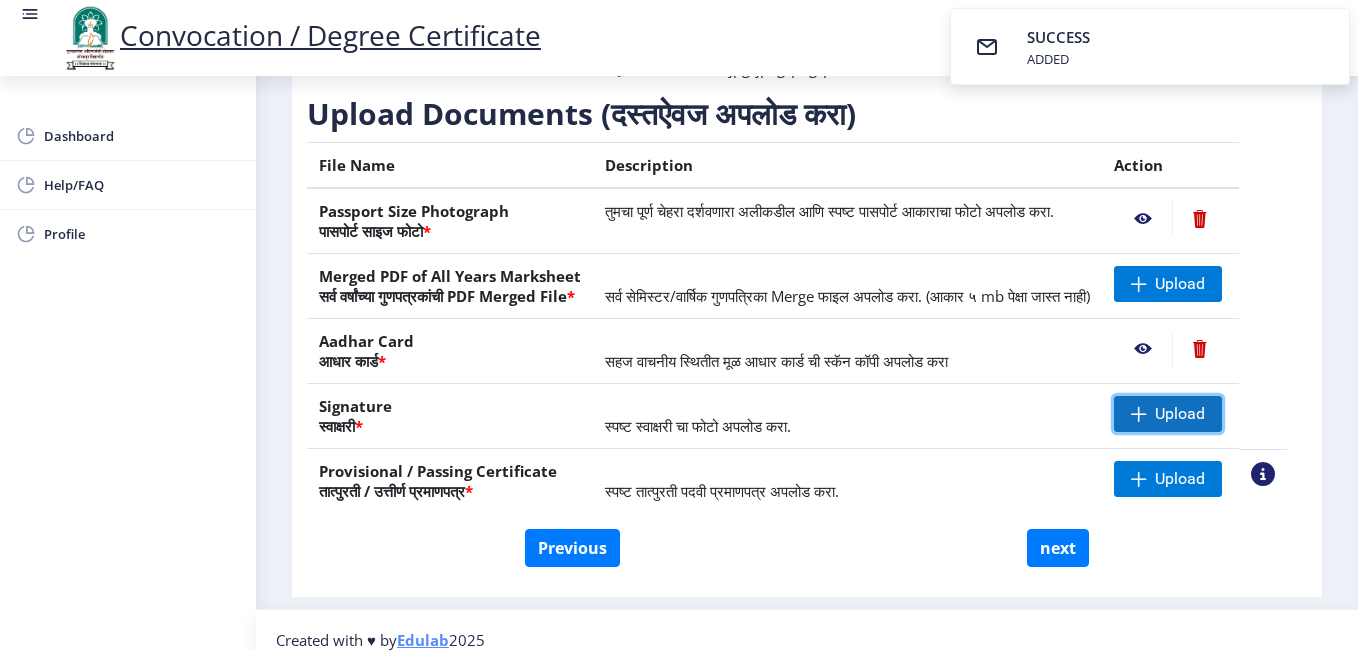 click 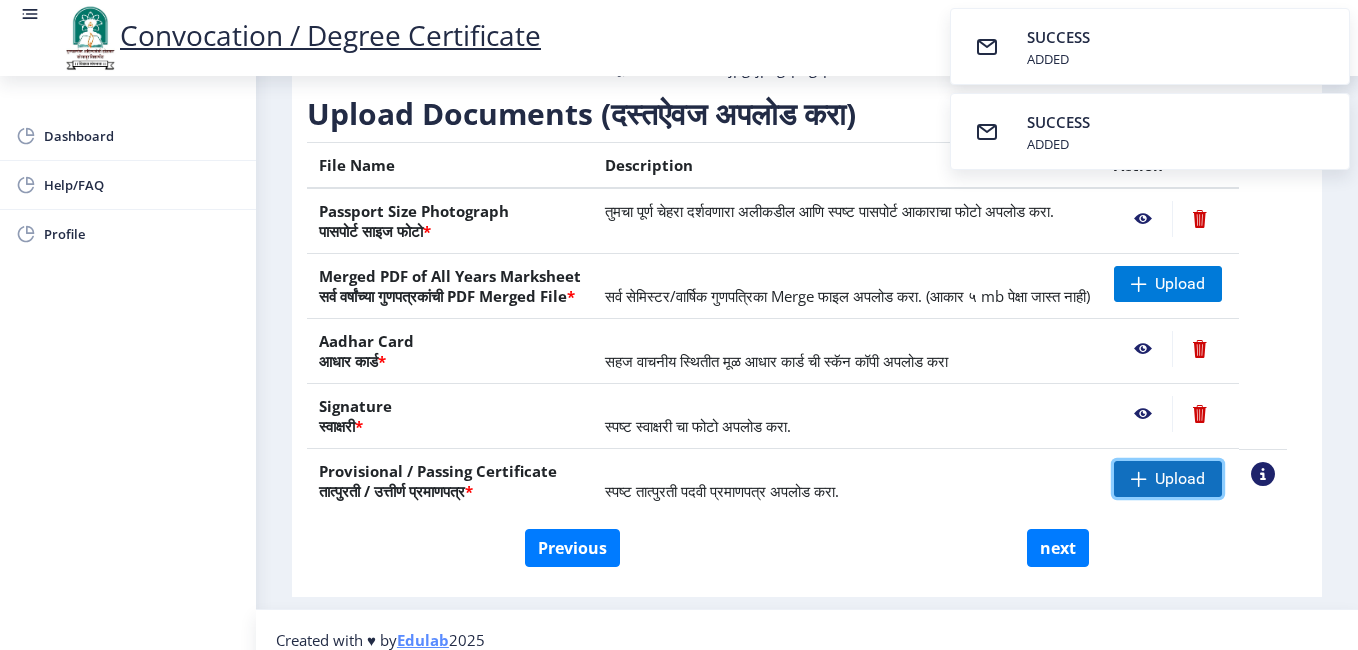 click 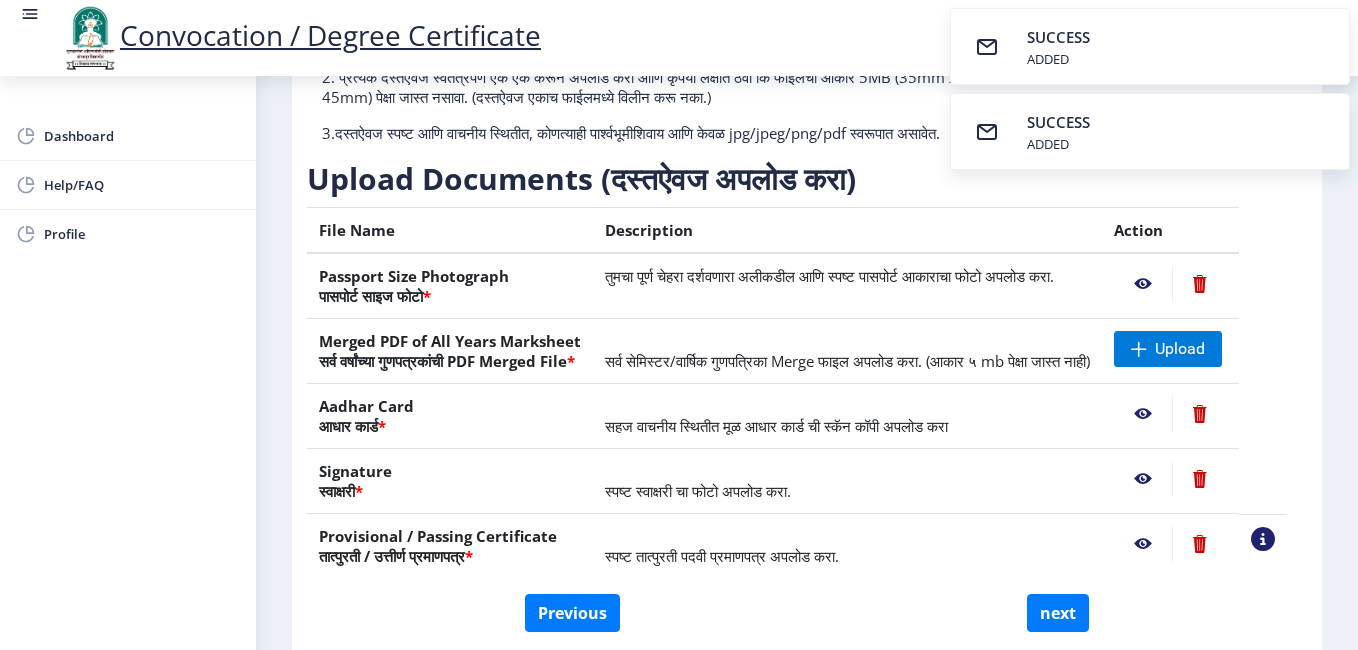 scroll, scrollTop: 200, scrollLeft: 0, axis: vertical 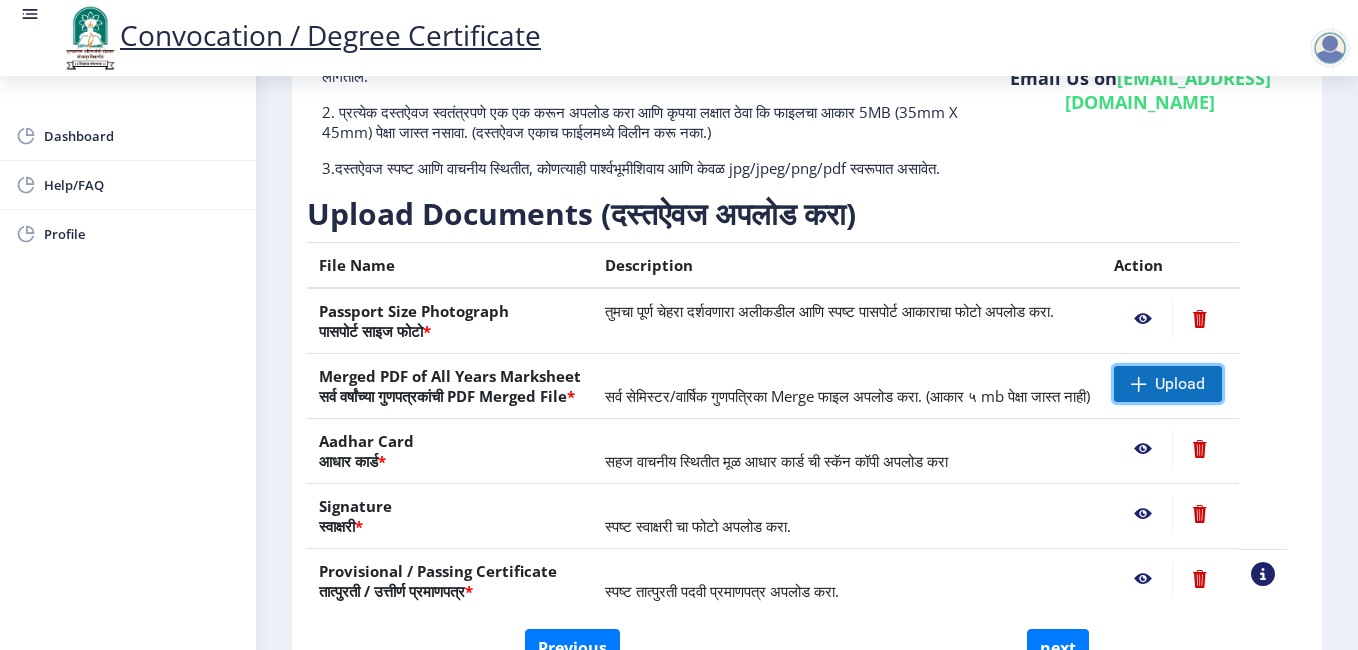 click 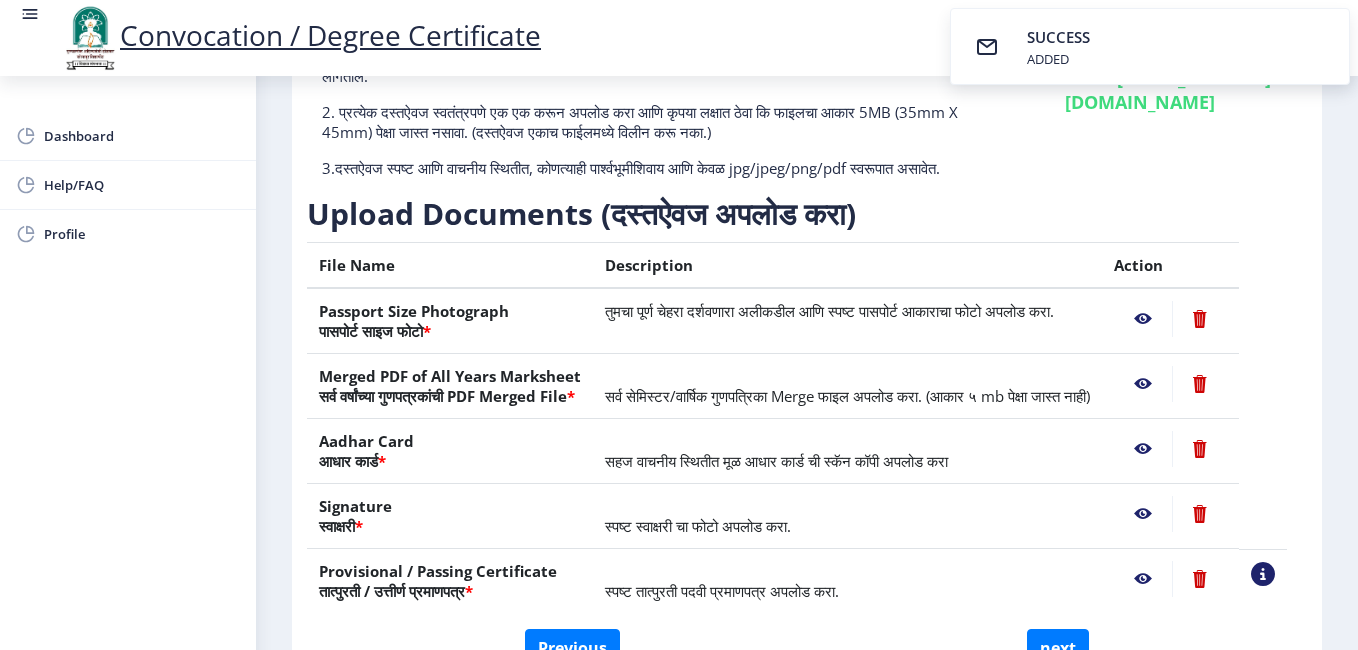 scroll, scrollTop: 360, scrollLeft: 0, axis: vertical 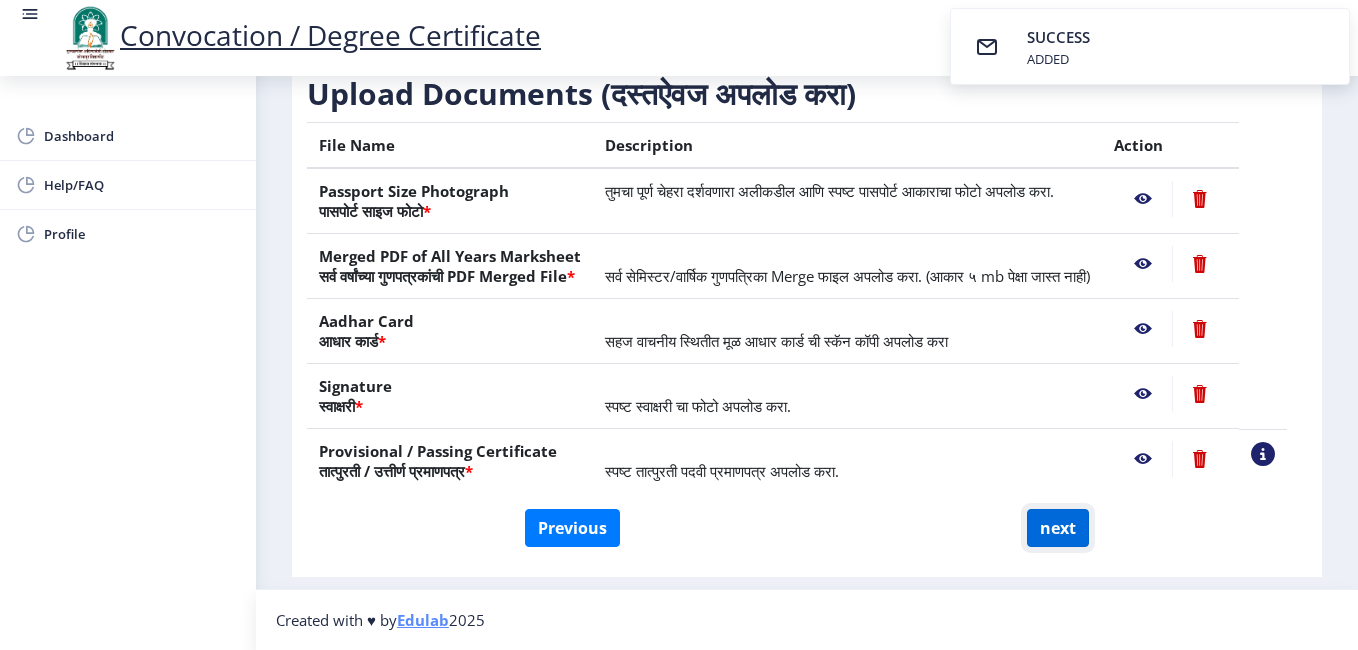 click on "next" 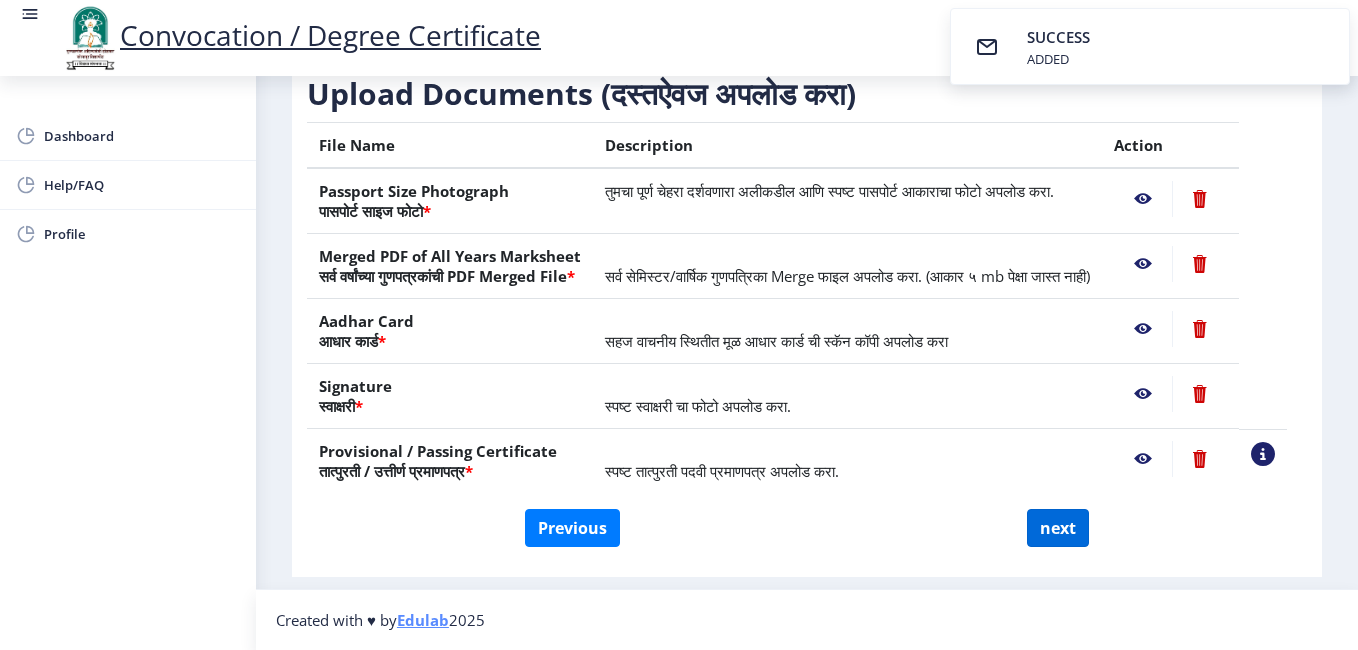 scroll, scrollTop: 0, scrollLeft: 0, axis: both 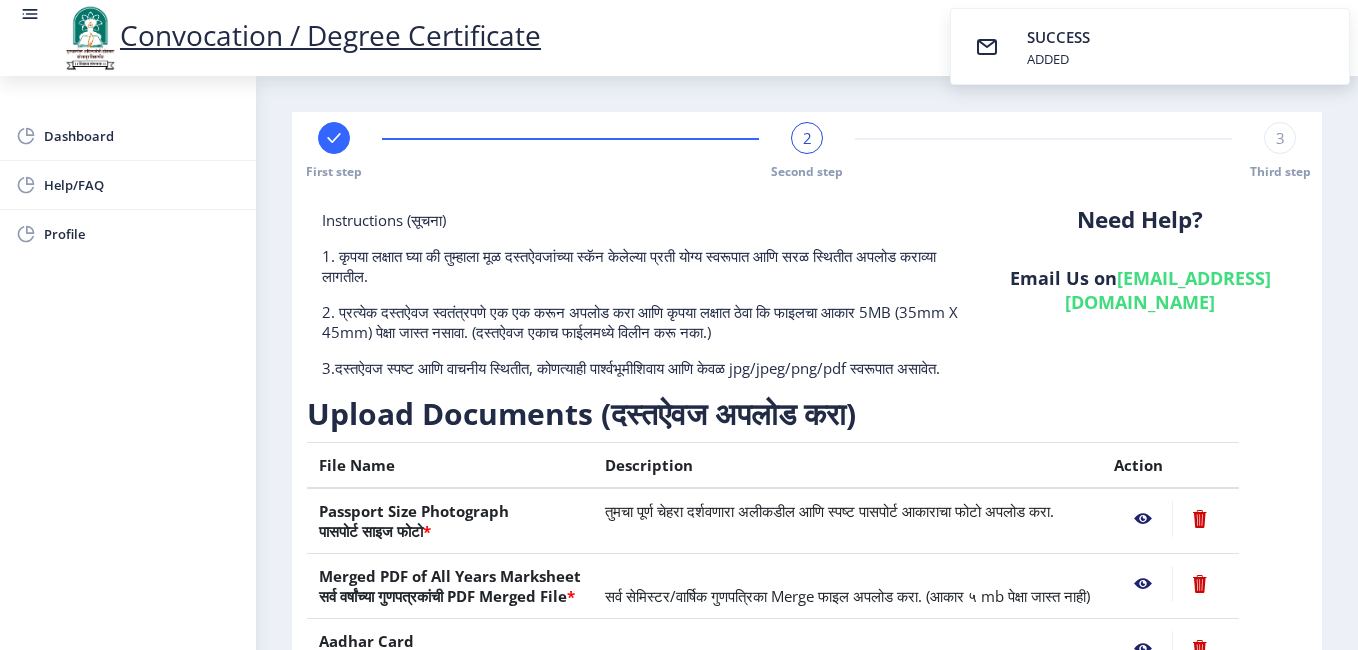 select 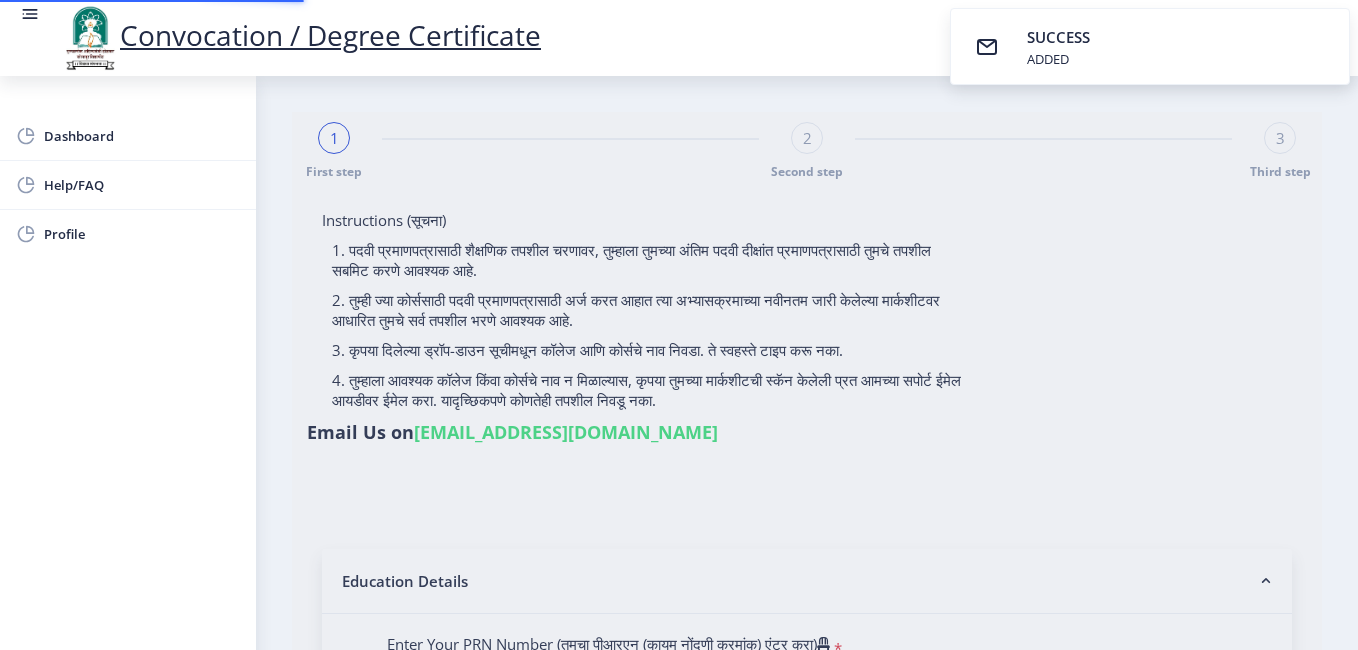 type on "[PERSON_NAME] [PERSON_NAME]" 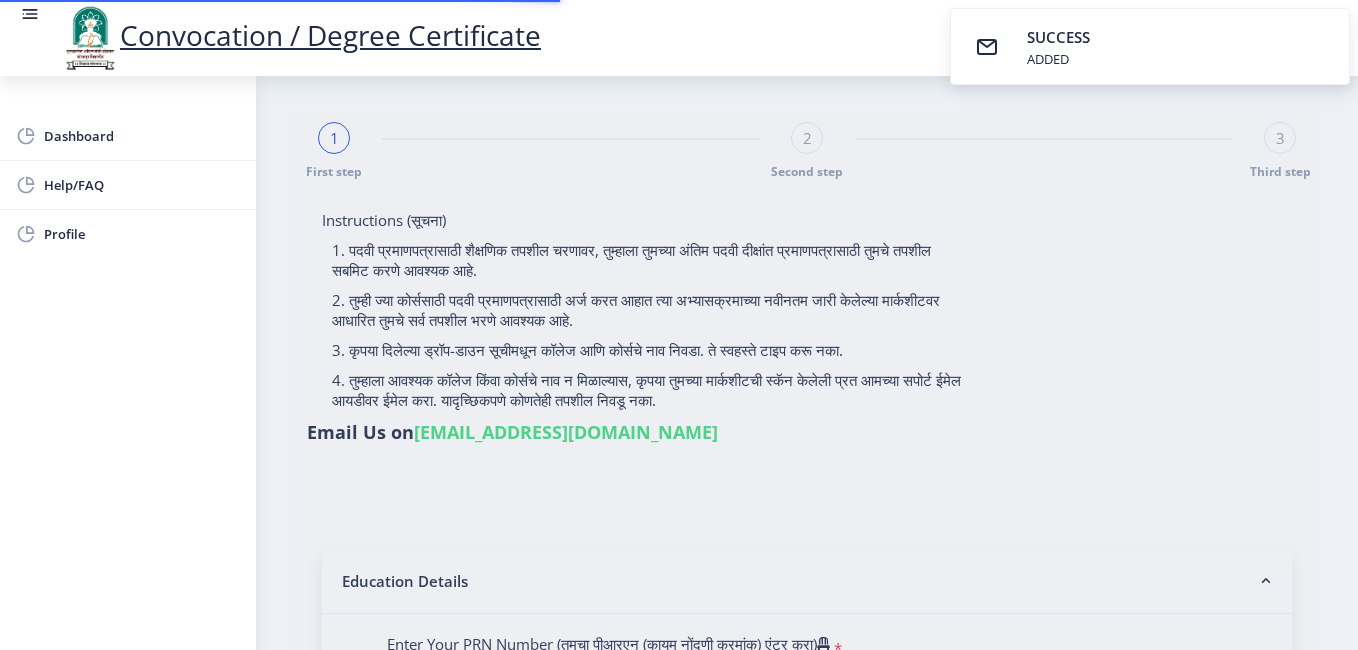 type on "2018032500268827" 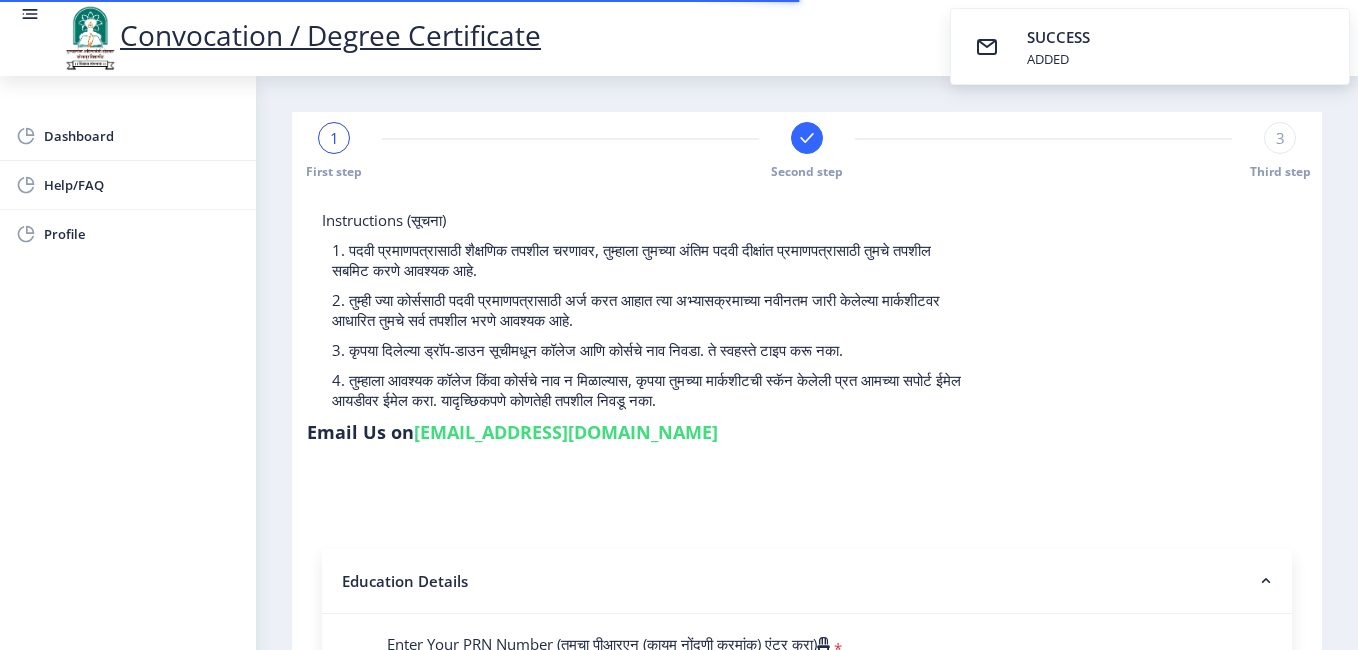 select 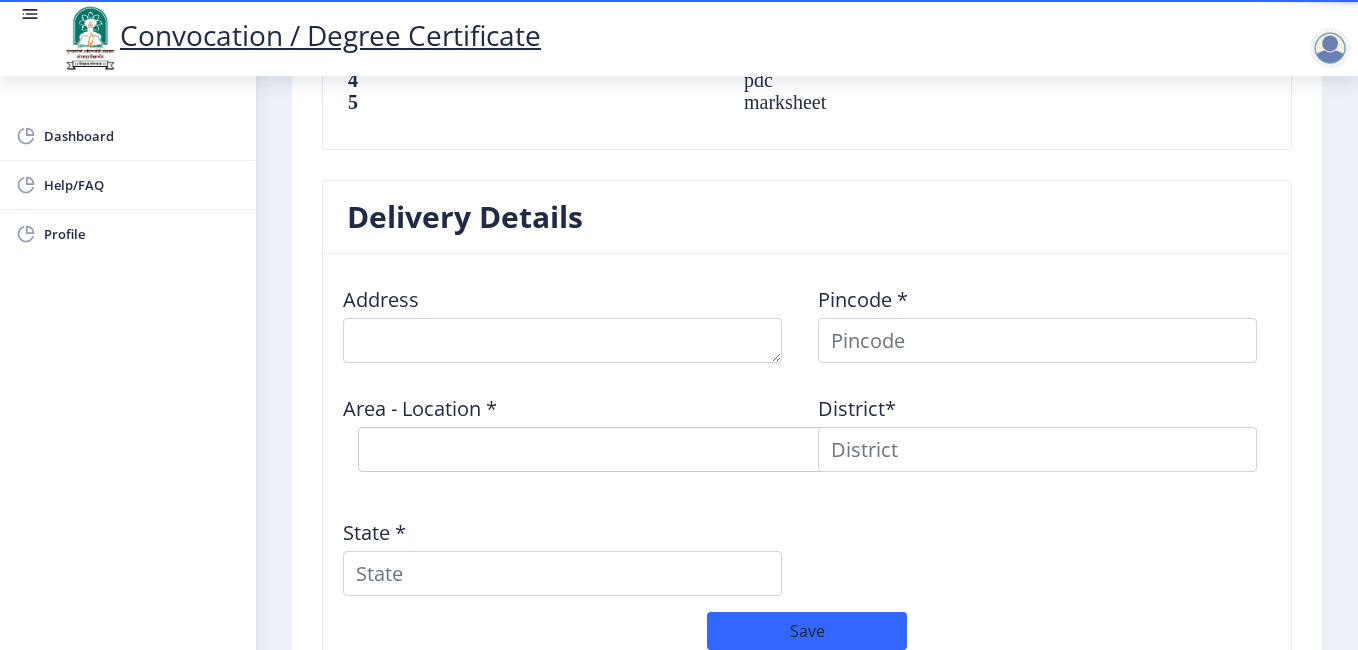 scroll, scrollTop: 1500, scrollLeft: 0, axis: vertical 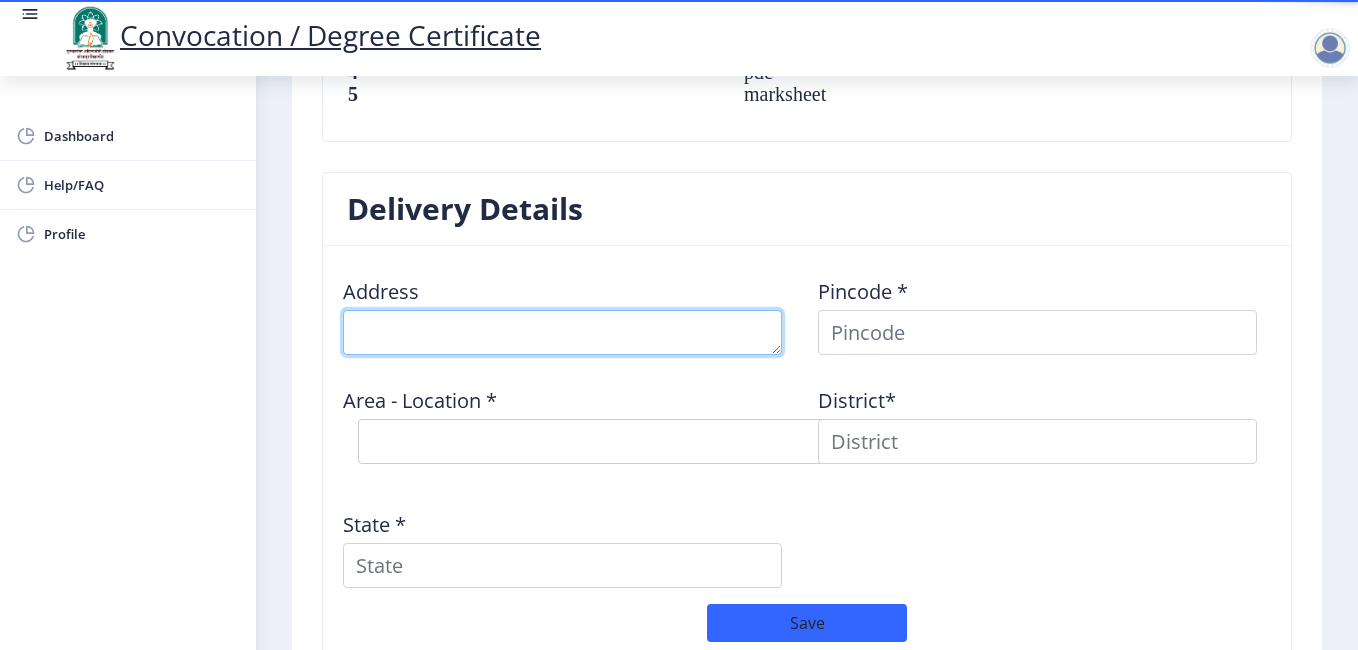 click at bounding box center (562, 332) 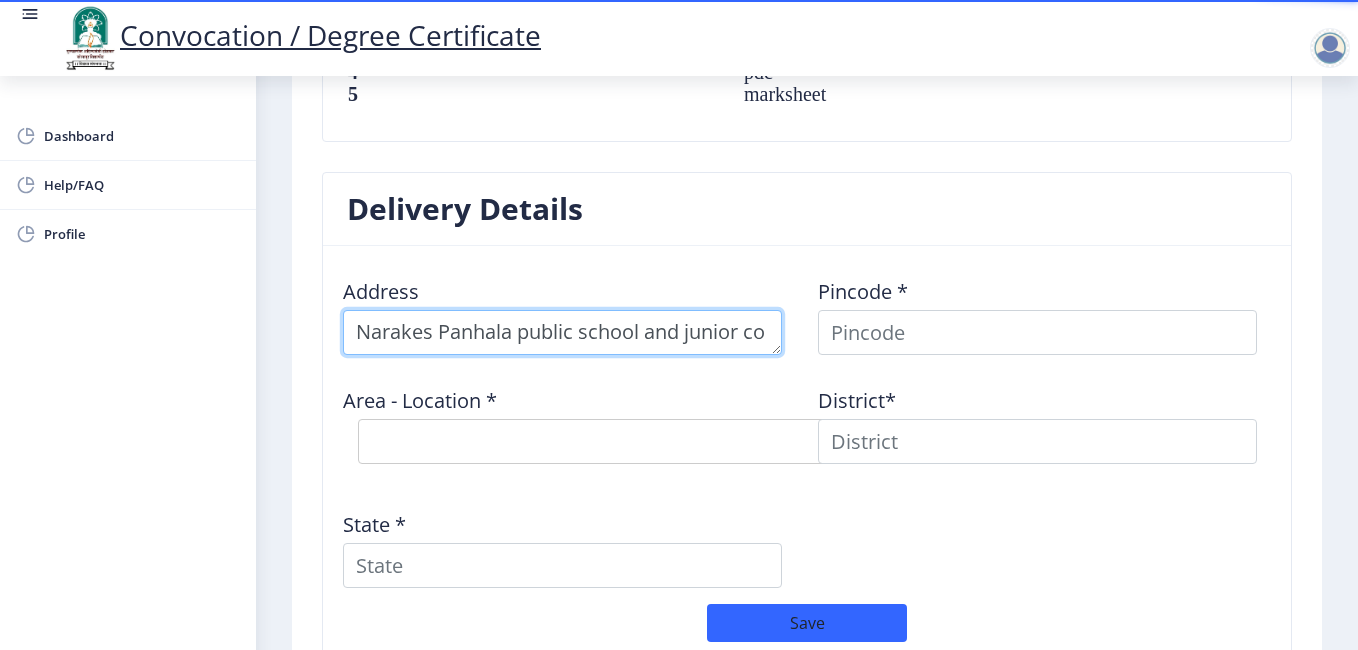 scroll, scrollTop: 21, scrollLeft: 0, axis: vertical 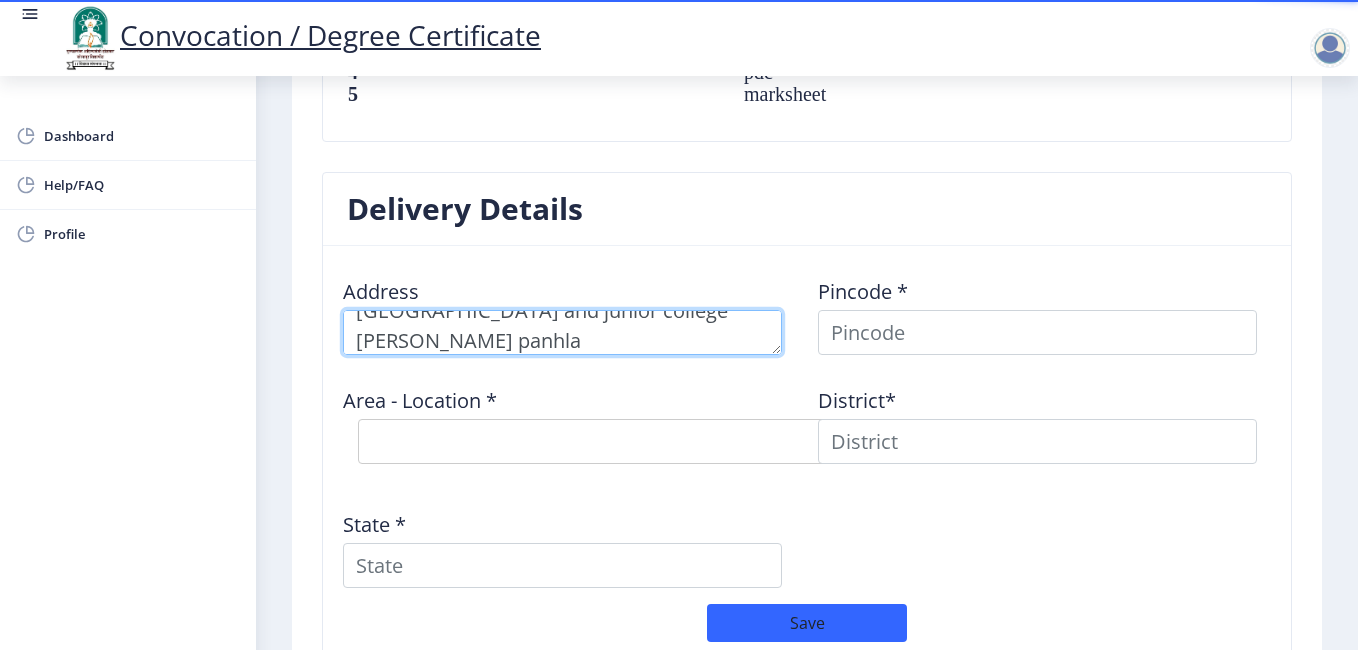 type on "Narakes Panhala public school and junior college budhwar peth panhla" 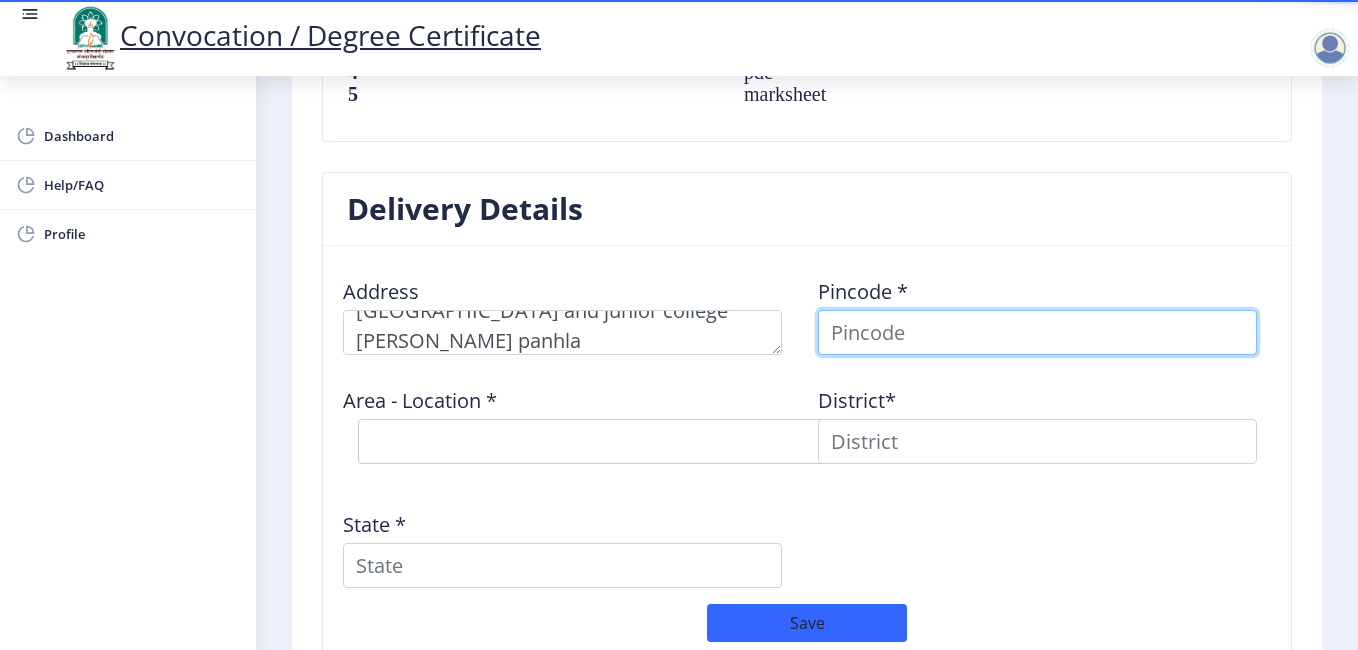 click at bounding box center (1037, 332) 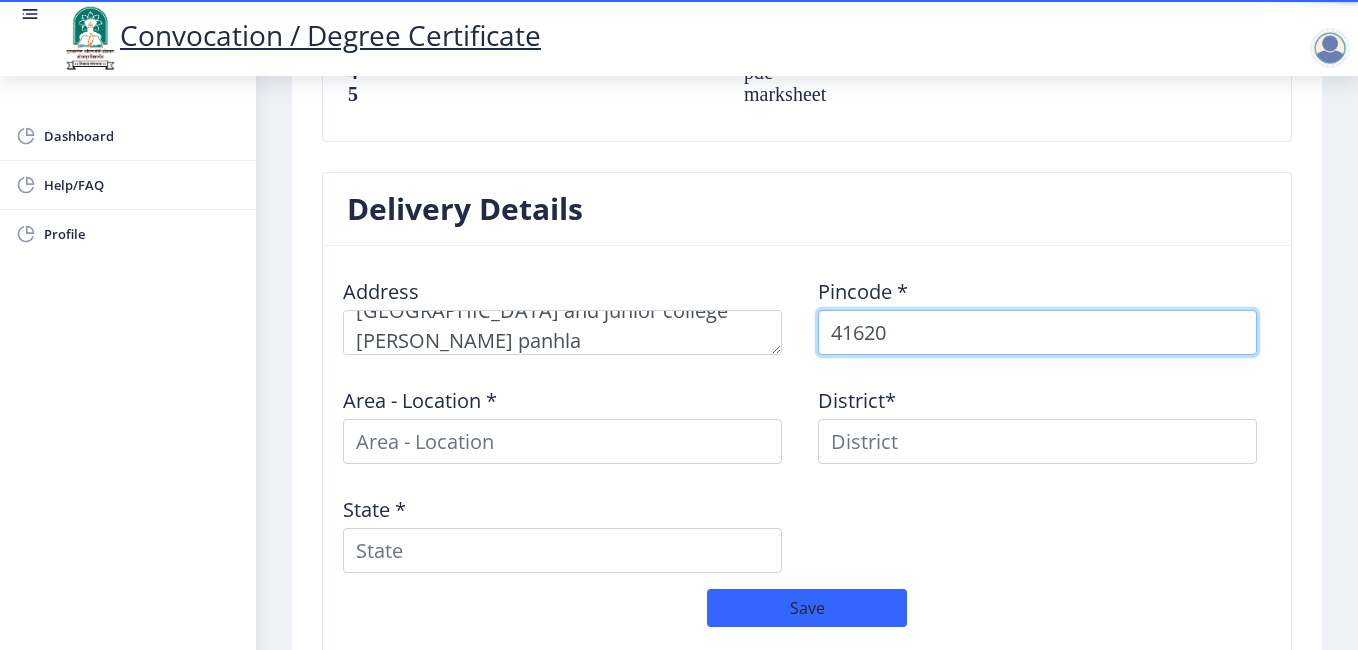 type on "416201" 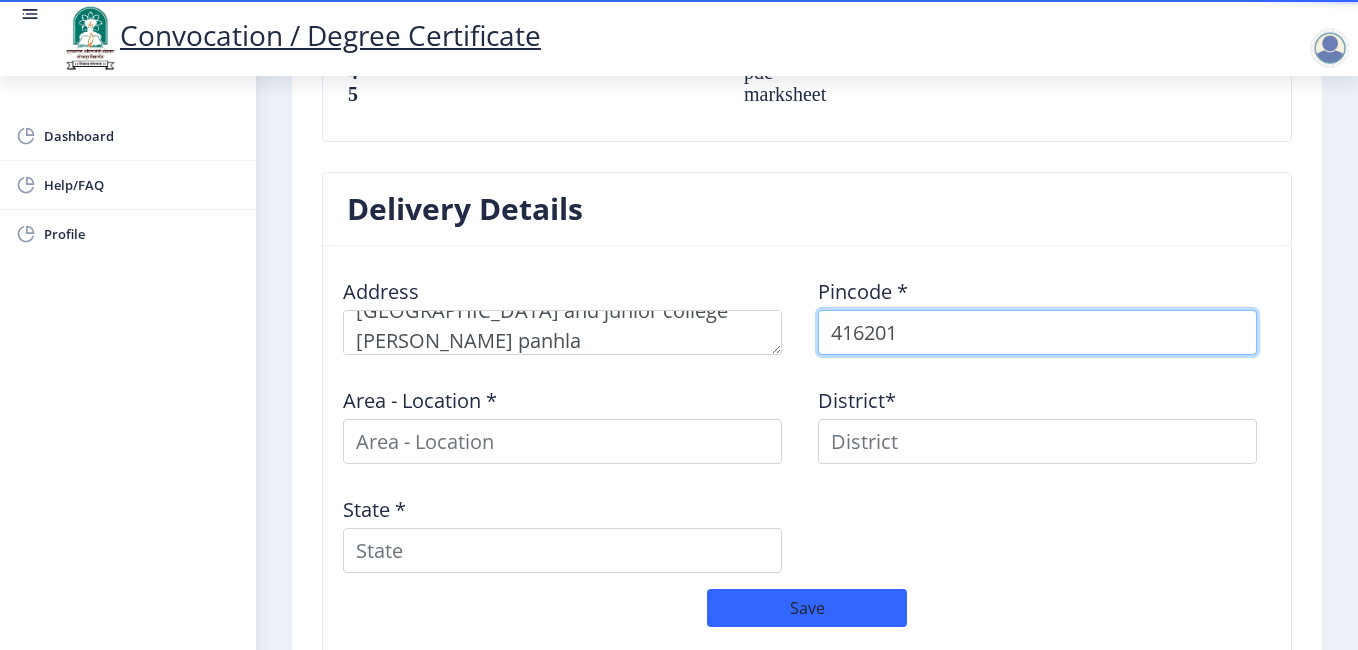 select 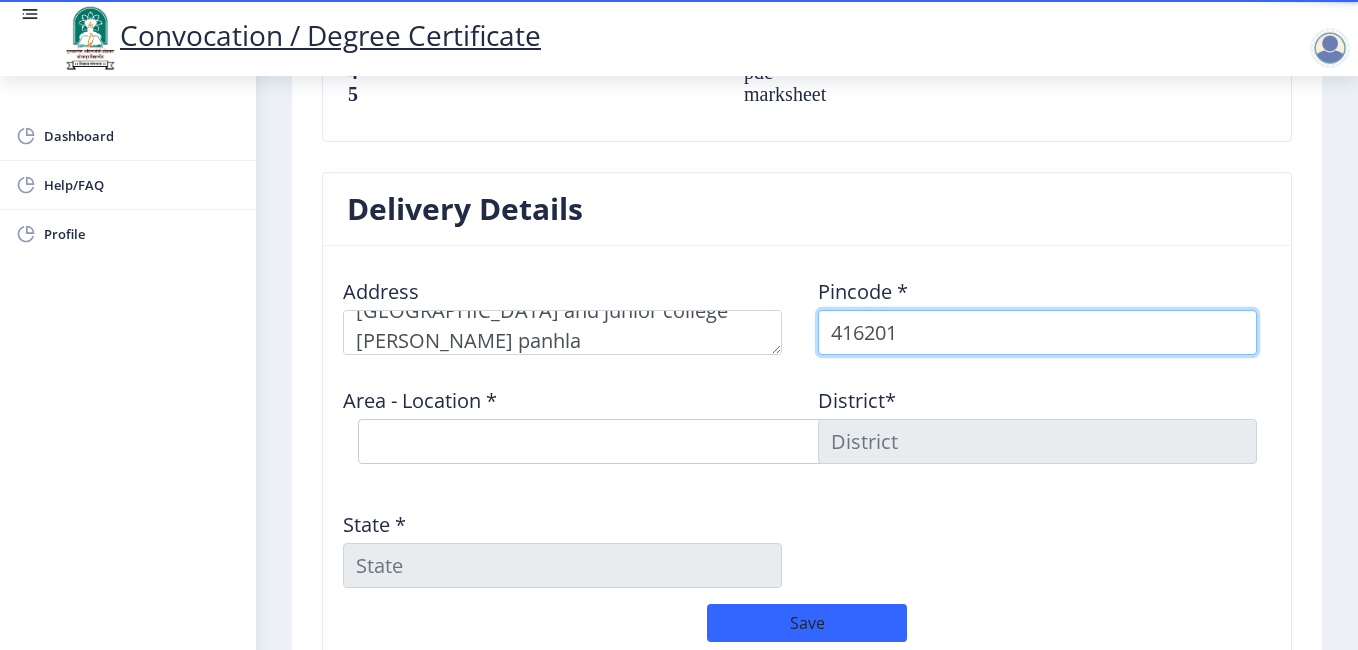 type on "416201" 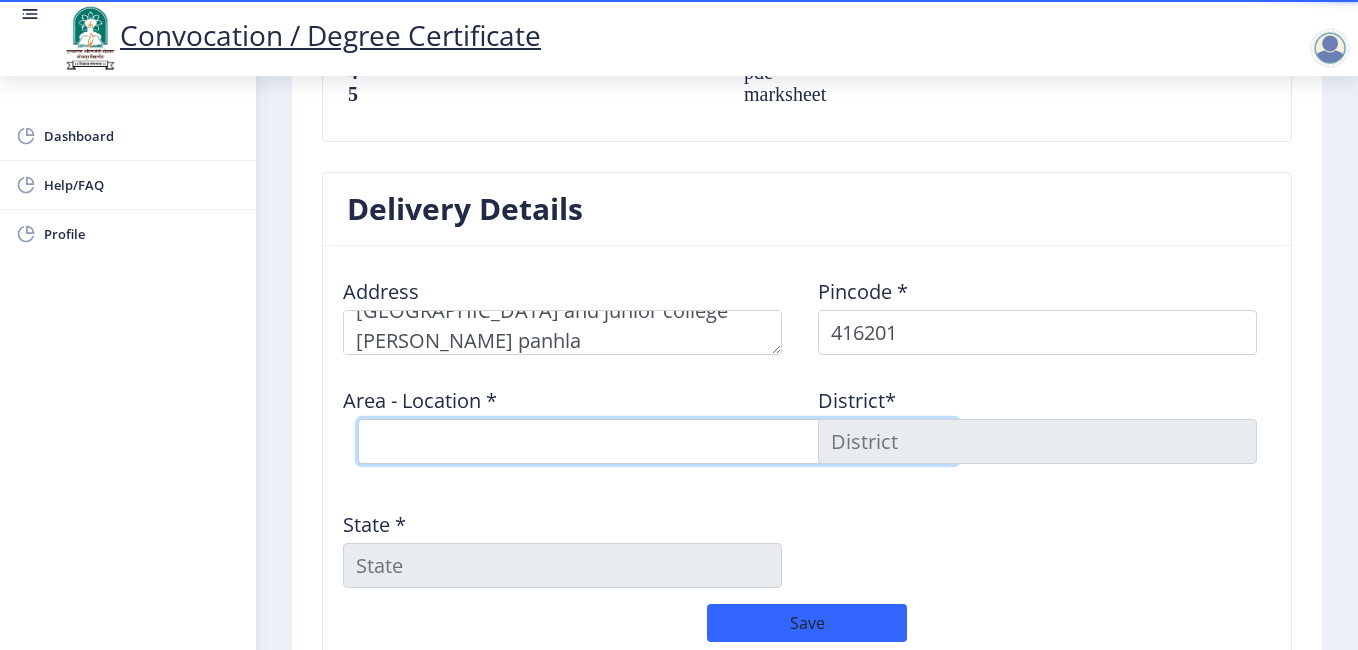 click on "Select Area Location Ambavade B.O Panhala S.O Rakshi B.O" at bounding box center [658, 441] 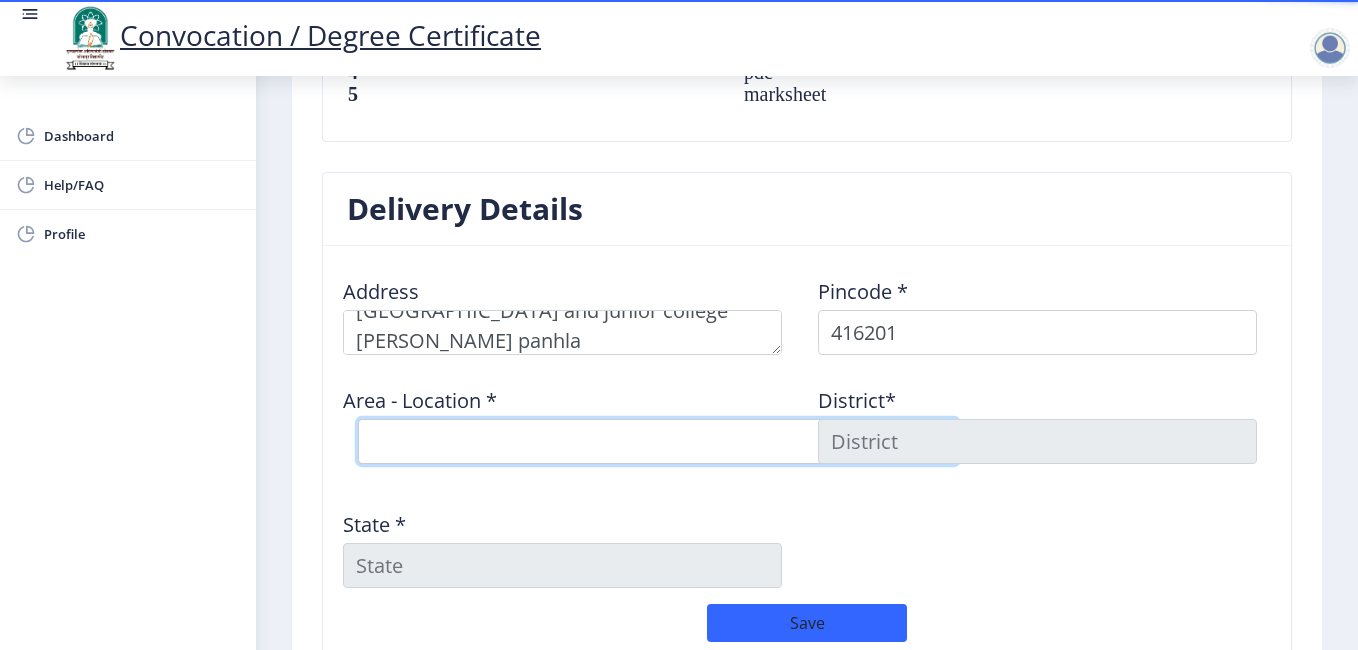 select on "2: Object" 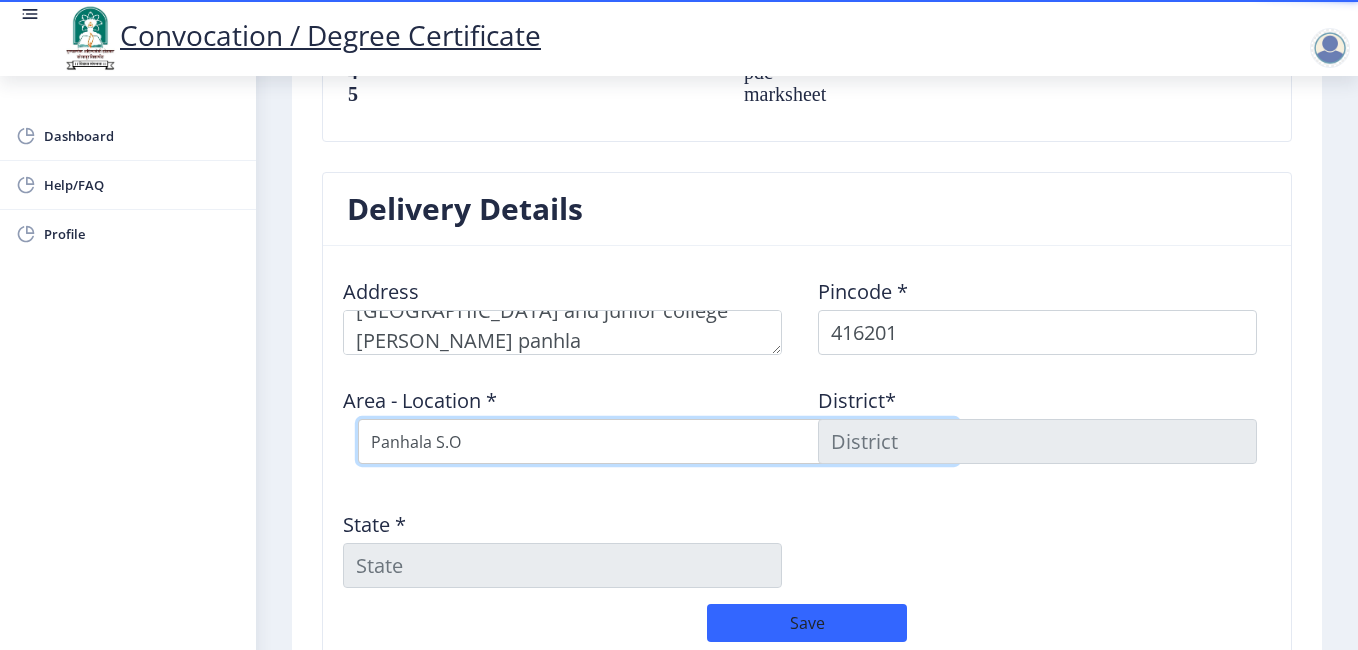 click on "Select Area Location Ambavade B.O Panhala S.O Rakshi B.O" at bounding box center [658, 441] 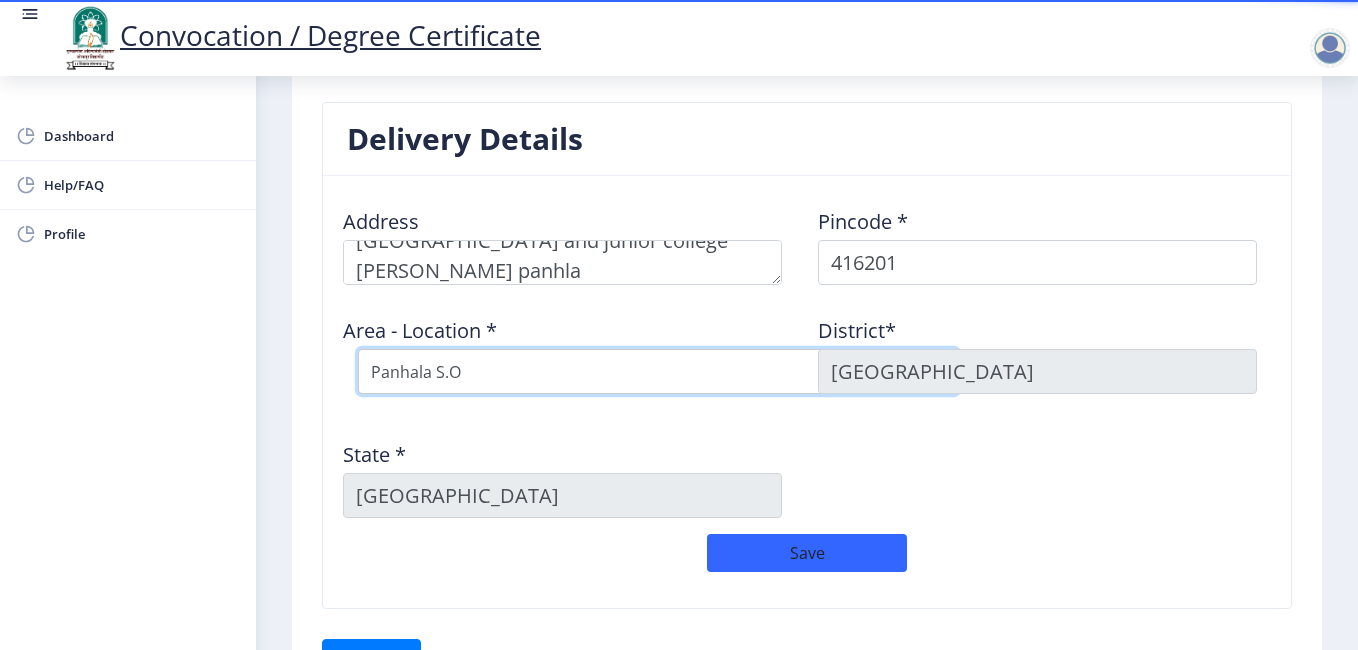 scroll, scrollTop: 1600, scrollLeft: 0, axis: vertical 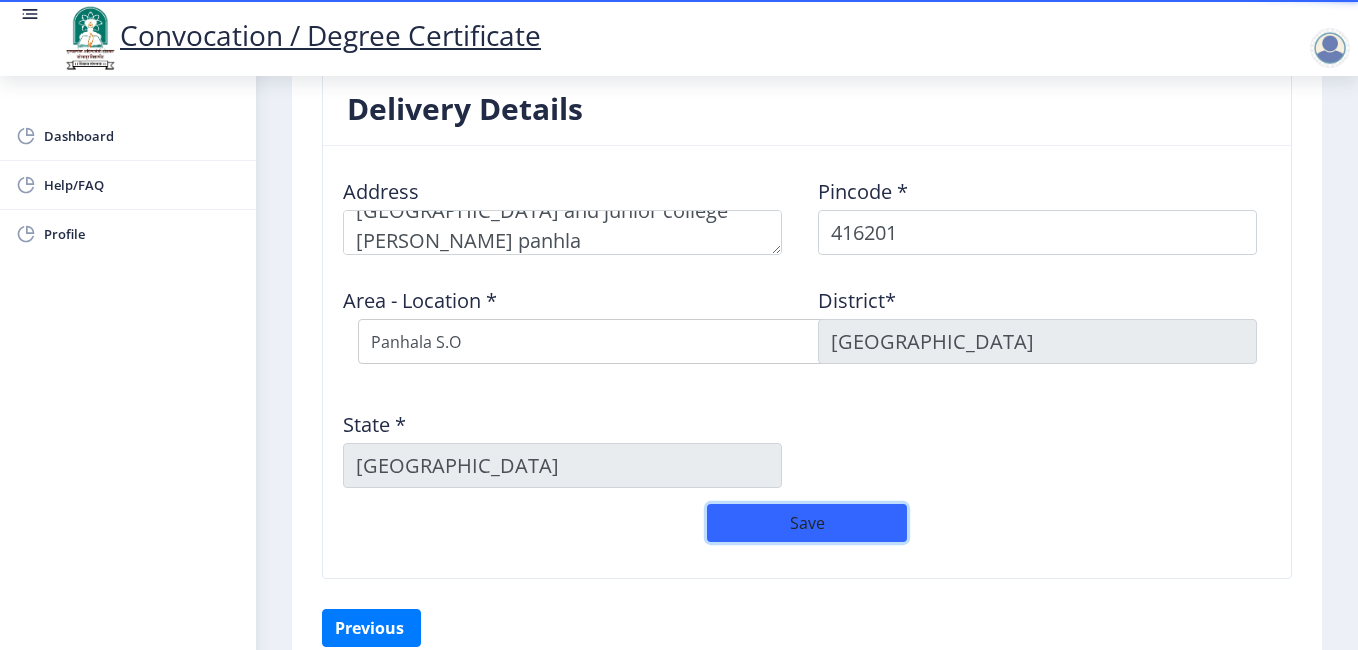 click on "Save" 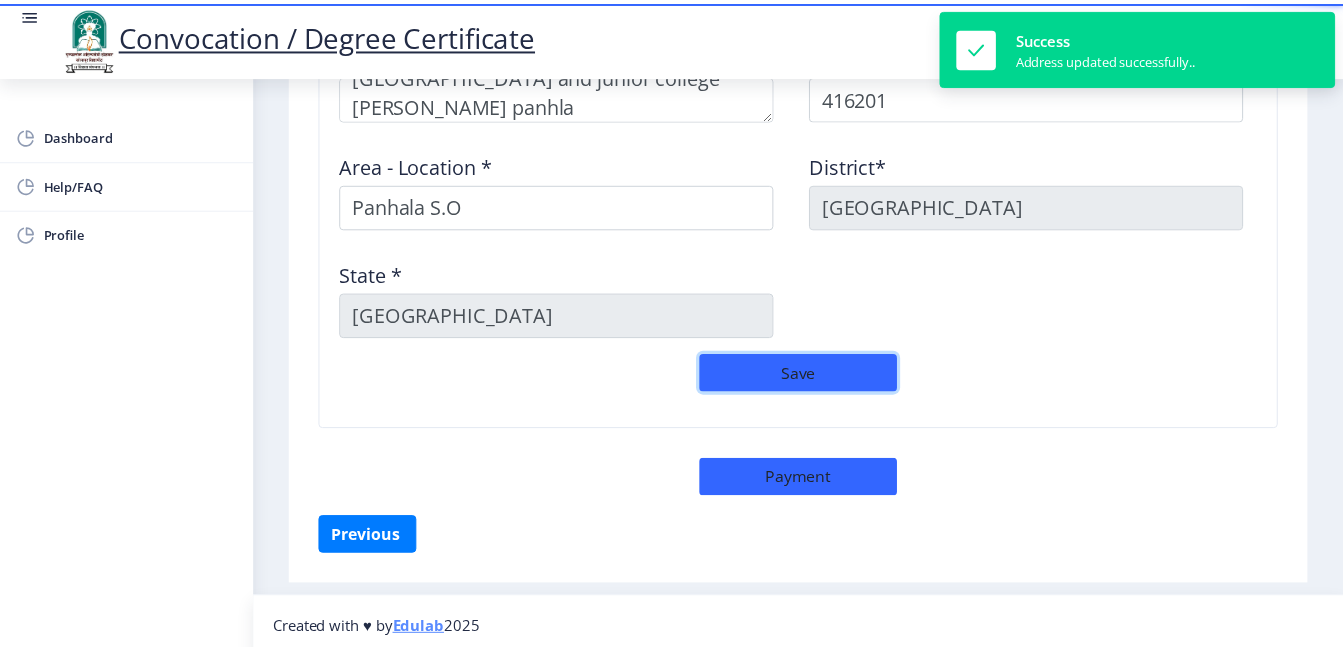 scroll, scrollTop: 1743, scrollLeft: 0, axis: vertical 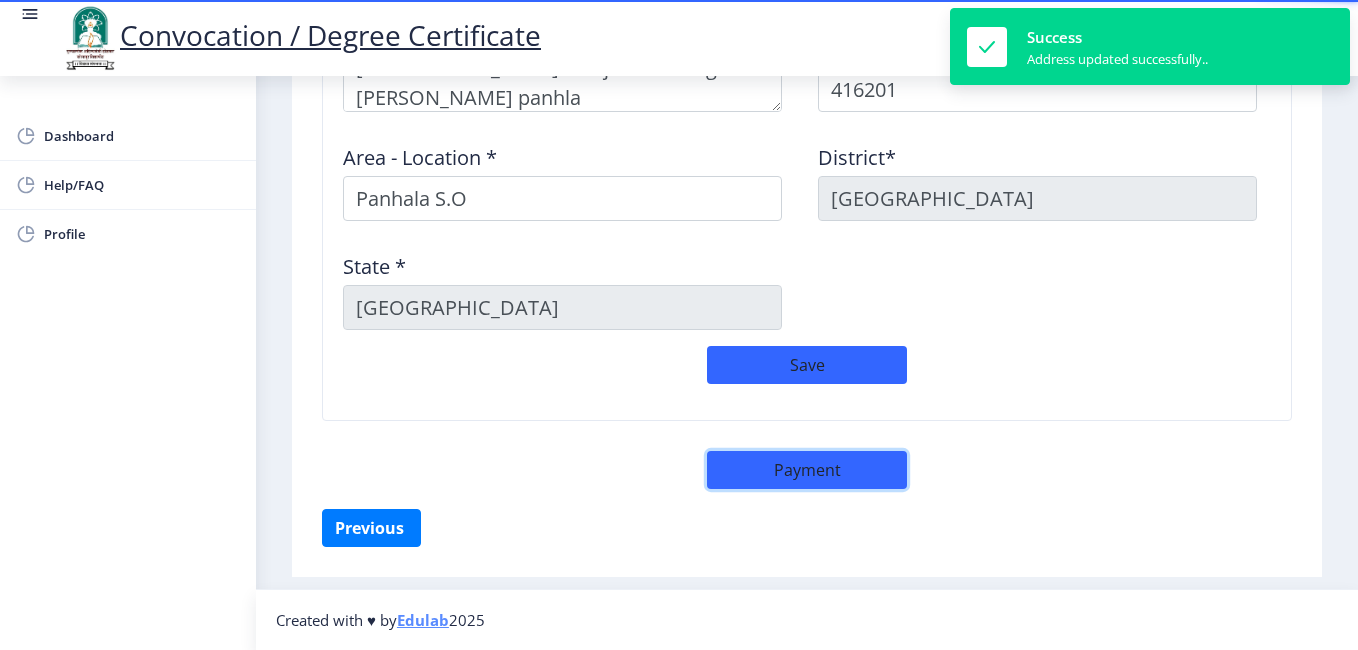 click on "Payment" 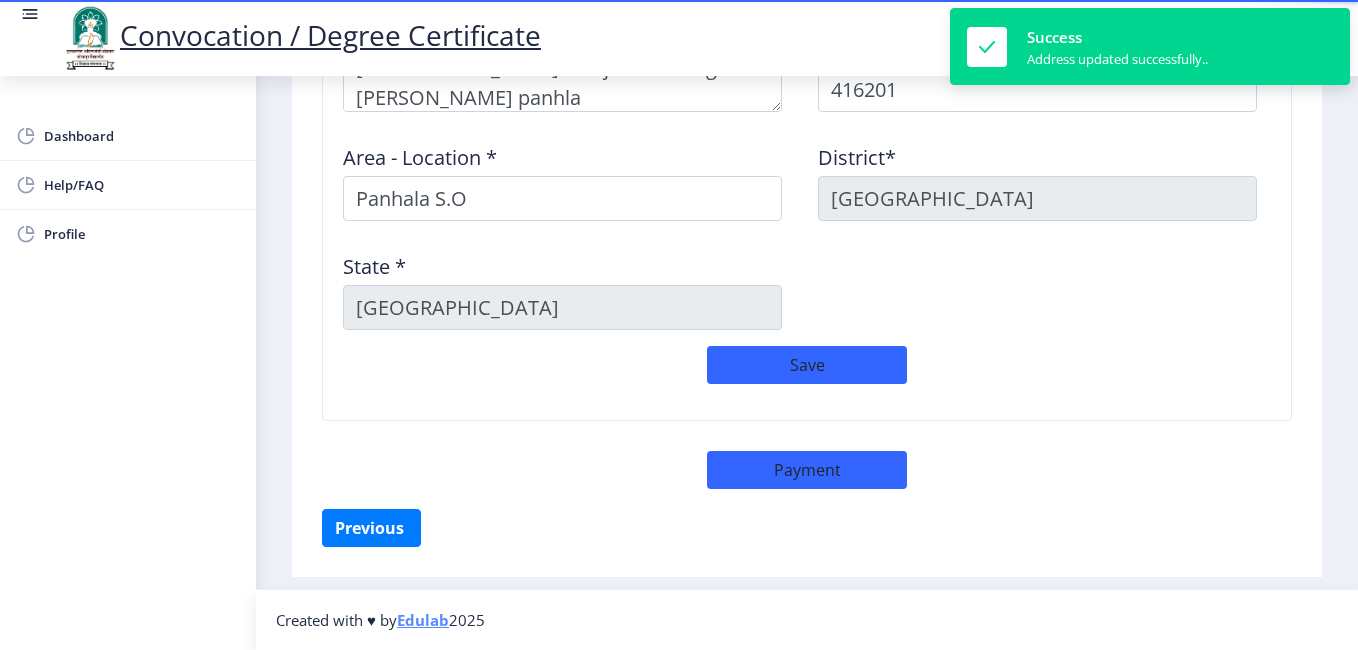 select on "sealed" 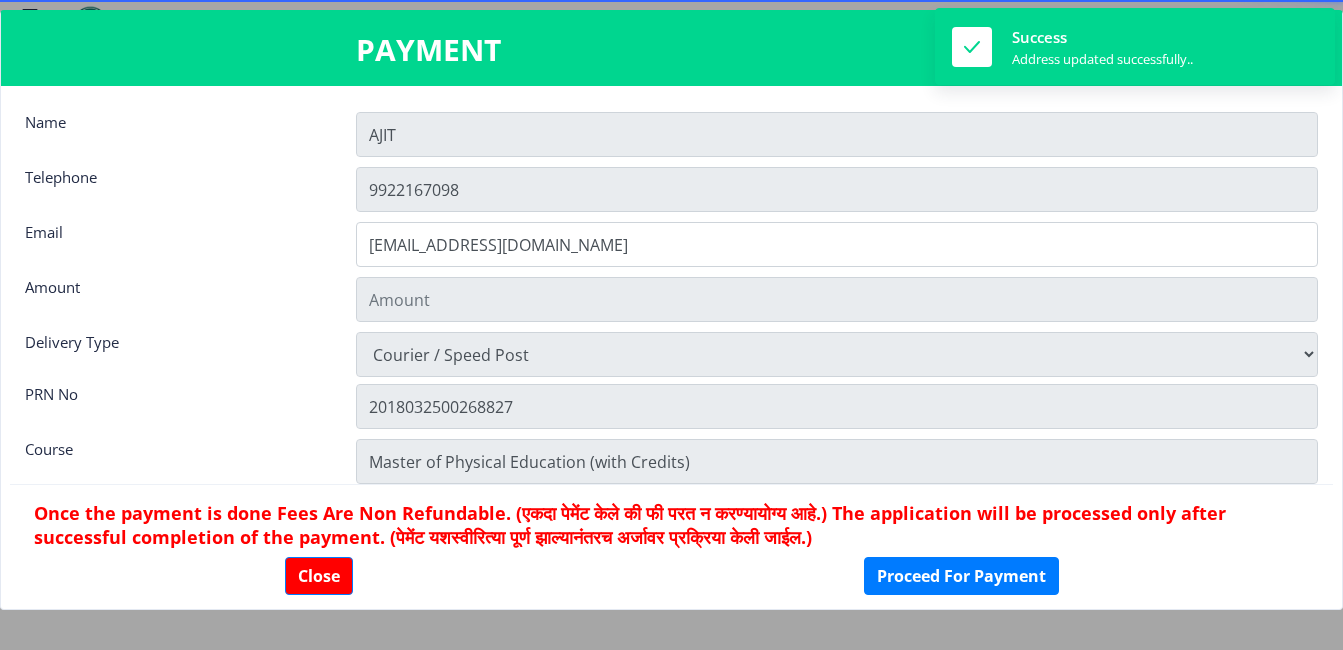 type on "600" 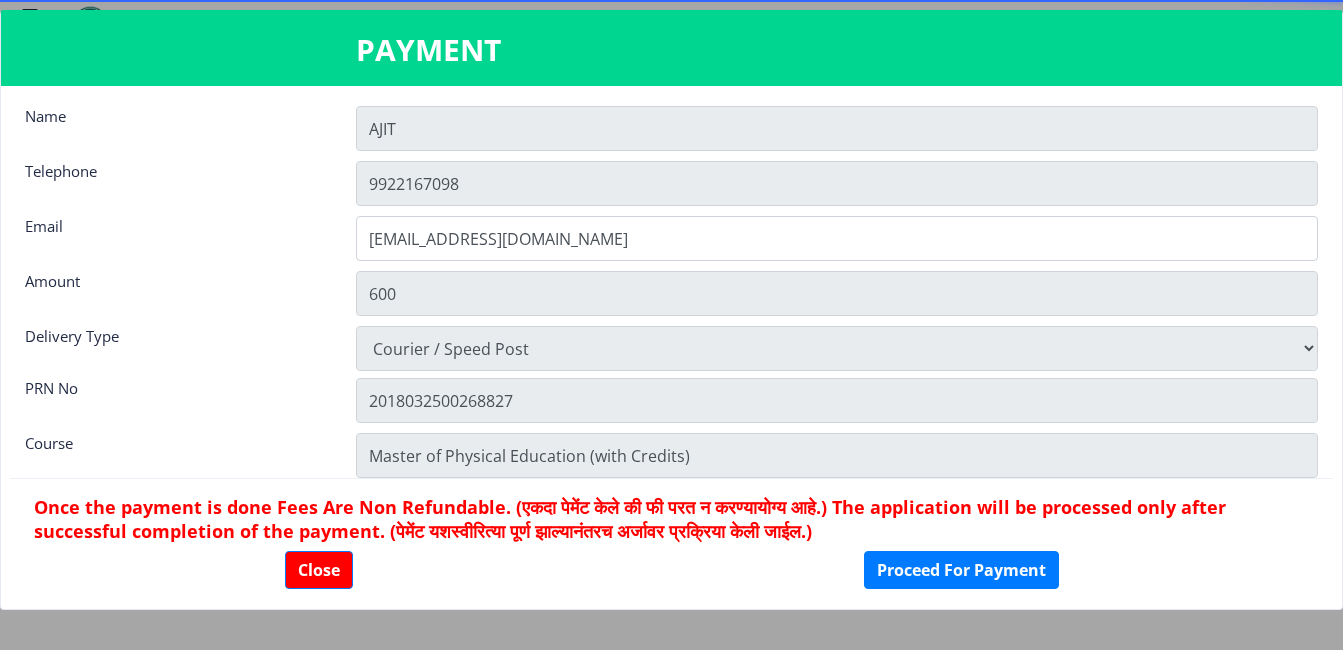 scroll, scrollTop: 0, scrollLeft: 0, axis: both 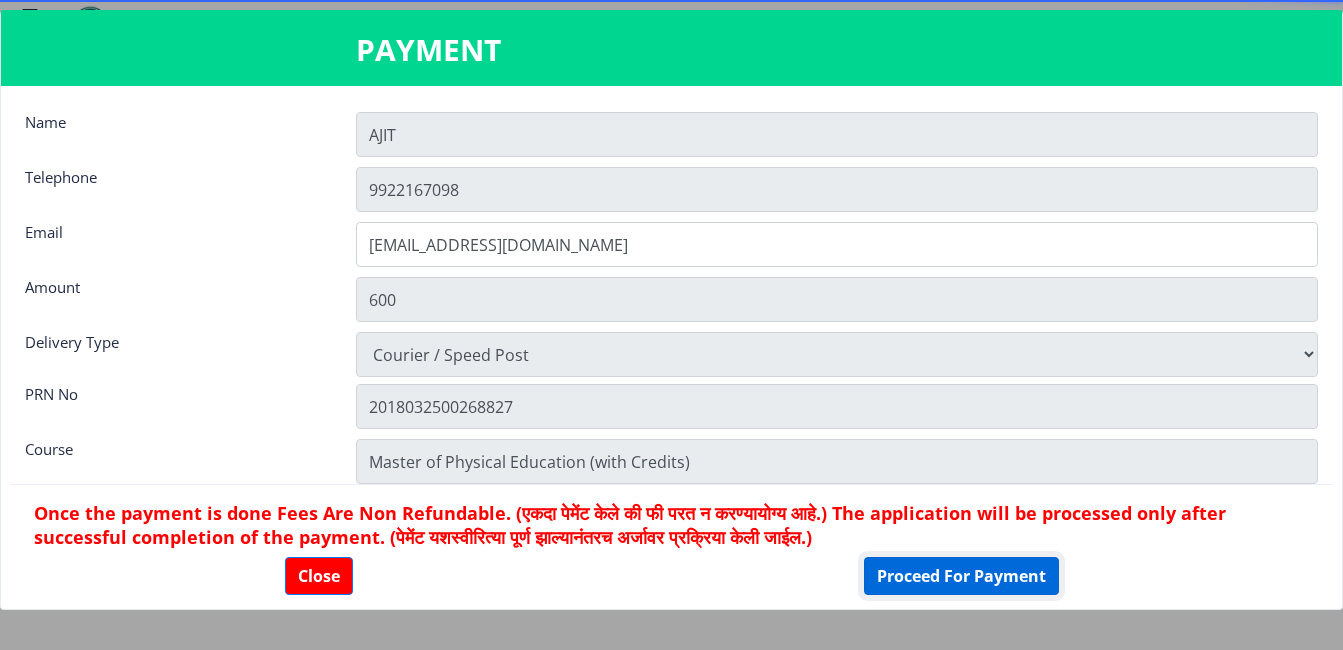 click on "Proceed For Payment" 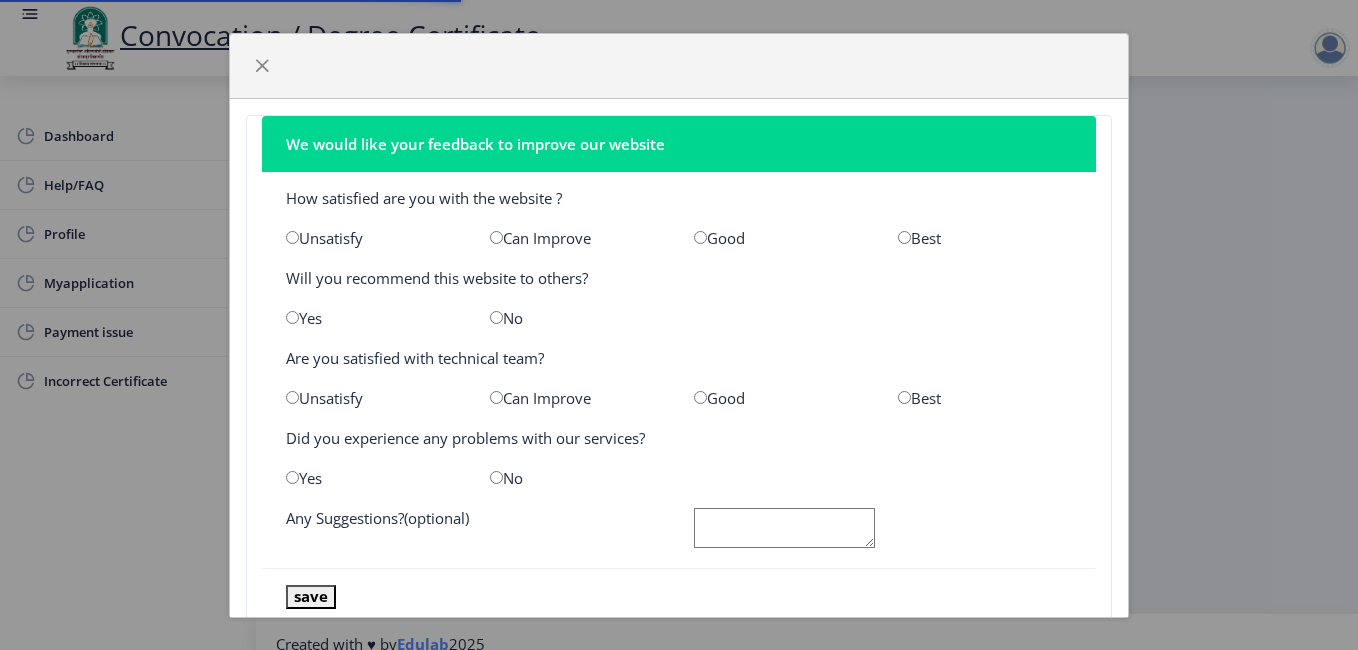 scroll, scrollTop: 0, scrollLeft: 0, axis: both 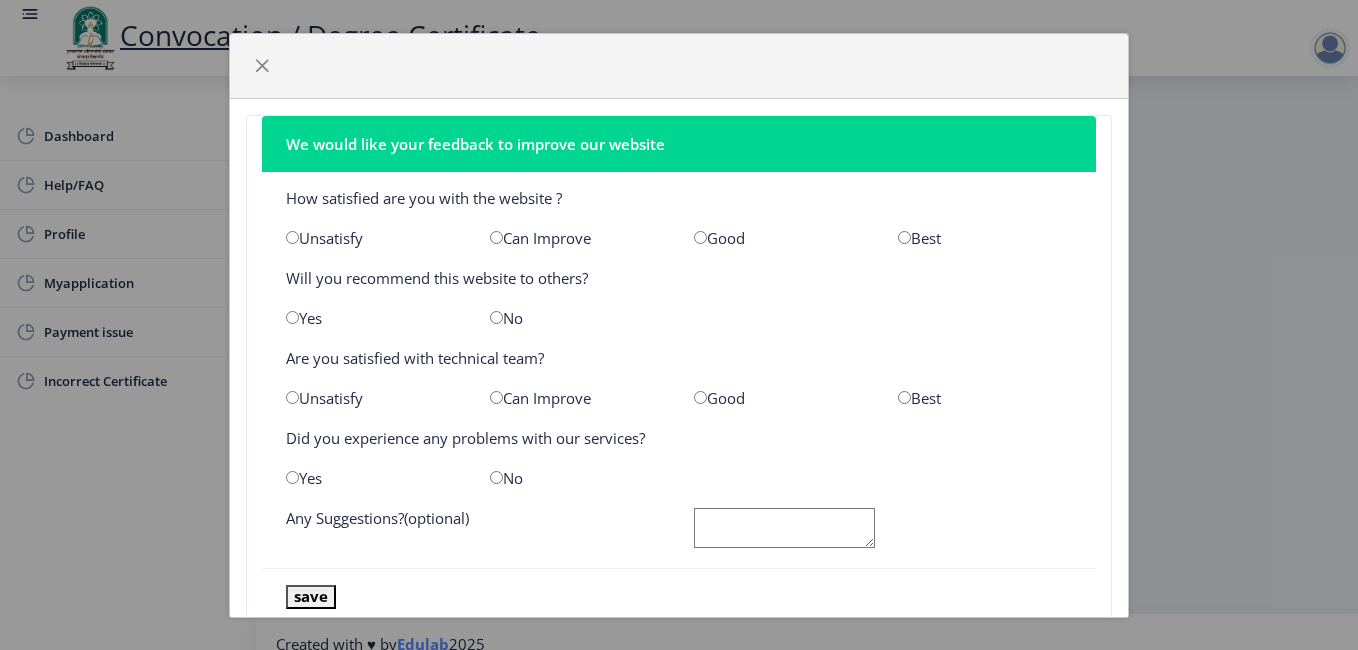 click at bounding box center [700, 237] 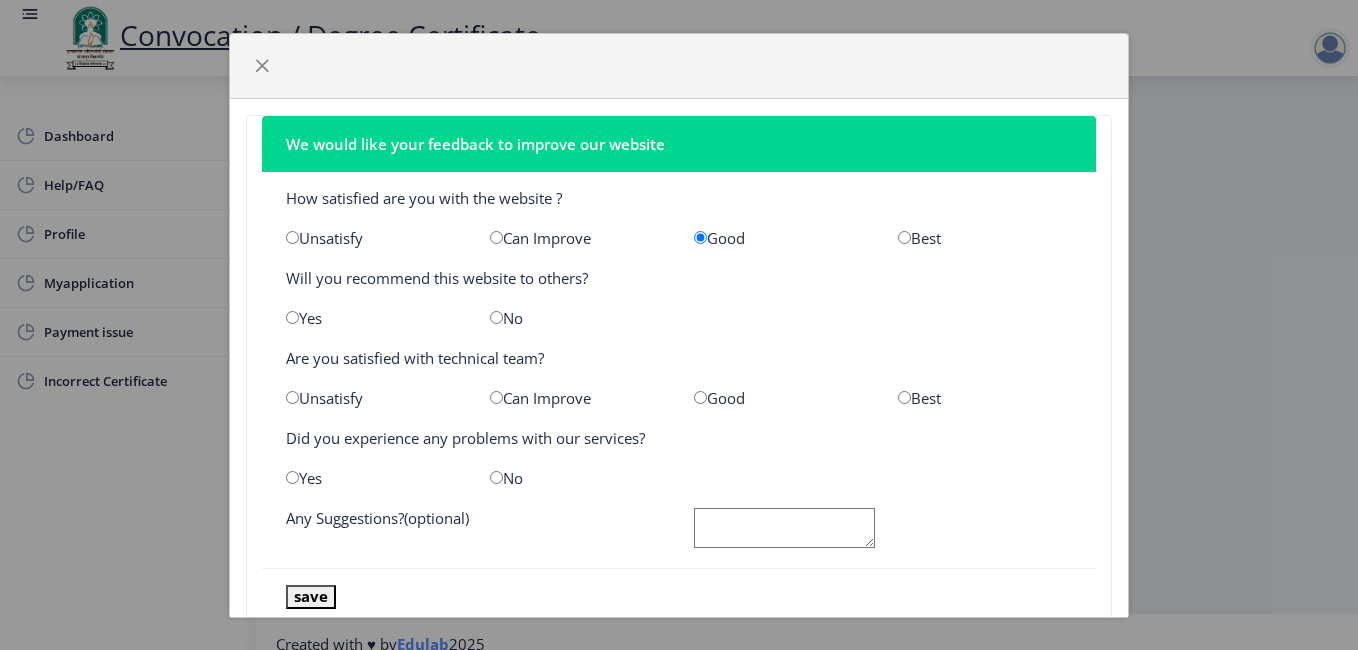 click on "Yes" 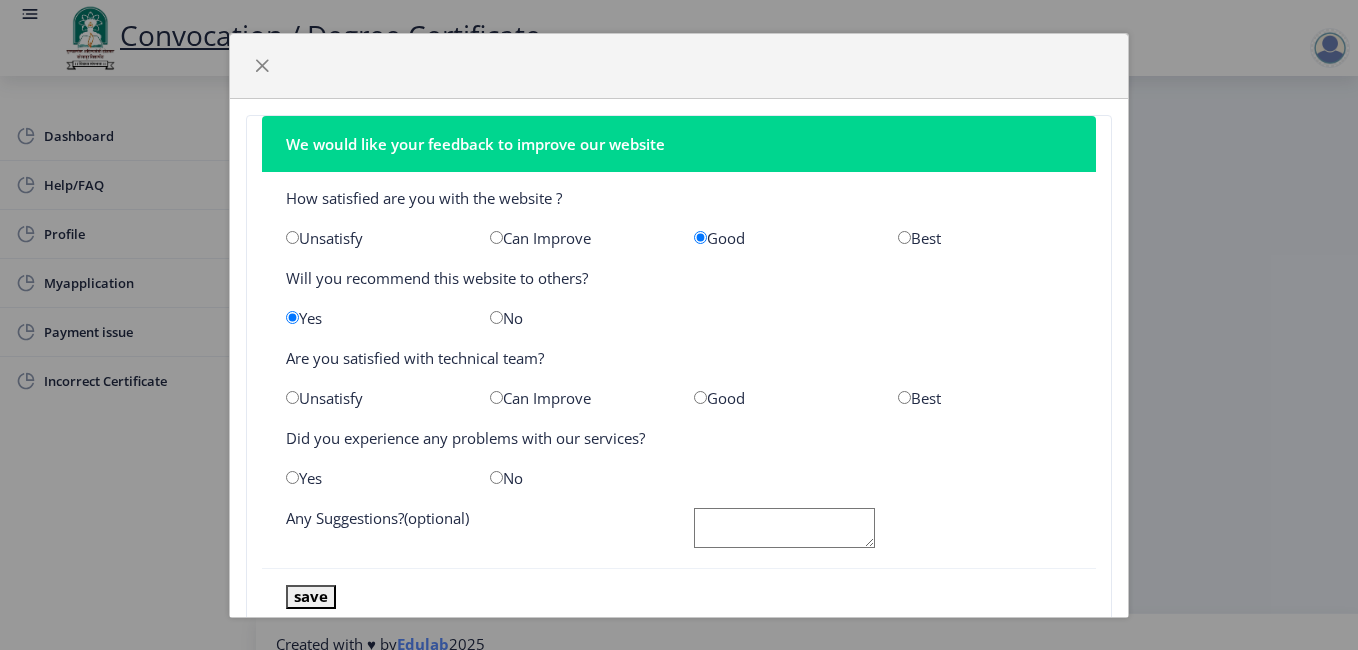 click at bounding box center (700, 397) 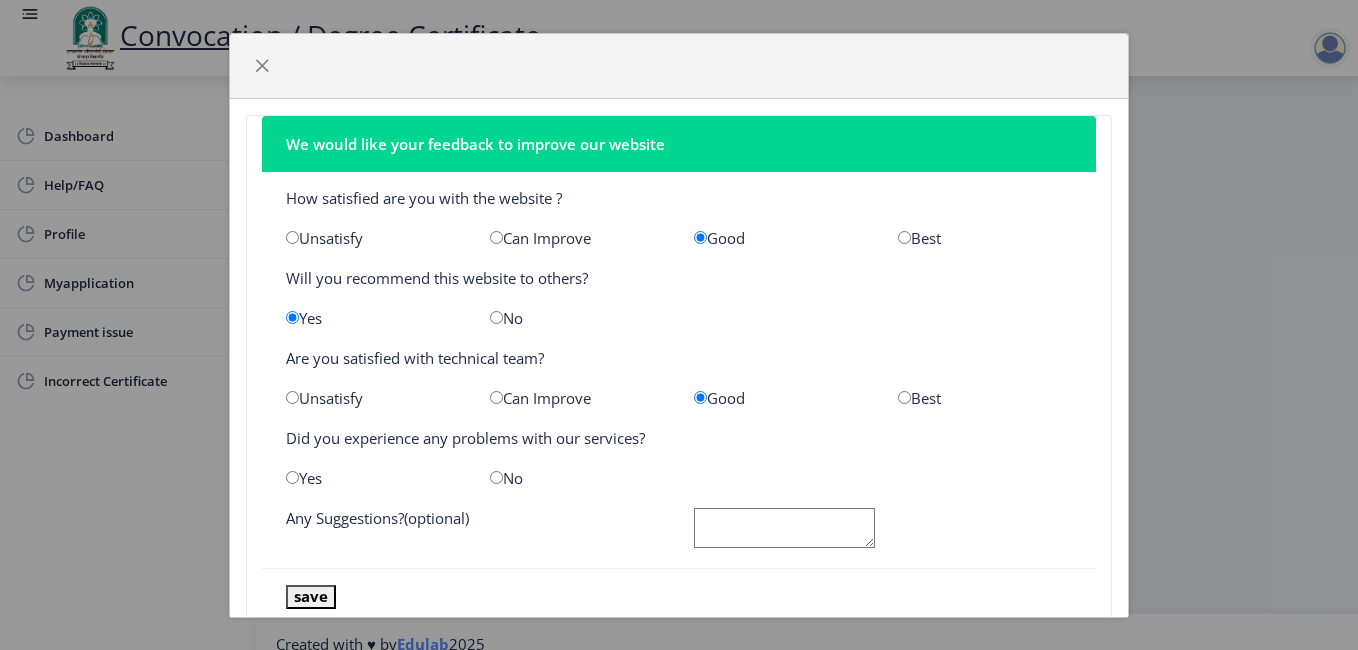 click at bounding box center [496, 477] 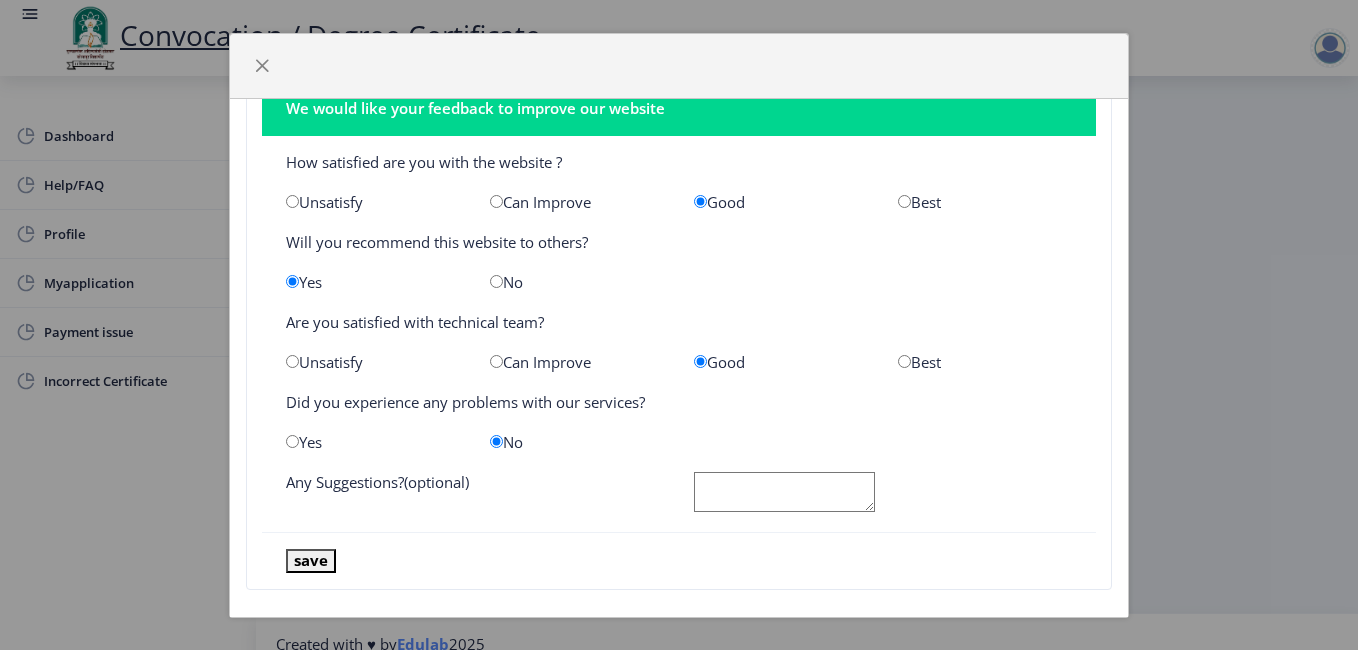 scroll, scrollTop: 55, scrollLeft: 0, axis: vertical 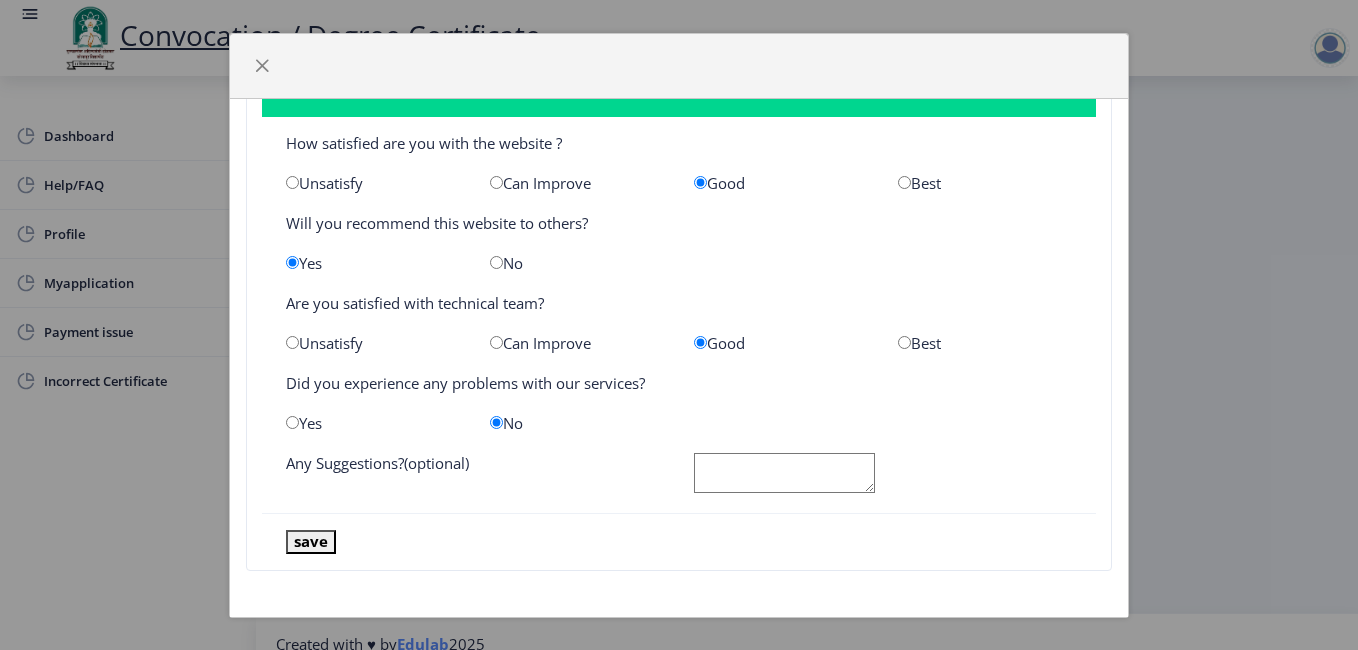 click 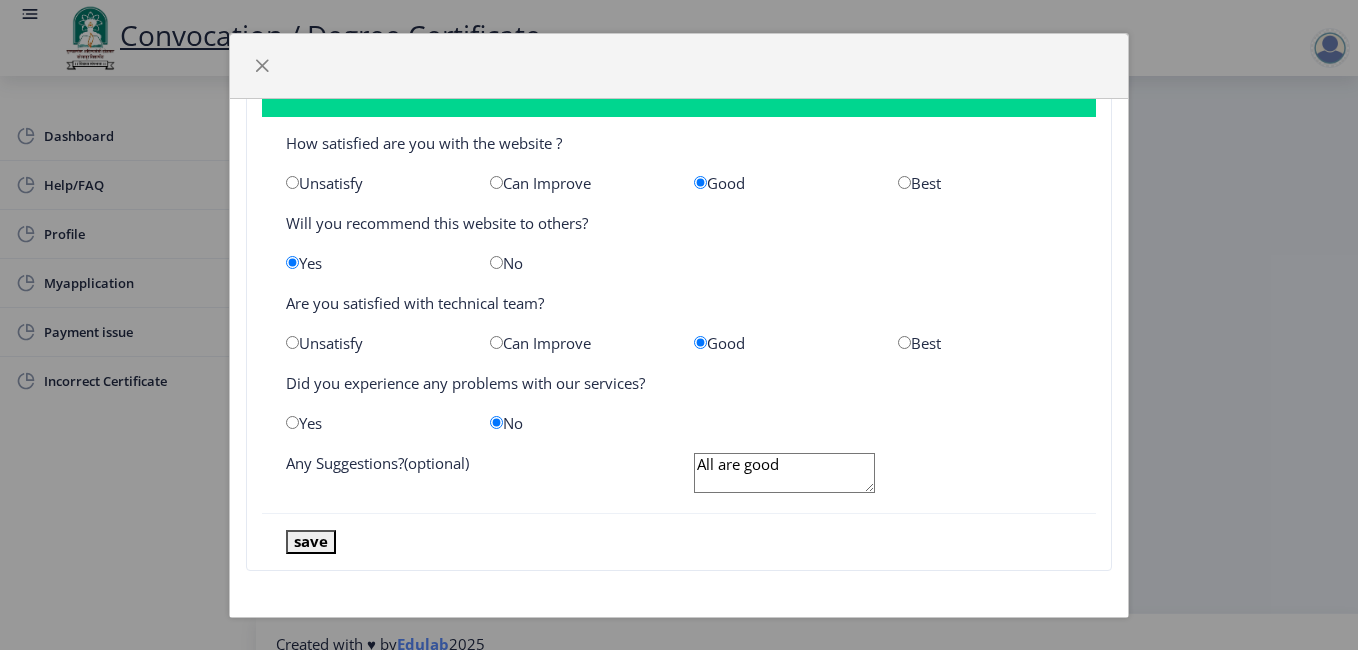 type on "All are good" 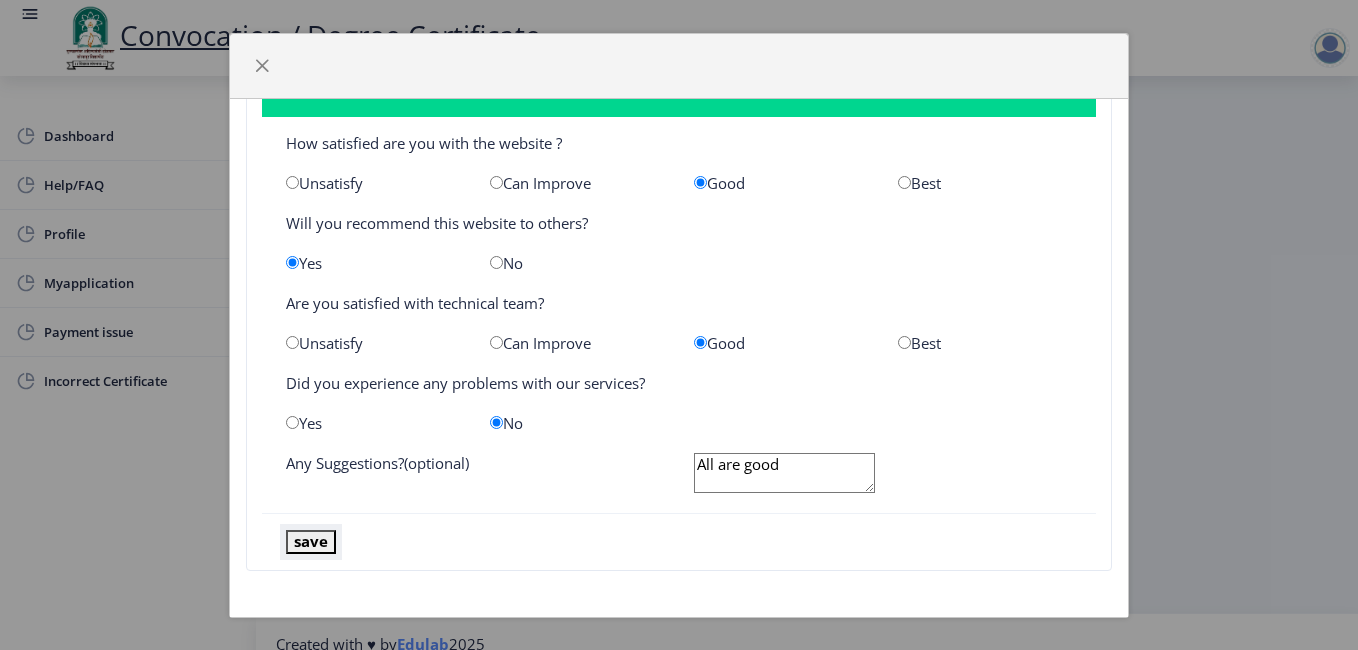 click on "save" 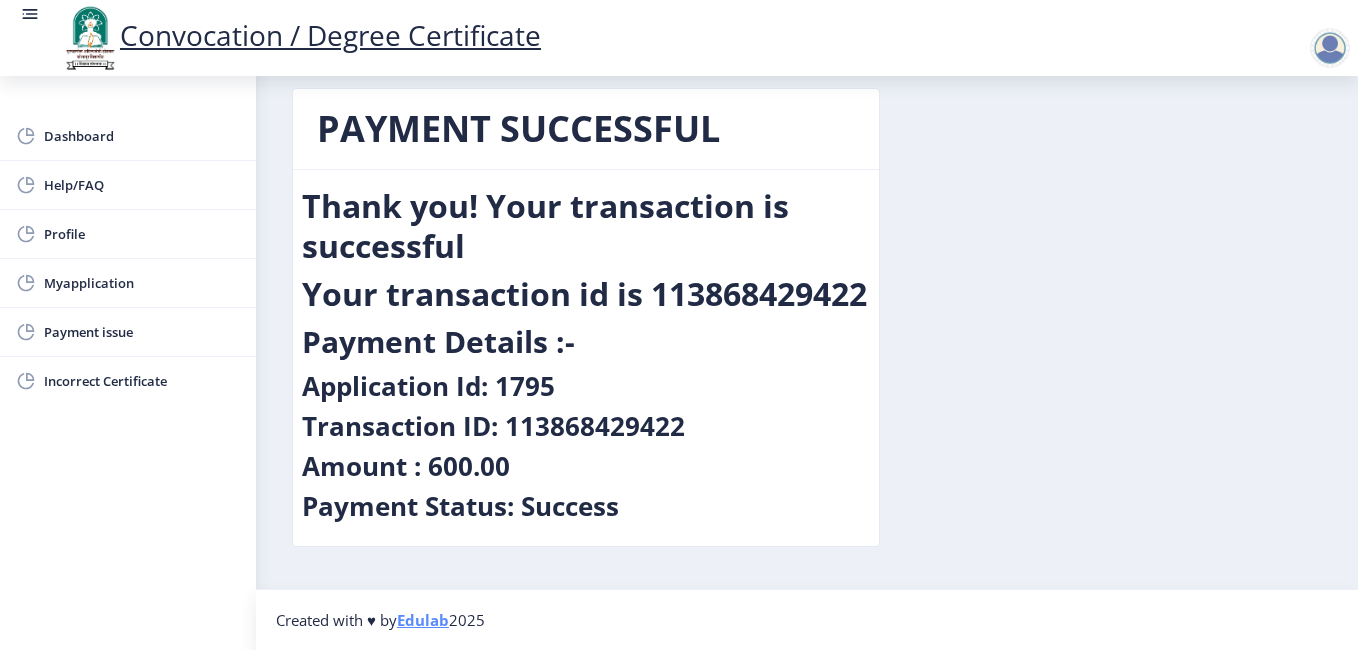 scroll, scrollTop: 0, scrollLeft: 0, axis: both 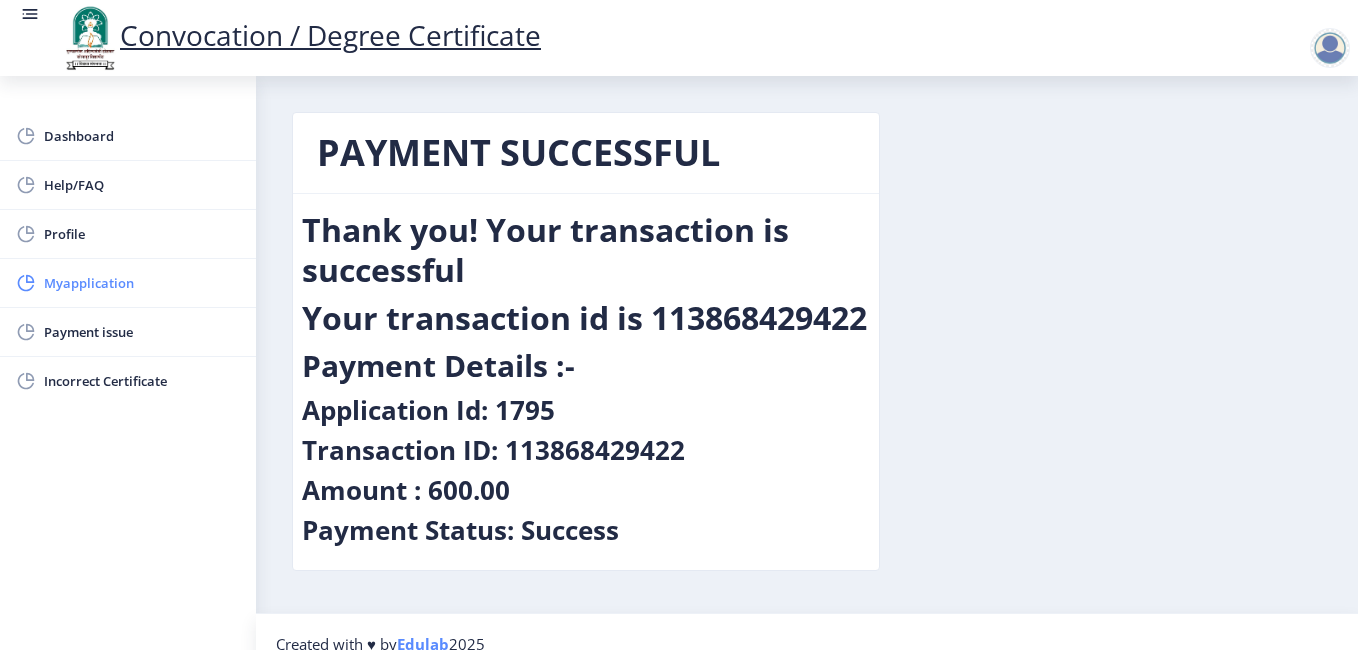 click on "Myapplication" 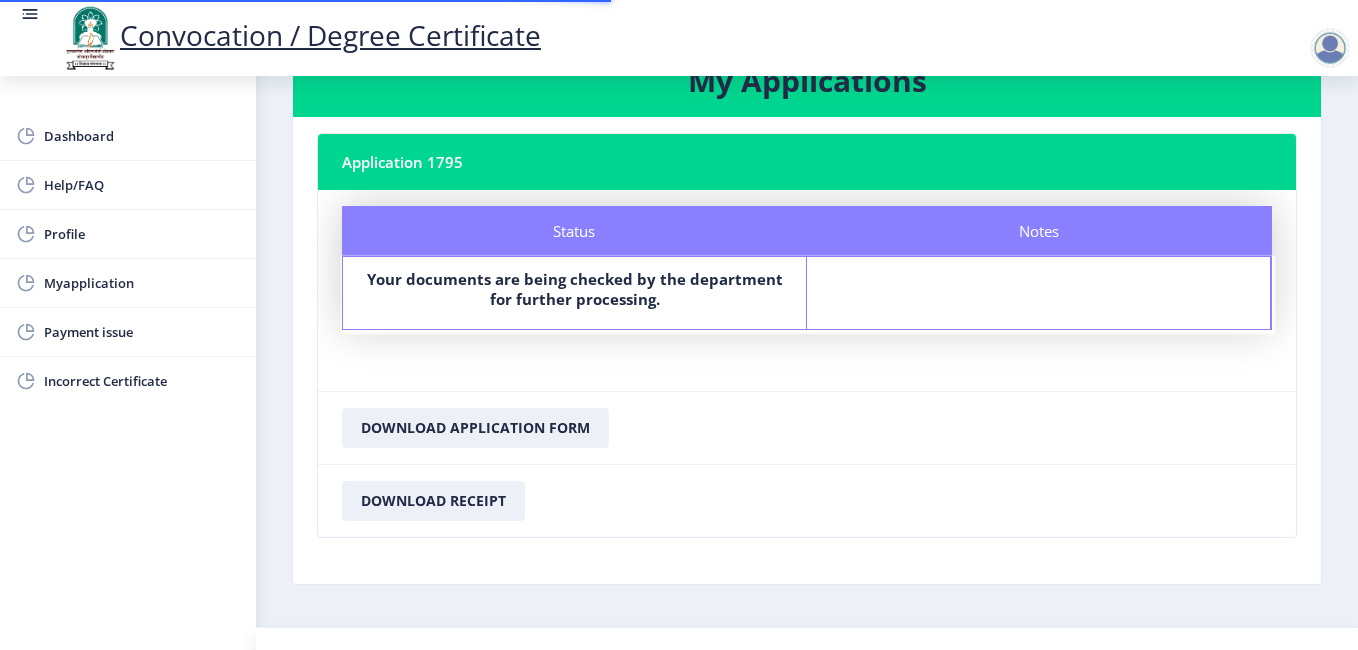scroll, scrollTop: 100, scrollLeft: 0, axis: vertical 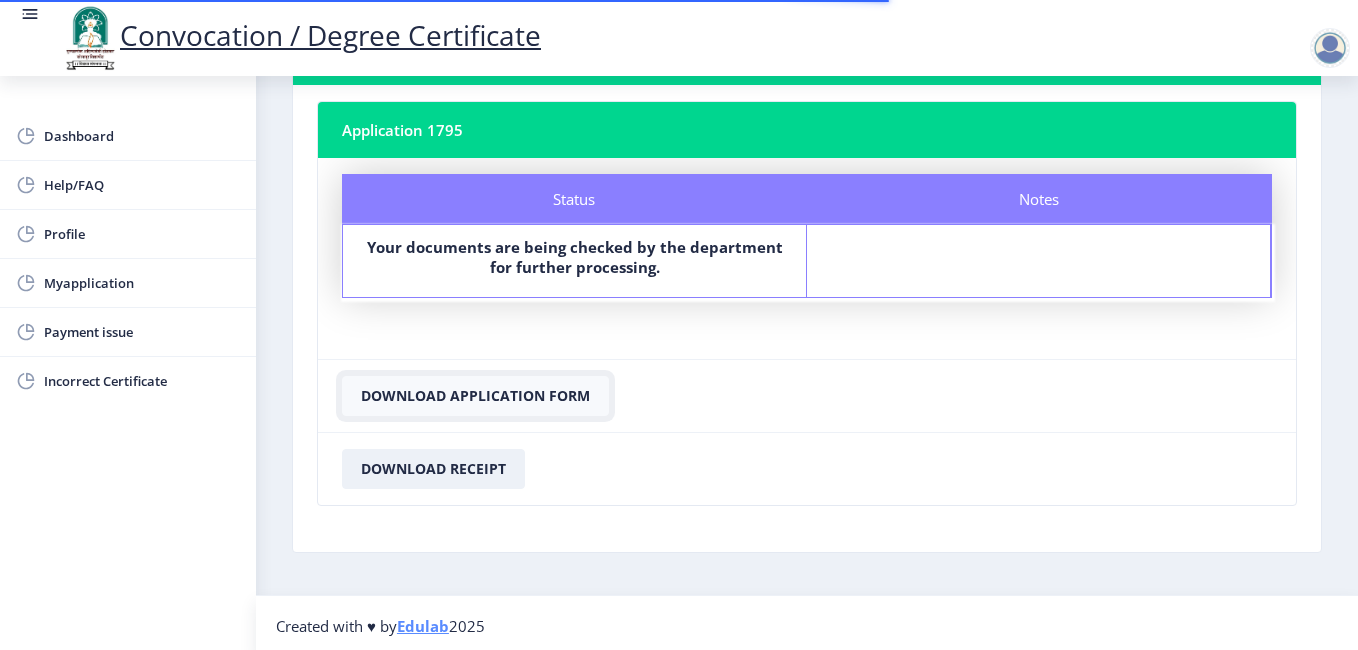click on "Download Application Form" 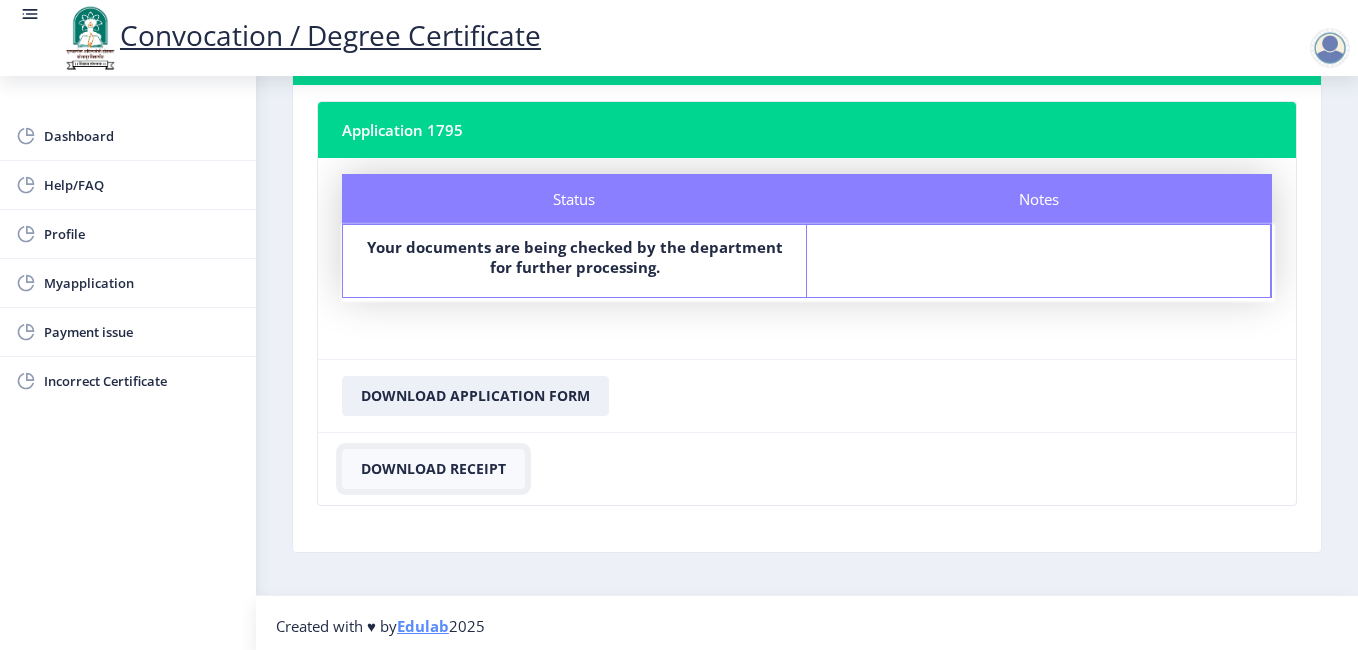 click on "Download Receipt" 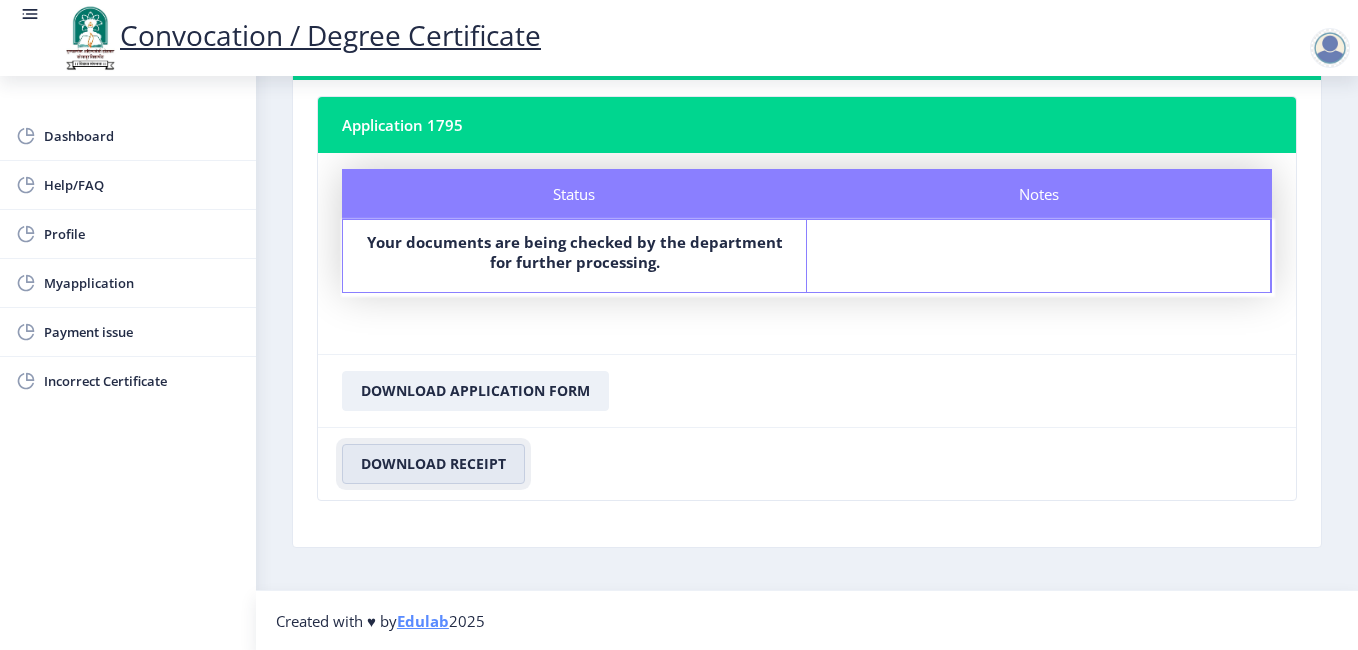 scroll, scrollTop: 106, scrollLeft: 0, axis: vertical 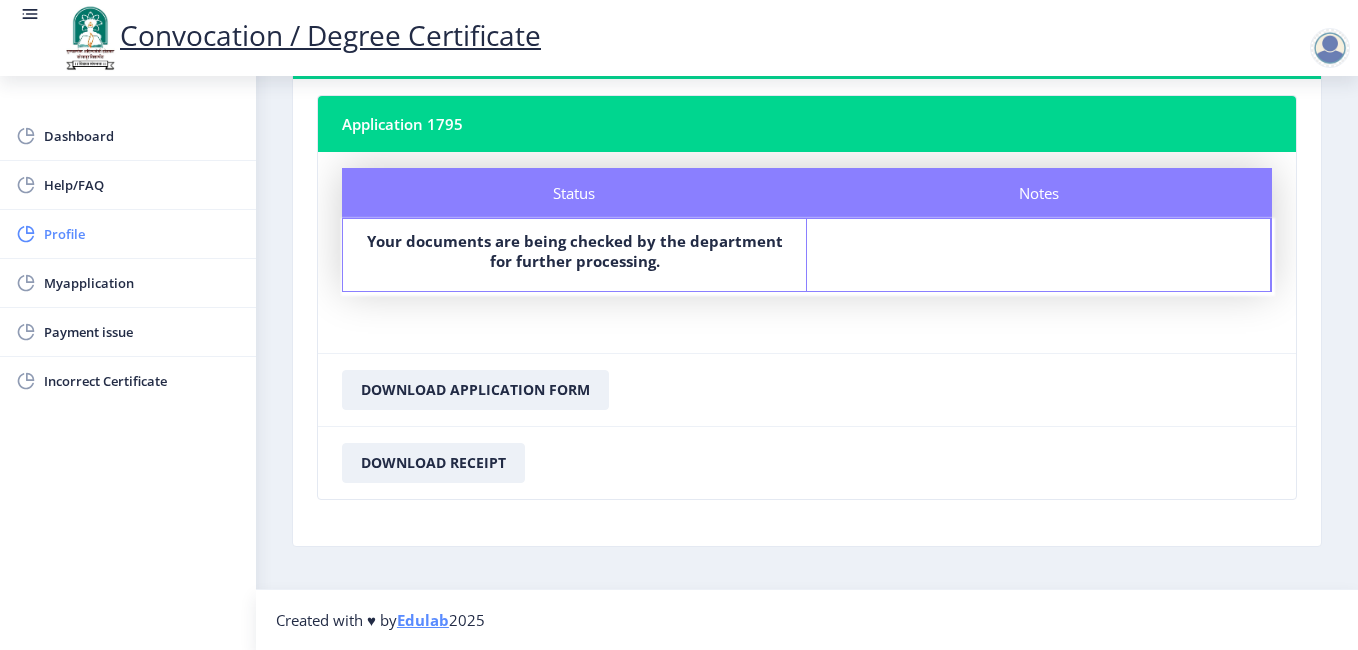 click on "Profile" 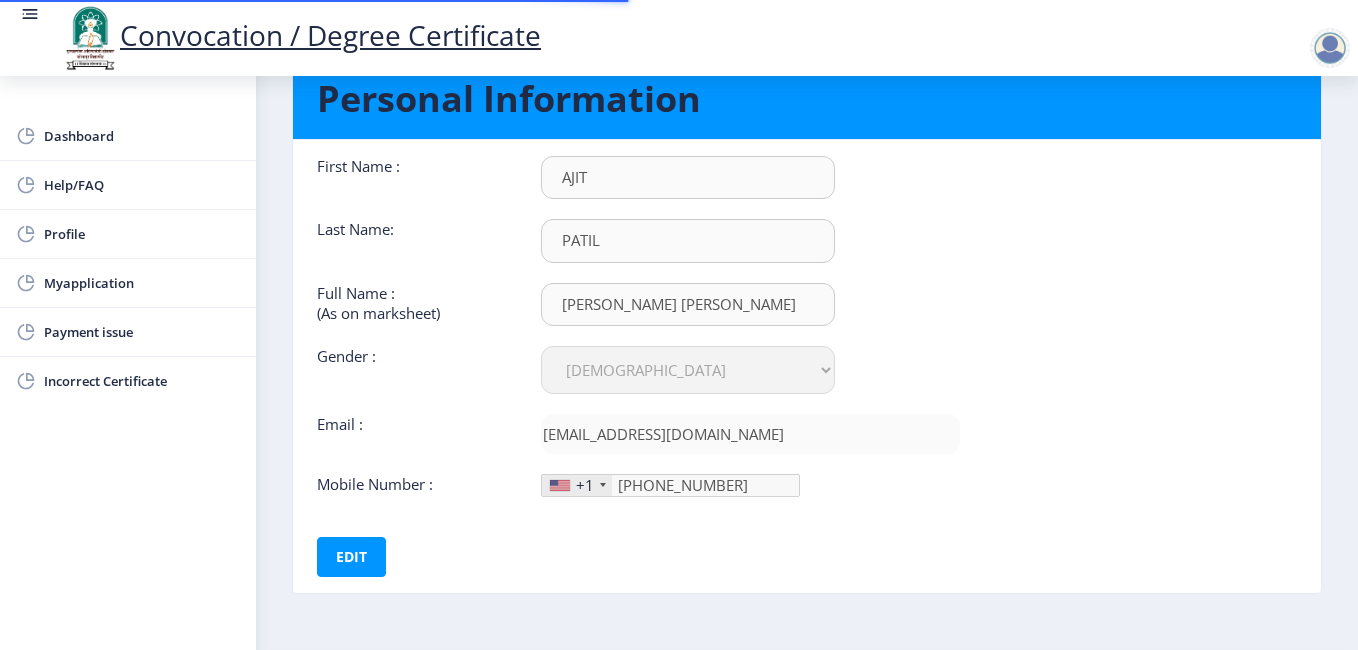 scroll, scrollTop: 141, scrollLeft: 0, axis: vertical 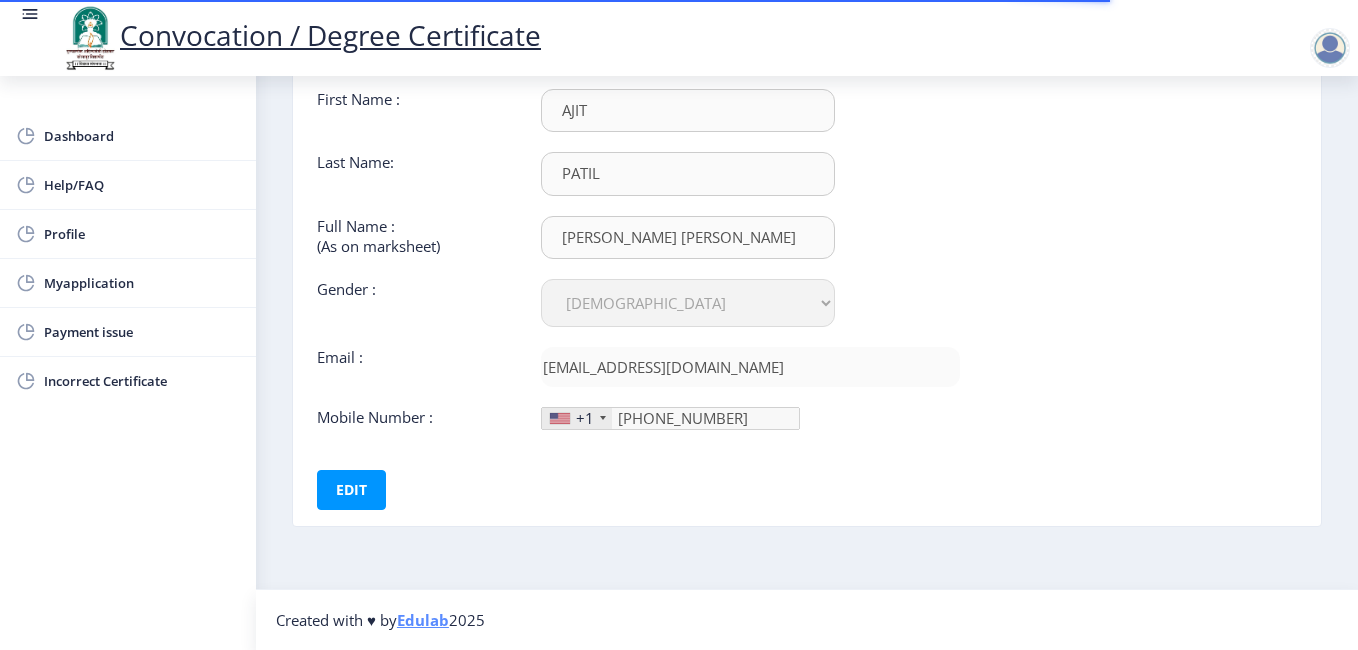 click 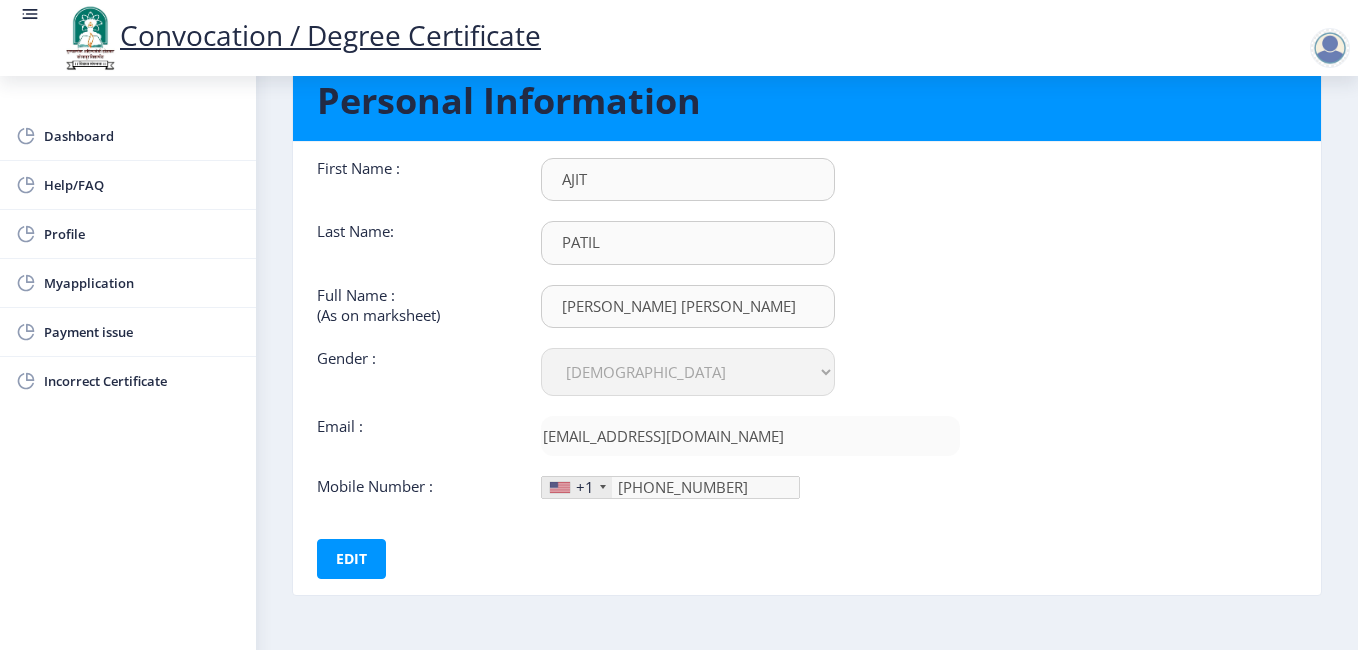 scroll, scrollTop: 141, scrollLeft: 0, axis: vertical 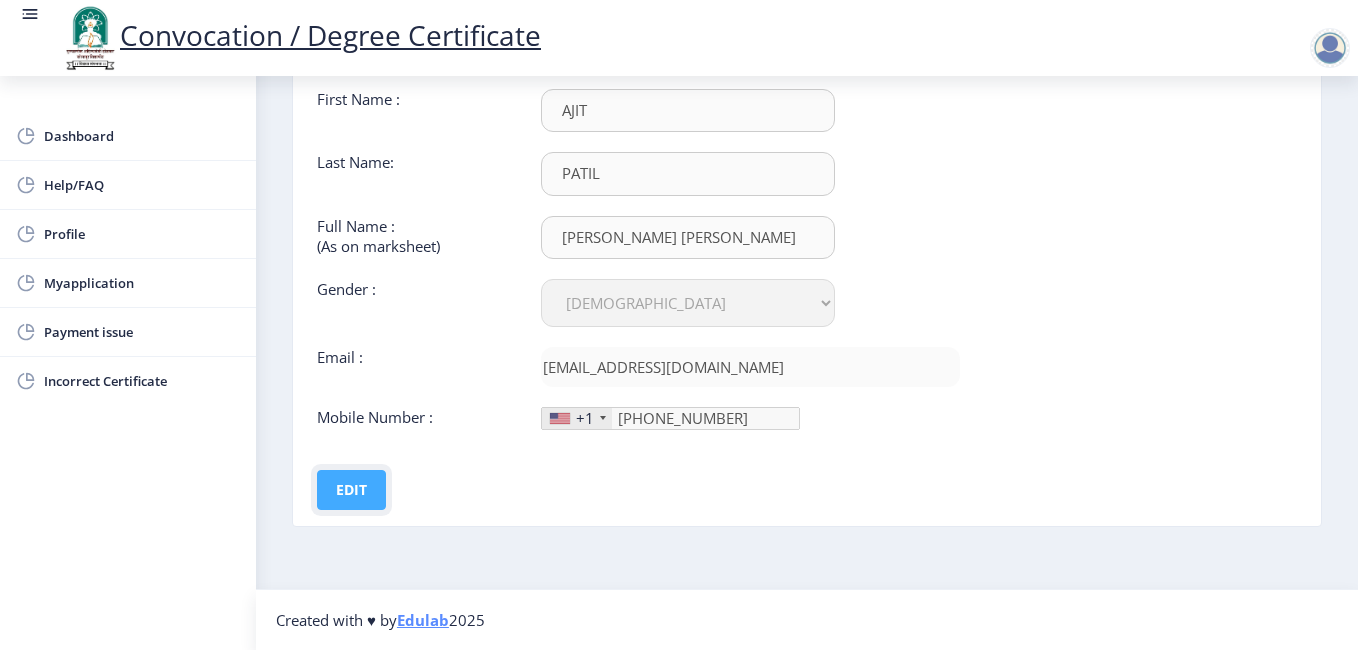 click on "Edit" 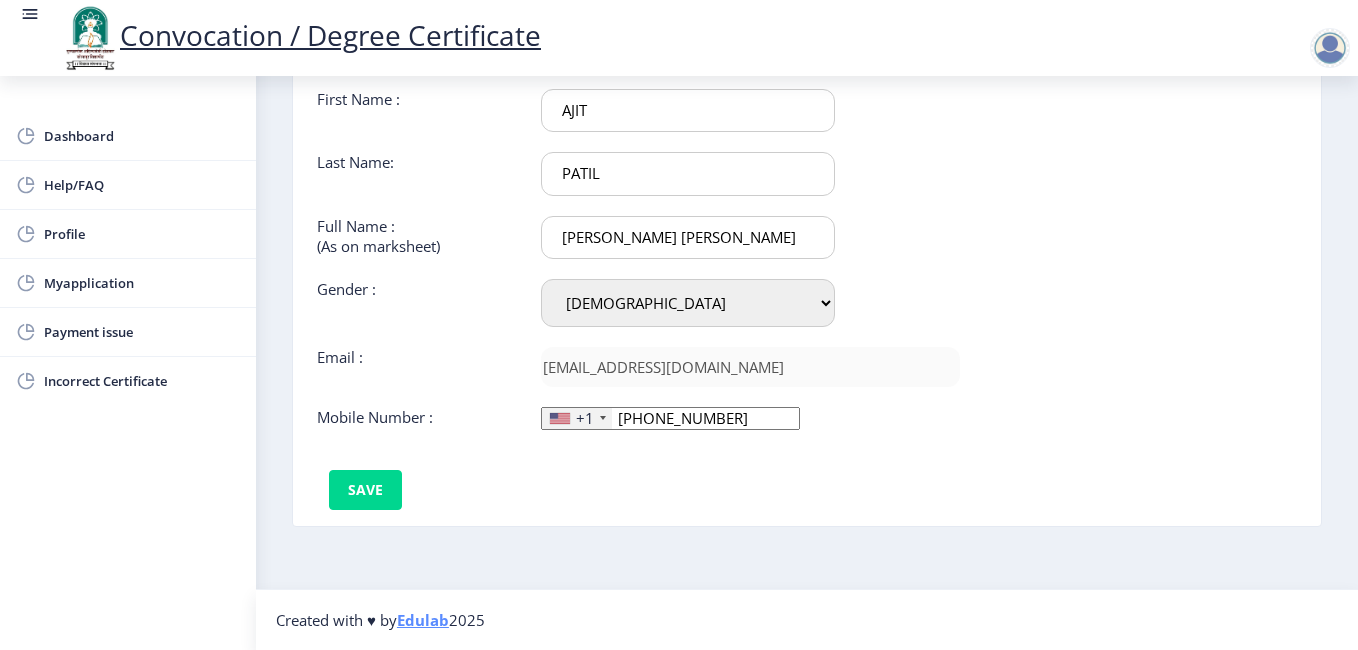click 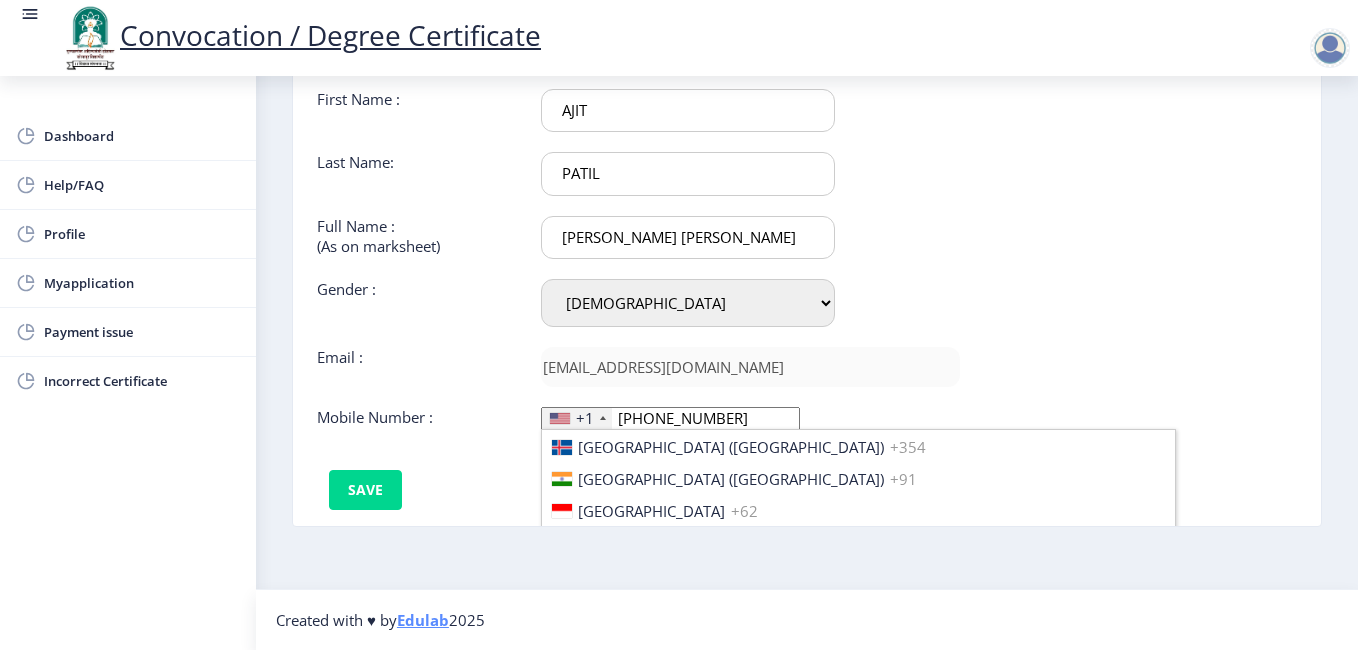 scroll, scrollTop: 3100, scrollLeft: 0, axis: vertical 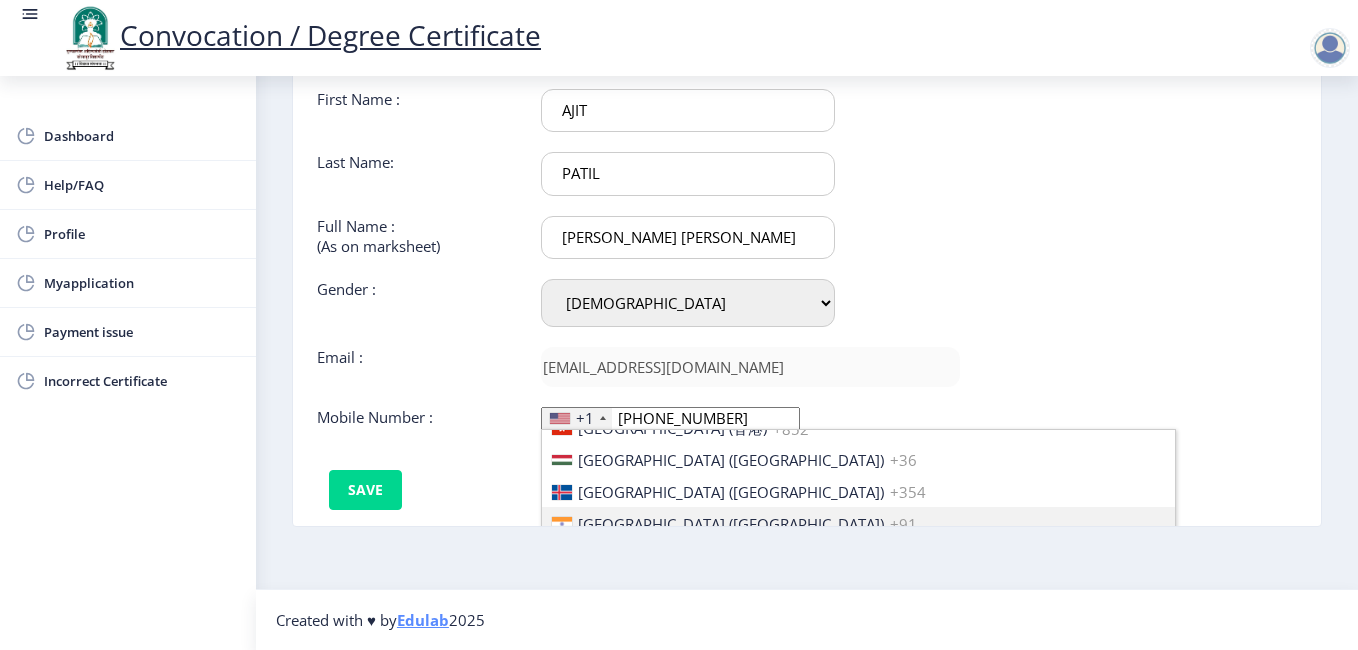 click on "[GEOGRAPHIC_DATA] ([GEOGRAPHIC_DATA]) +91" at bounding box center (858, 523) 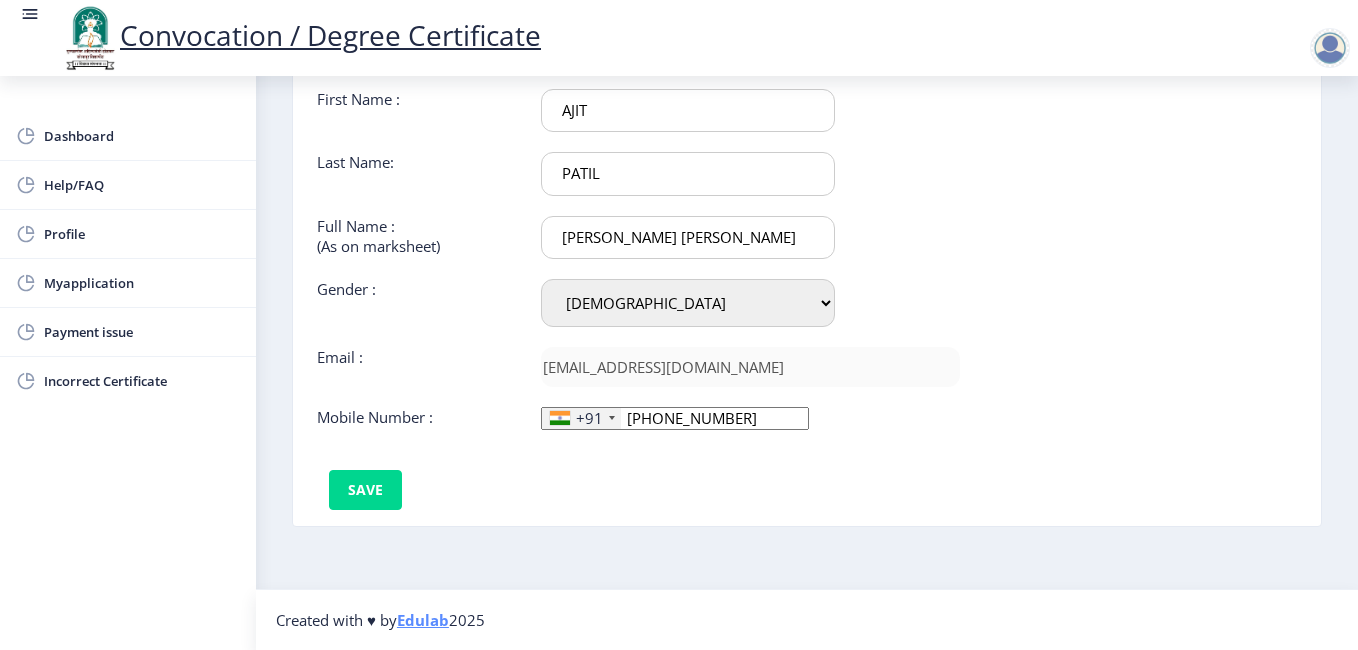 click on "+91 [GEOGRAPHIC_DATA] +1 [GEOGRAPHIC_DATA] +44 [GEOGRAPHIC_DATA] (‫[GEOGRAPHIC_DATA]‬‎) +93 [GEOGRAPHIC_DATA] ([GEOGRAPHIC_DATA]) +355 [GEOGRAPHIC_DATA] (‫[GEOGRAPHIC_DATA]‬‎) +213 [US_STATE] +1 [GEOGRAPHIC_DATA] +376 [GEOGRAPHIC_DATA] +244 [GEOGRAPHIC_DATA] +1 [GEOGRAPHIC_DATA] +1 [GEOGRAPHIC_DATA] +54 [GEOGRAPHIC_DATA] ([GEOGRAPHIC_DATA]) +374 [GEOGRAPHIC_DATA] +297 [GEOGRAPHIC_DATA] +61 [GEOGRAPHIC_DATA] ([GEOGRAPHIC_DATA]) +43 [GEOGRAPHIC_DATA] ([GEOGRAPHIC_DATA]) +994 [GEOGRAPHIC_DATA] +1 [GEOGRAPHIC_DATA] ([GEOGRAPHIC_DATA][GEOGRAPHIC_DATA]‬‎) +973 [GEOGRAPHIC_DATA] ([GEOGRAPHIC_DATA]) +880 [GEOGRAPHIC_DATA] +1 [GEOGRAPHIC_DATA] ([GEOGRAPHIC_DATA]) +375 [GEOGRAPHIC_DATA] ([GEOGRAPHIC_DATA]) +32 [GEOGRAPHIC_DATA] +501 [GEOGRAPHIC_DATA] ([GEOGRAPHIC_DATA]) +229 [GEOGRAPHIC_DATA] +1 [GEOGRAPHIC_DATA] (འབྲུག) +975 [GEOGRAPHIC_DATA] +591 [GEOGRAPHIC_DATA] ([GEOGRAPHIC_DATA]) +387 [GEOGRAPHIC_DATA] +267 [GEOGRAPHIC_DATA] ([GEOGRAPHIC_DATA]) +55 [GEOGRAPHIC_DATA] +246 [GEOGRAPHIC_DATA] +1 [GEOGRAPHIC_DATA] +673 [GEOGRAPHIC_DATA] ([GEOGRAPHIC_DATA]) +359 [GEOGRAPHIC_DATA] +226 [GEOGRAPHIC_DATA] ([GEOGRAPHIC_DATA]) +257 [GEOGRAPHIC_DATA] ([GEOGRAPHIC_DATA]) +855 [GEOGRAPHIC_DATA] ([GEOGRAPHIC_DATA]) +237 [GEOGRAPHIC_DATA] +1 [GEOGRAPHIC_DATA] ([GEOGRAPHIC_DATA]) +238 [GEOGRAPHIC_DATA] [GEOGRAPHIC_DATA] +599 [GEOGRAPHIC_DATA] +1 +236 [GEOGRAPHIC_DATA] ([GEOGRAPHIC_DATA]) +235 +56" 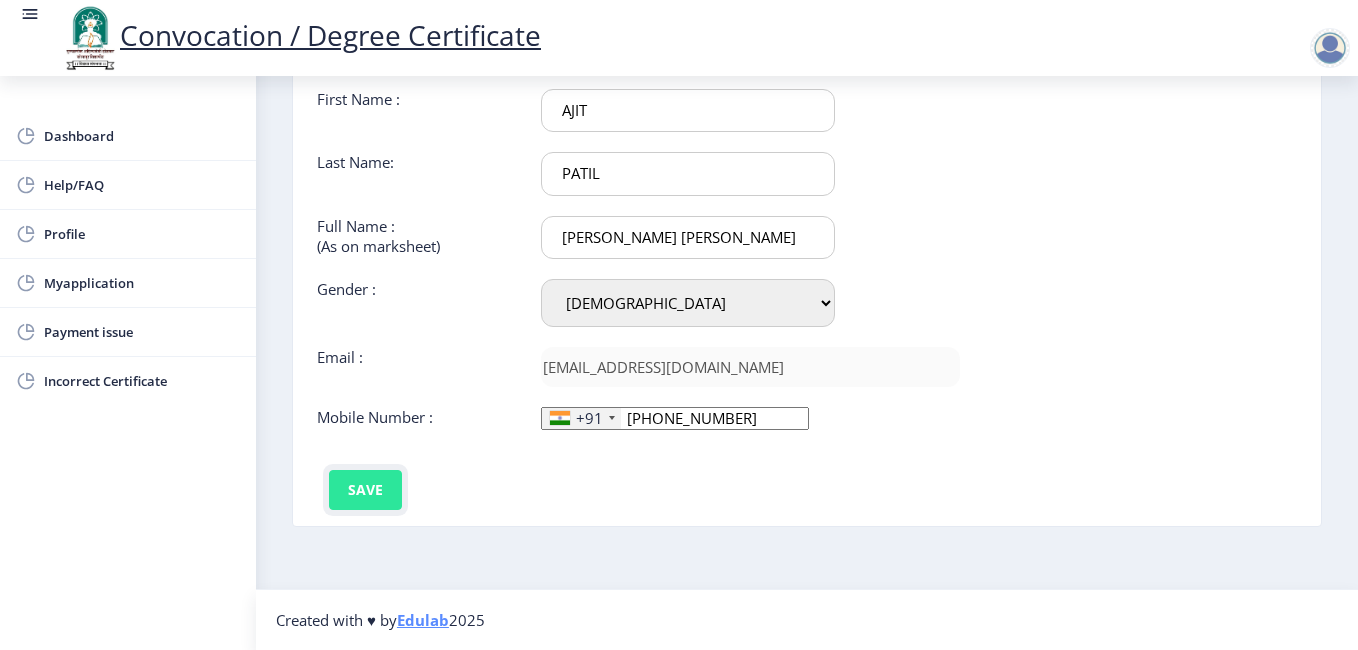 click on "Save" 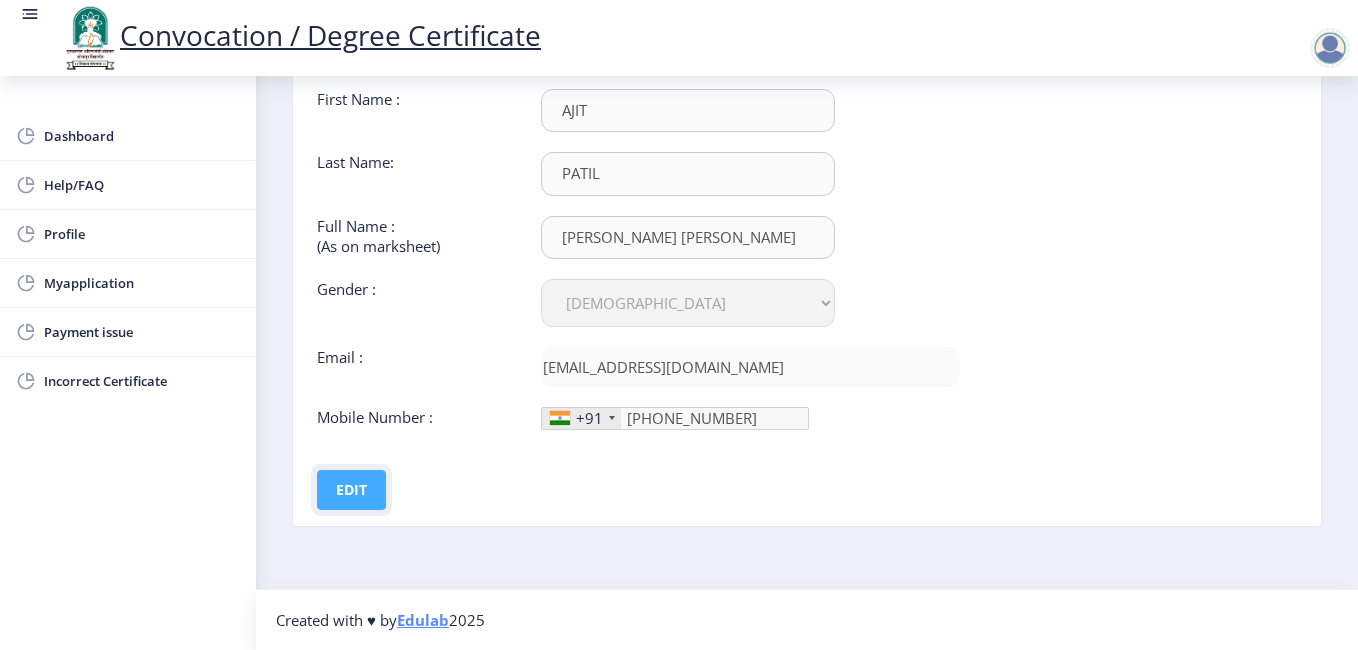 click on "Edit" 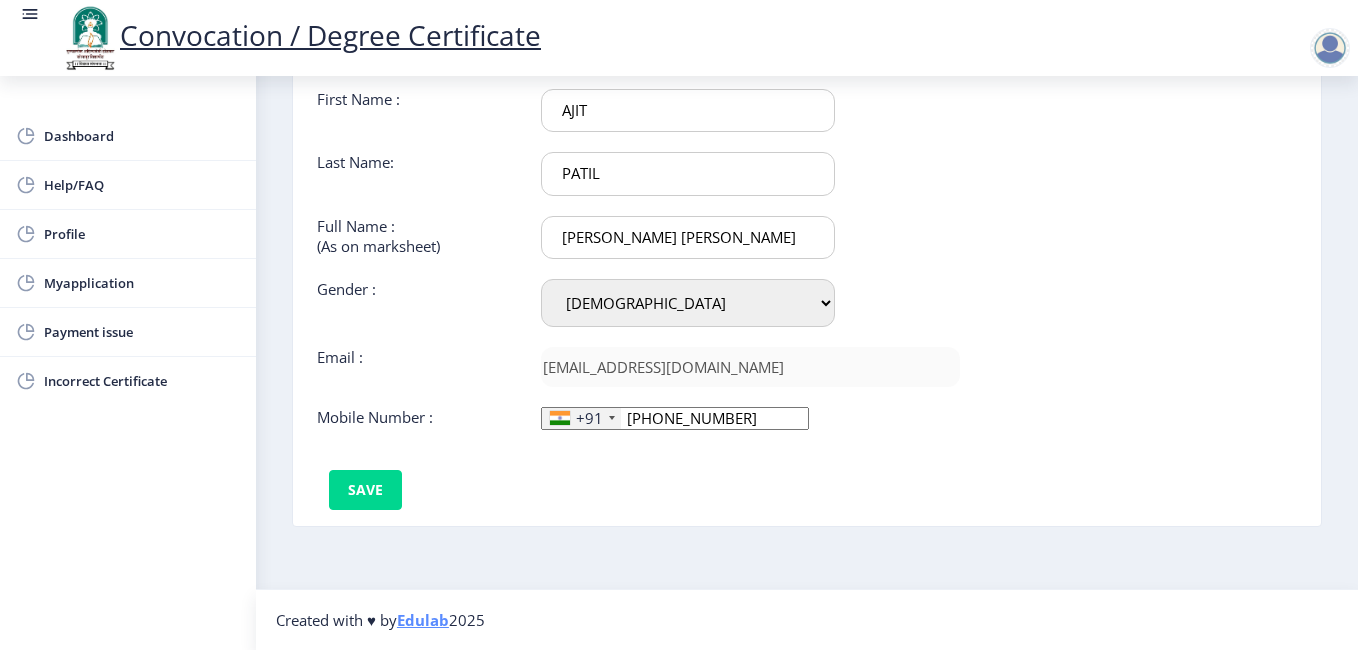click on "[PHONE_NUMBER]" 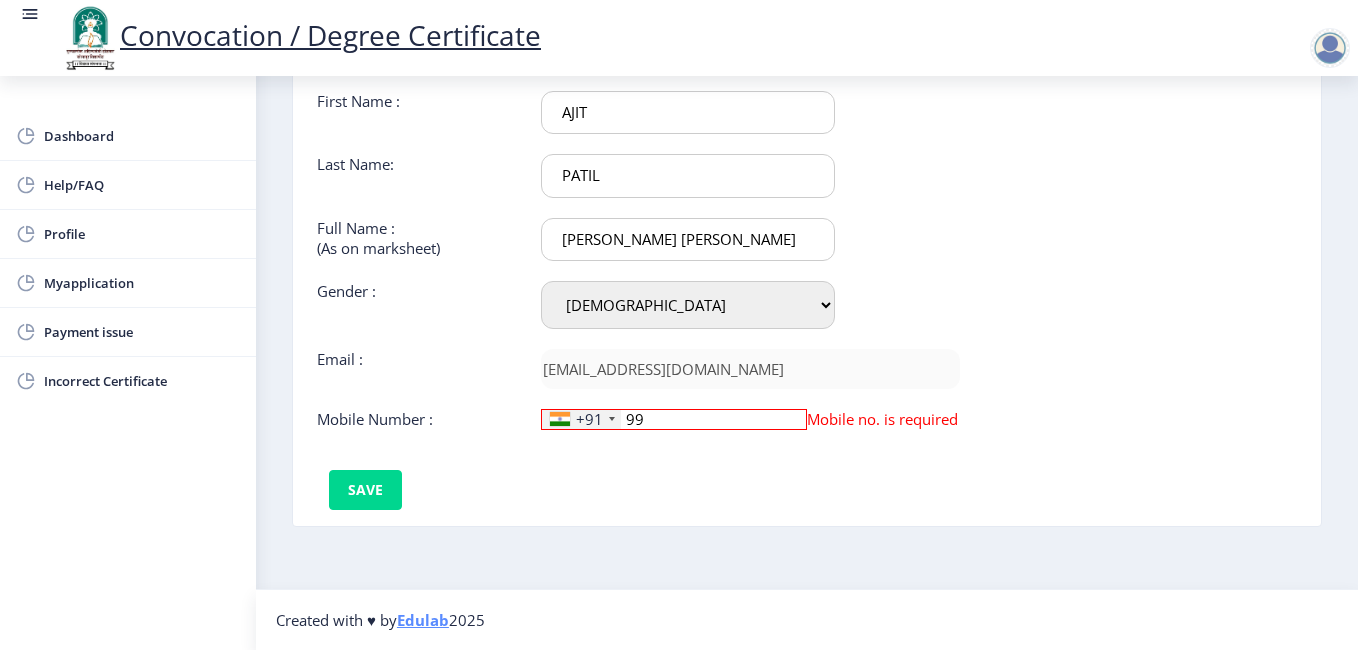 type on "9" 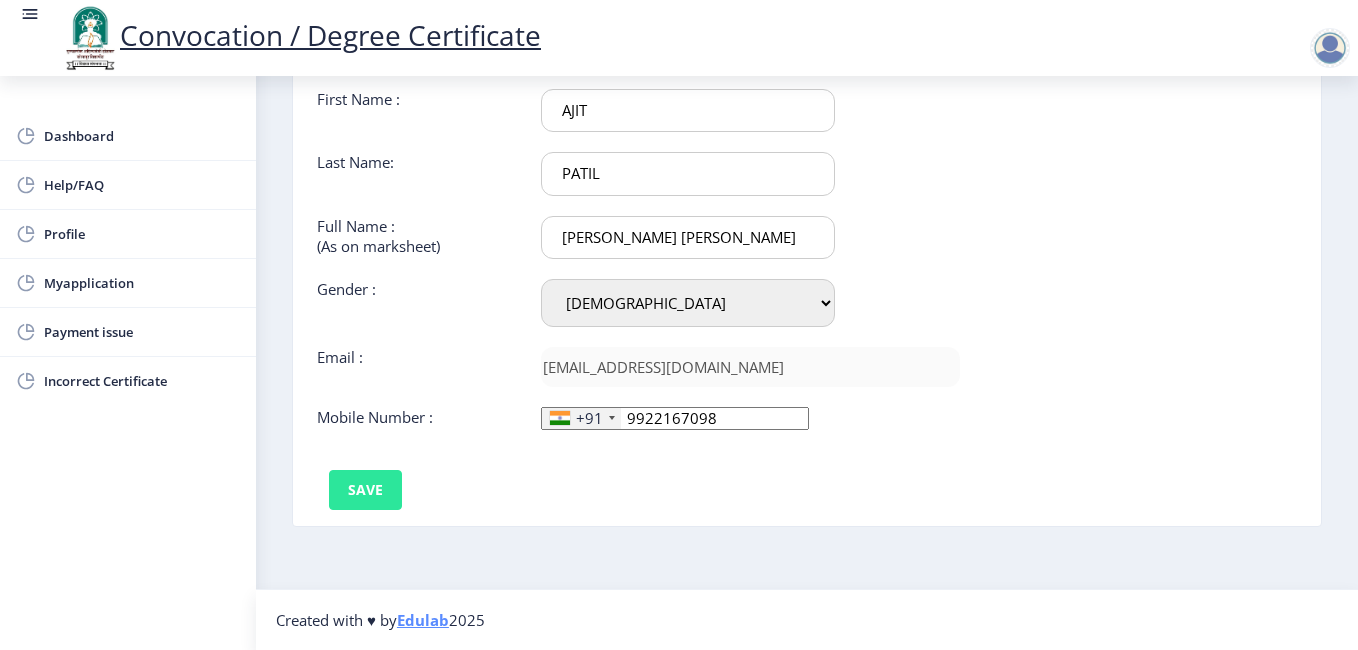 type on "9922167098" 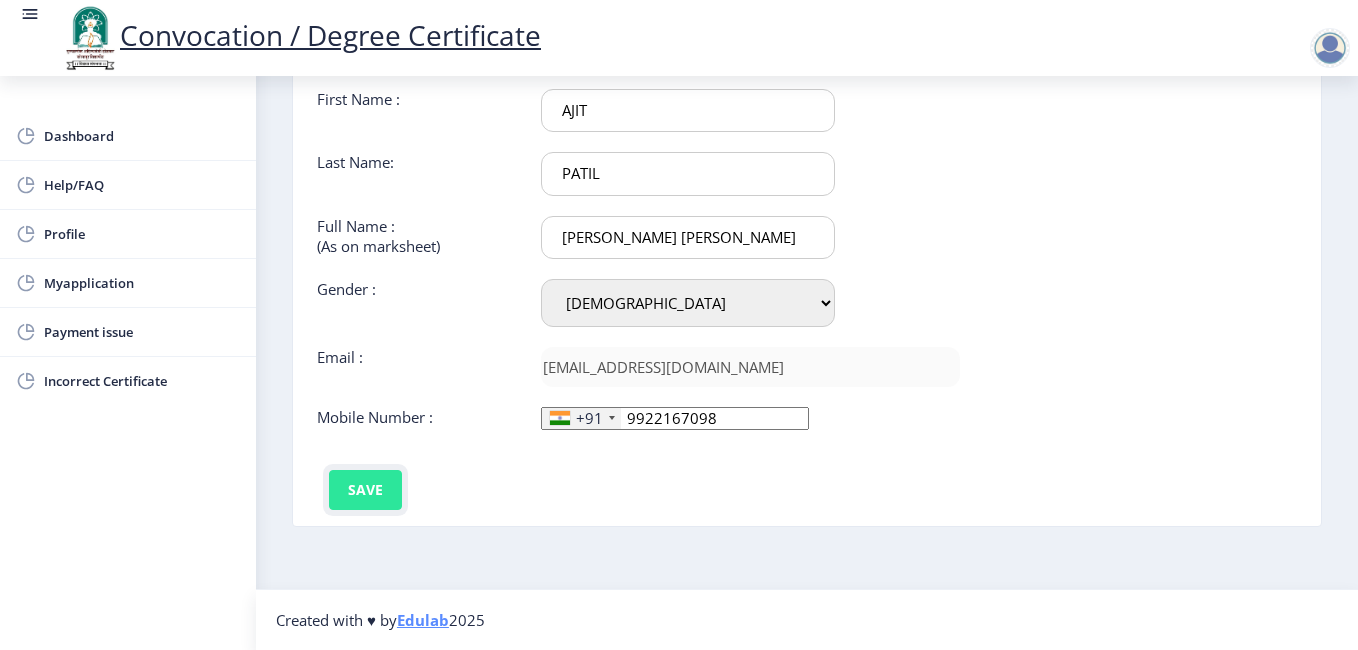 click on "Save" 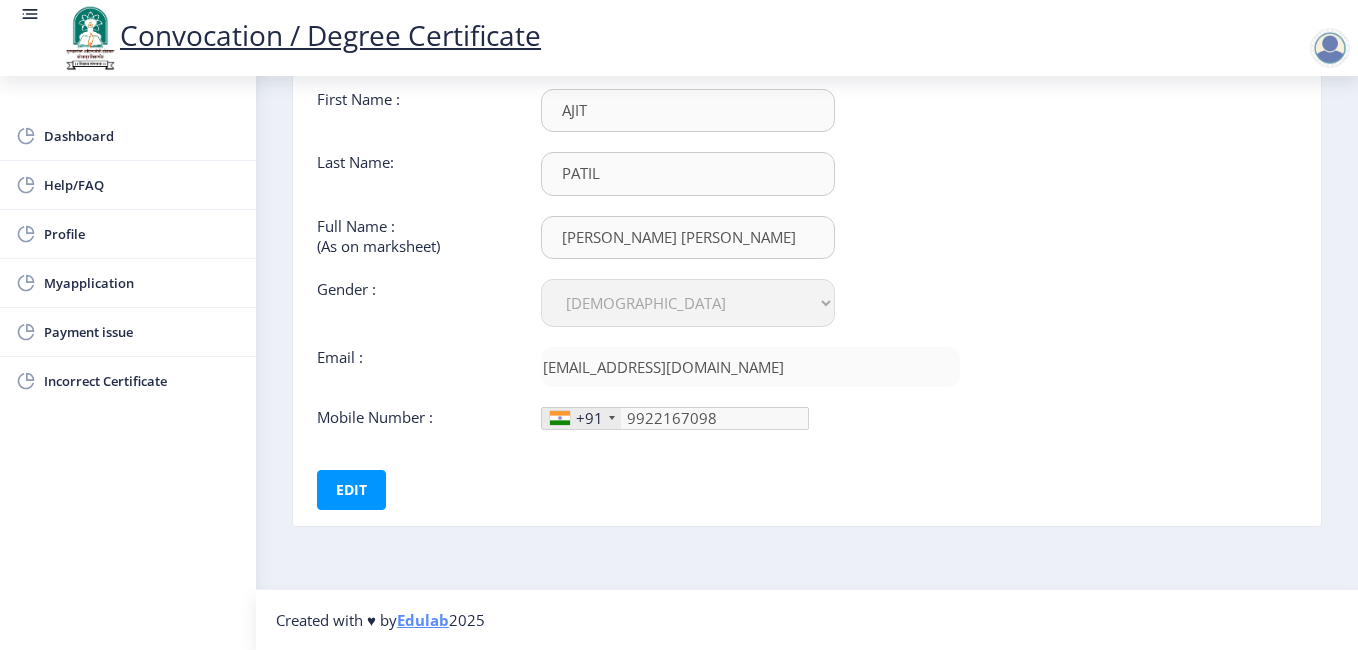 scroll, scrollTop: 0, scrollLeft: 0, axis: both 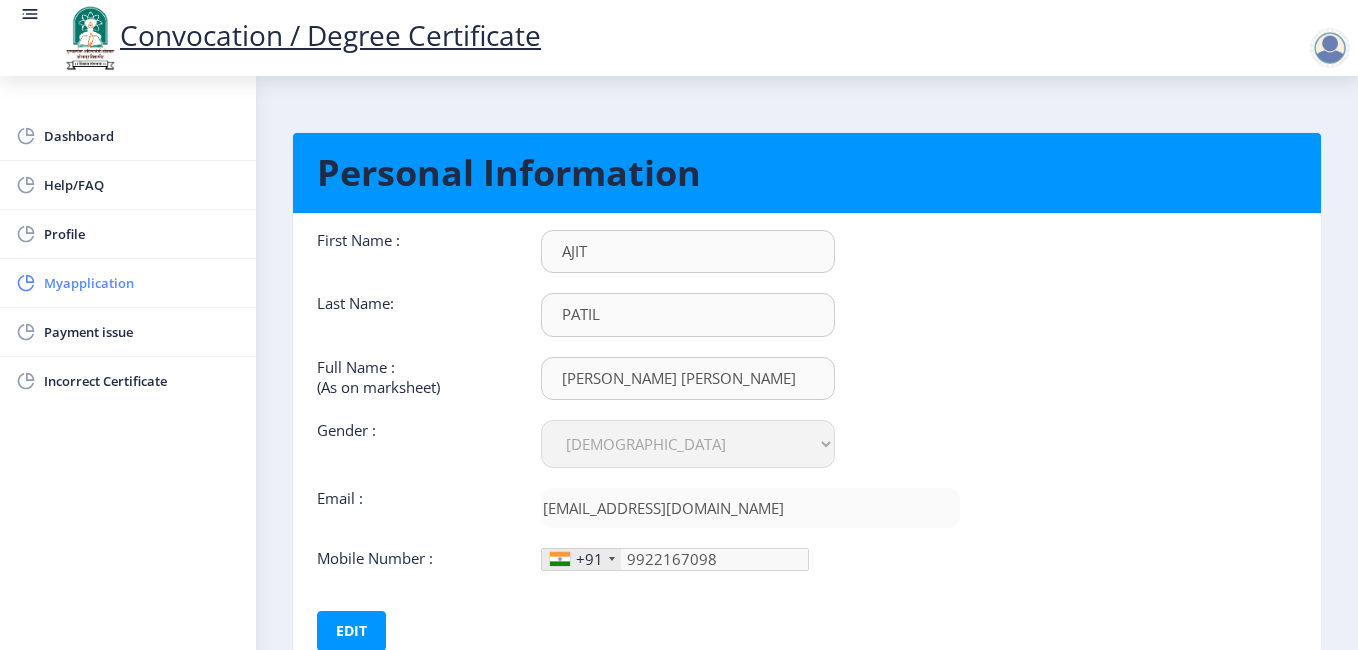 click on "Myapplication" 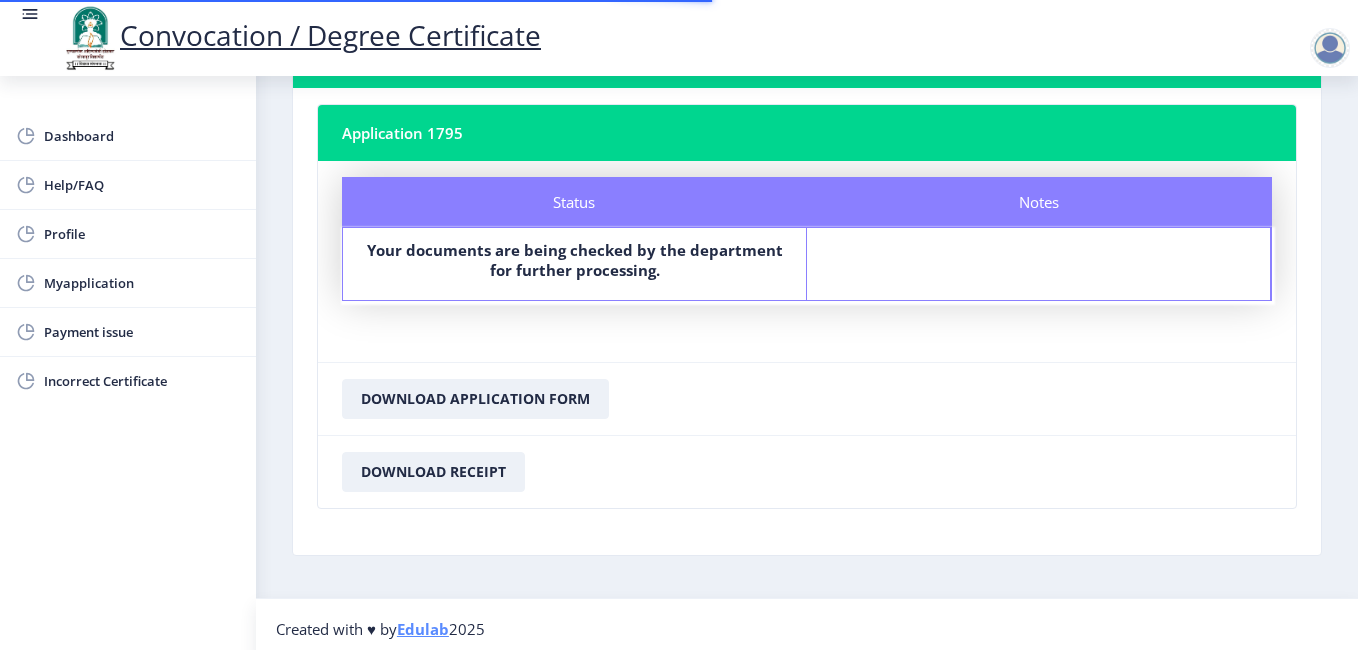 scroll, scrollTop: 106, scrollLeft: 0, axis: vertical 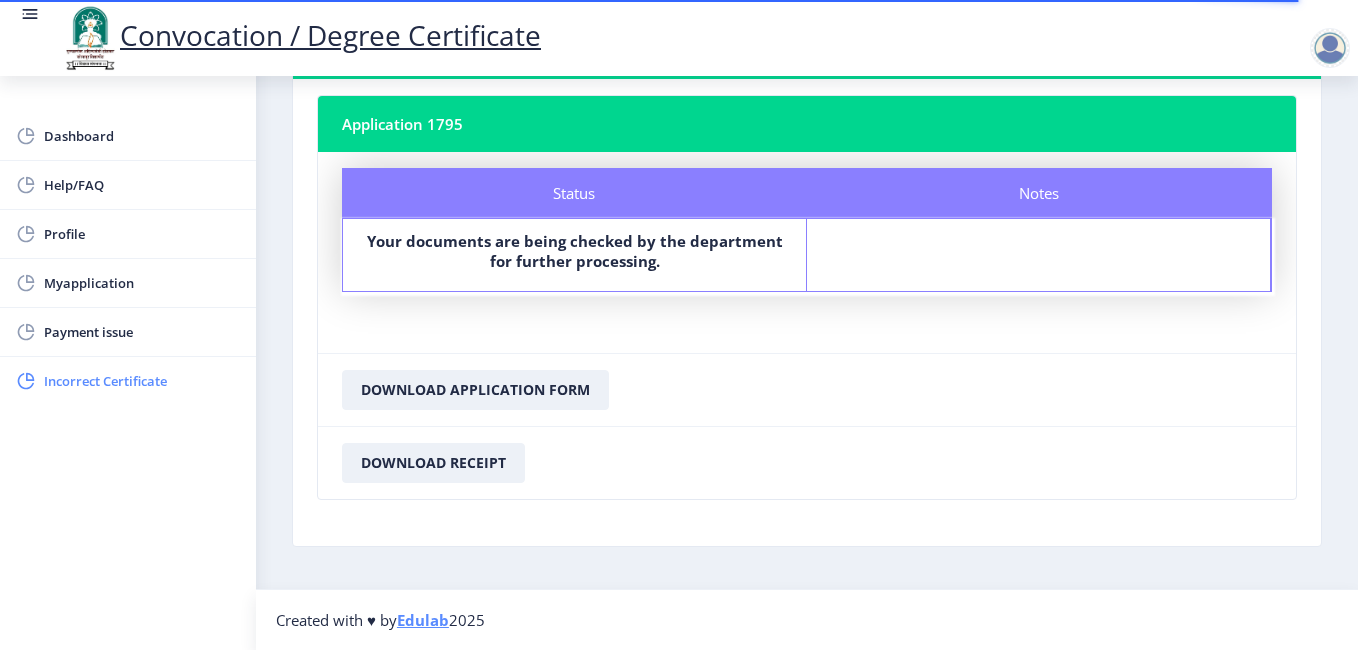 click on "Incorrect Certificate" 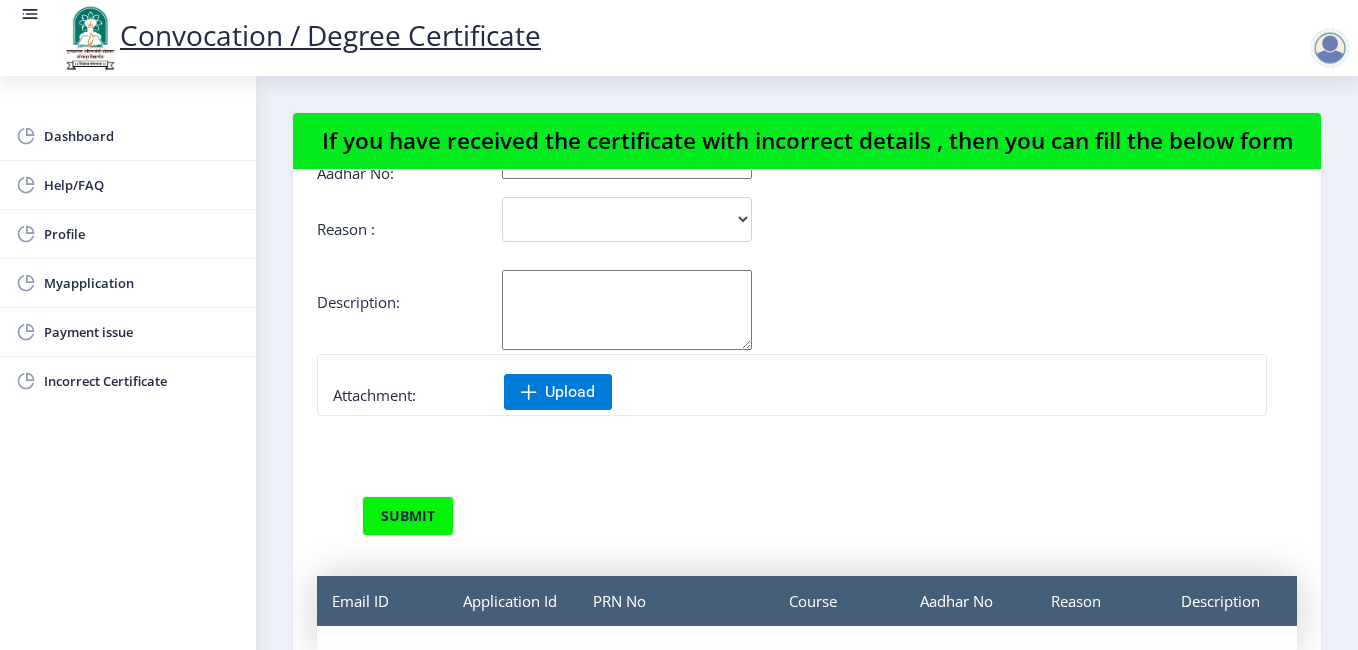 scroll, scrollTop: 213, scrollLeft: 0, axis: vertical 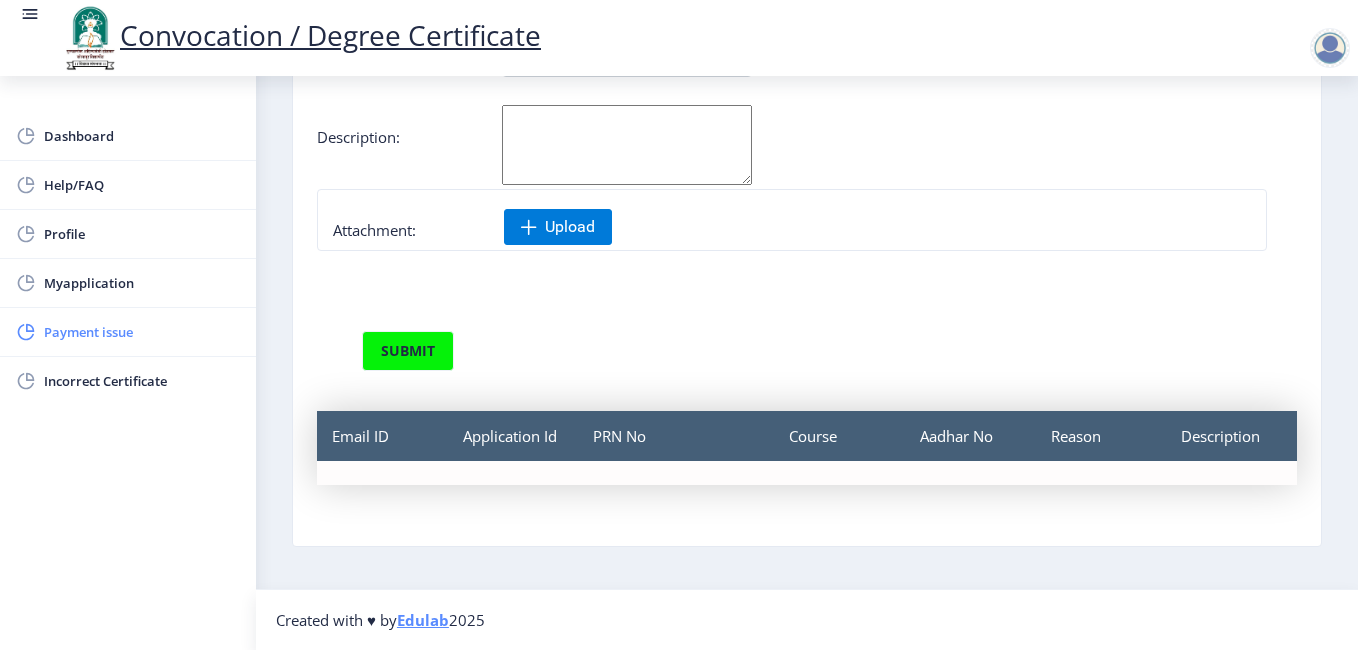 click on "Payment issue" 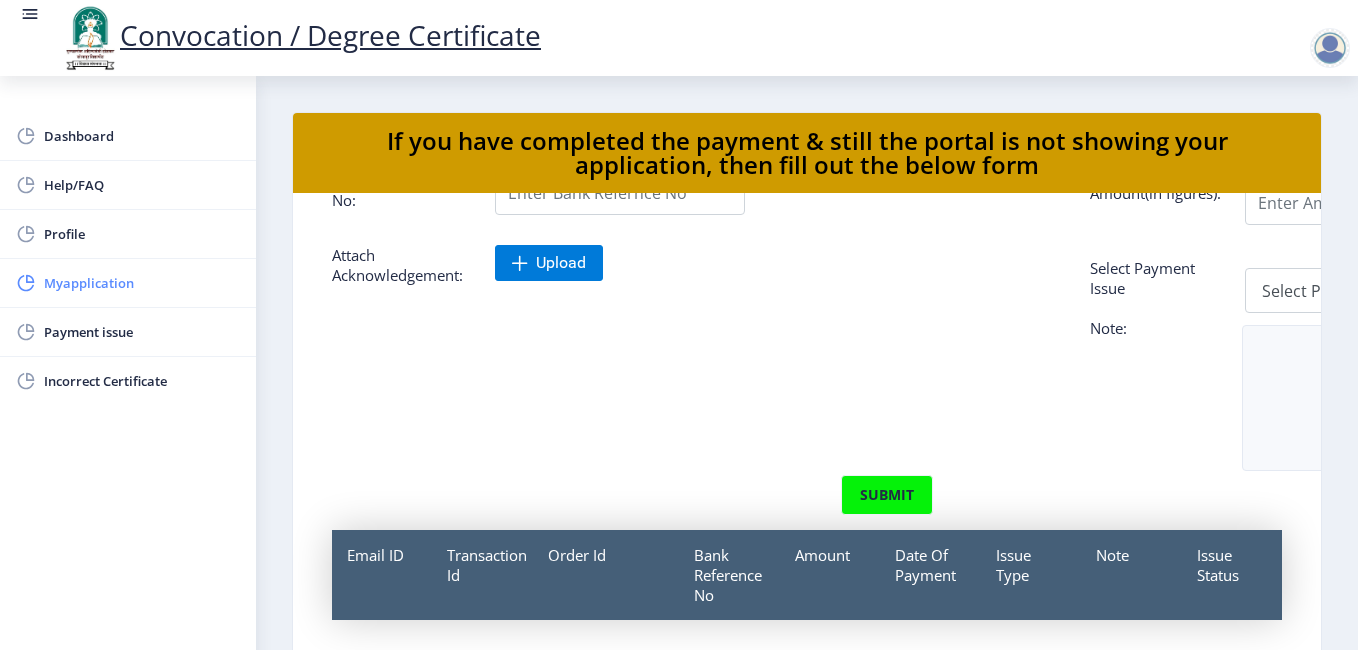 scroll, scrollTop: 176, scrollLeft: 0, axis: vertical 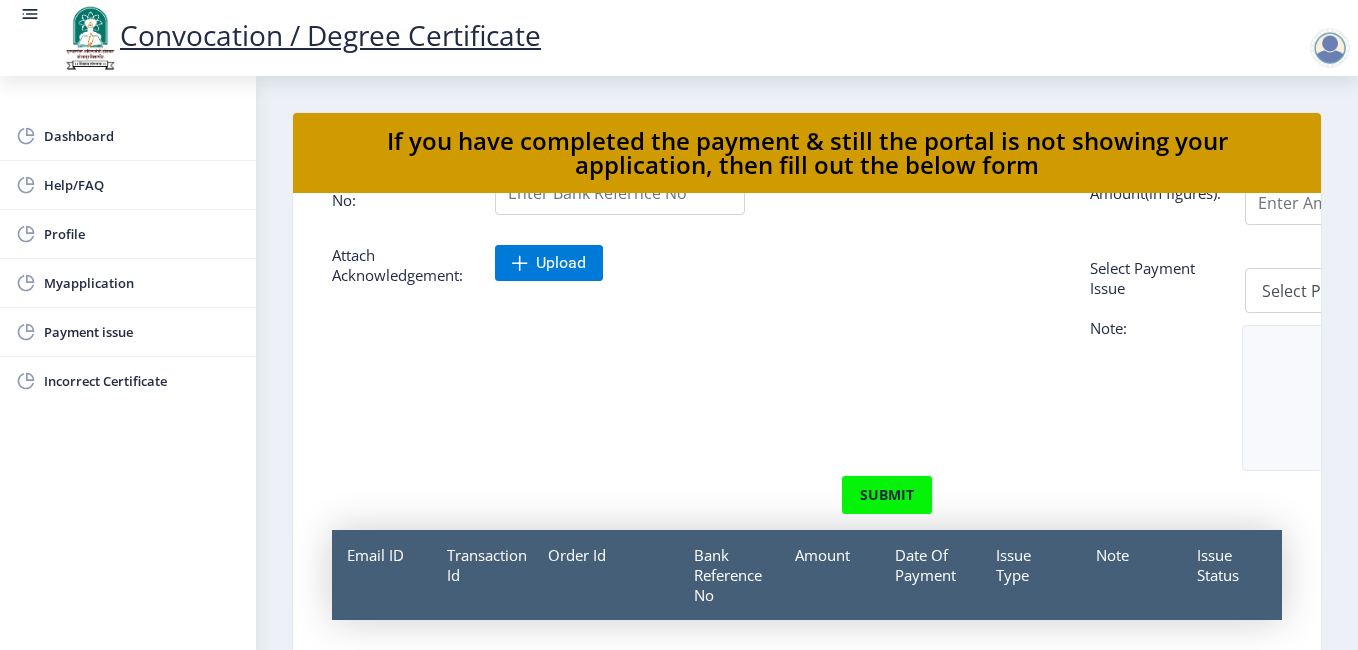 click 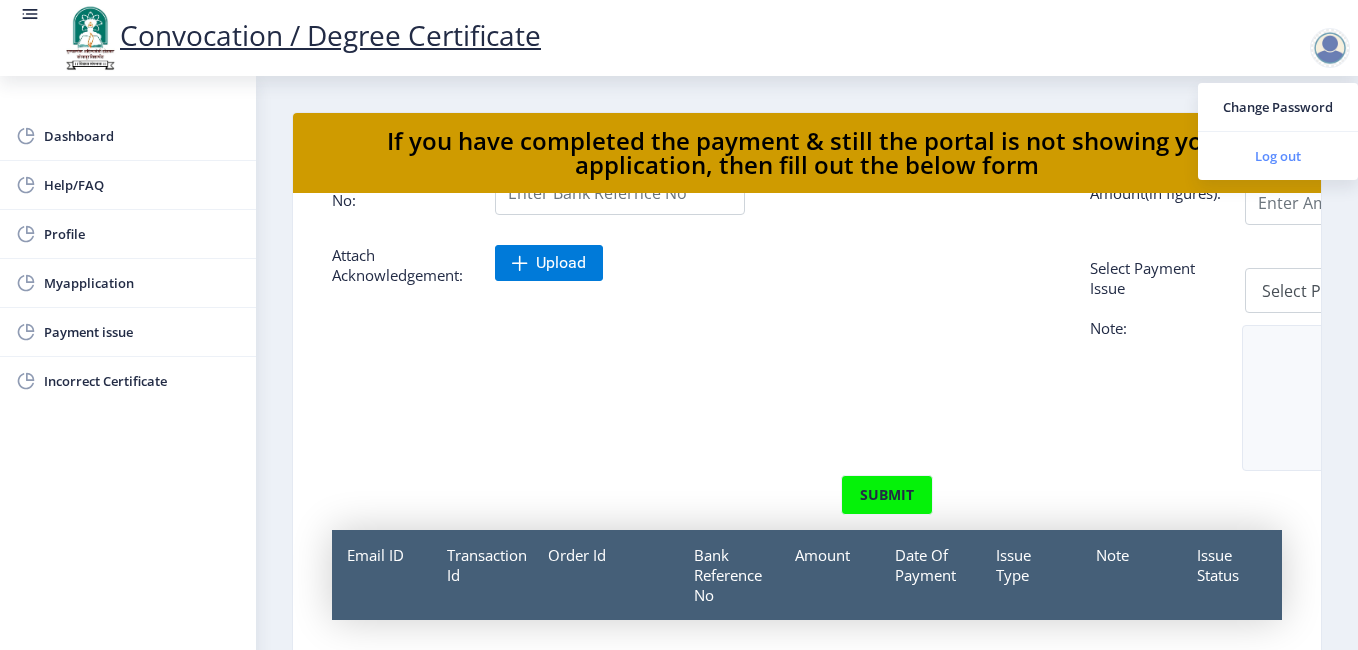click on "Log out" at bounding box center (1278, 156) 